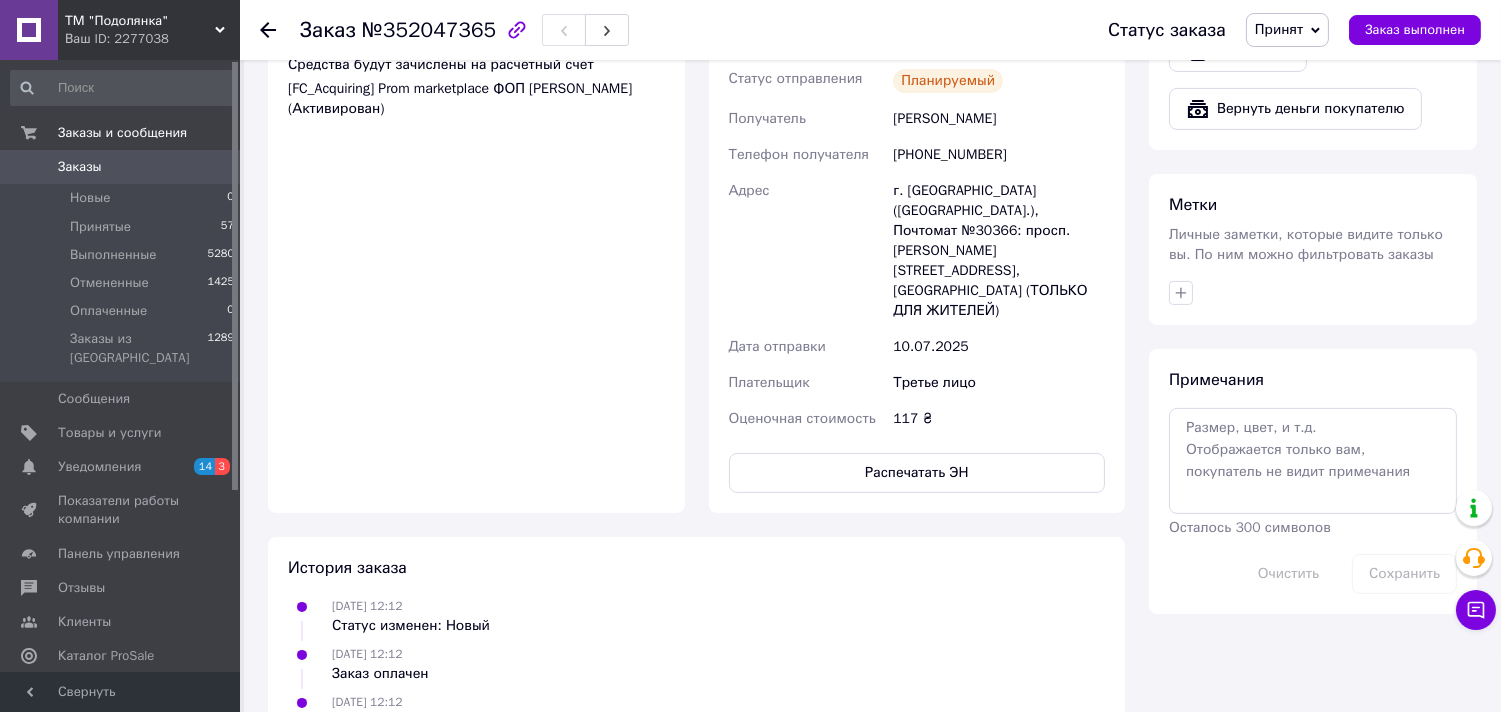 scroll, scrollTop: 0, scrollLeft: 0, axis: both 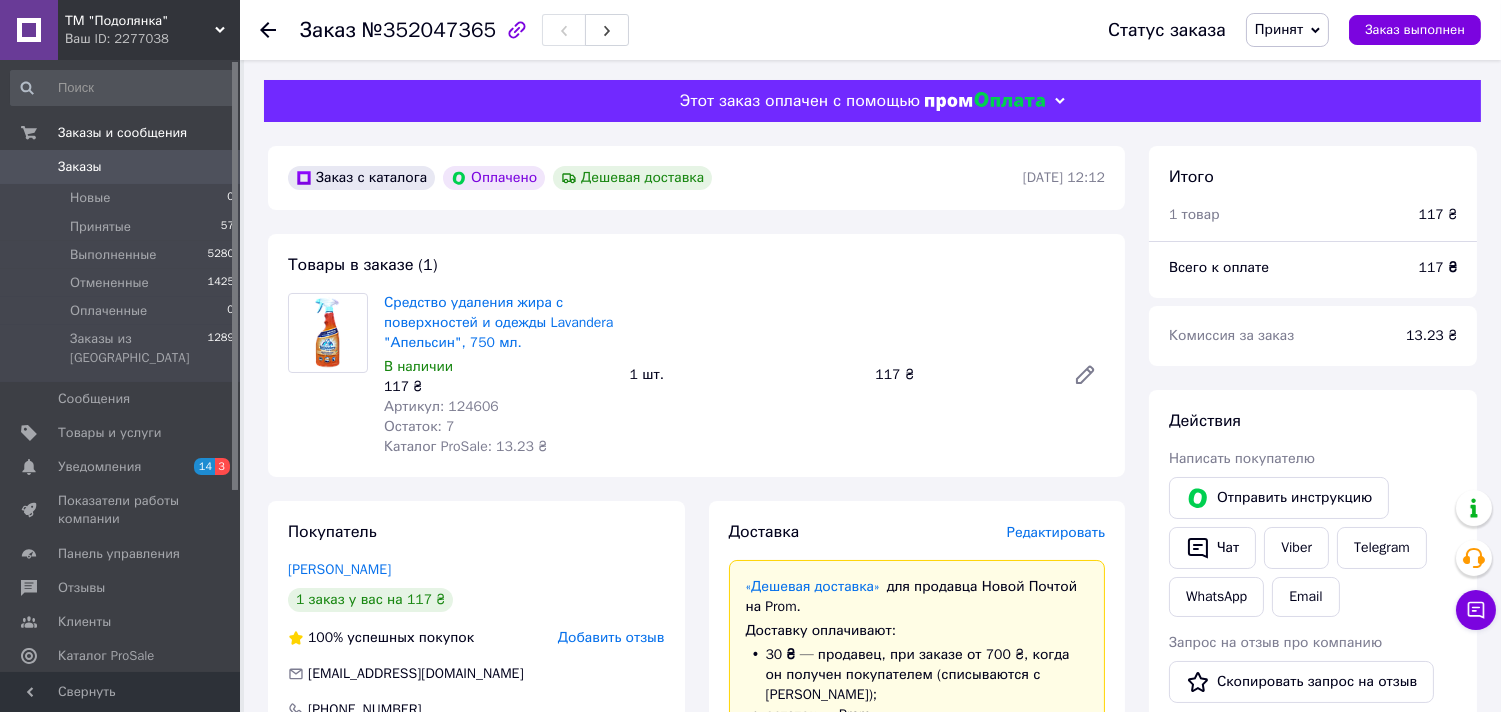 click 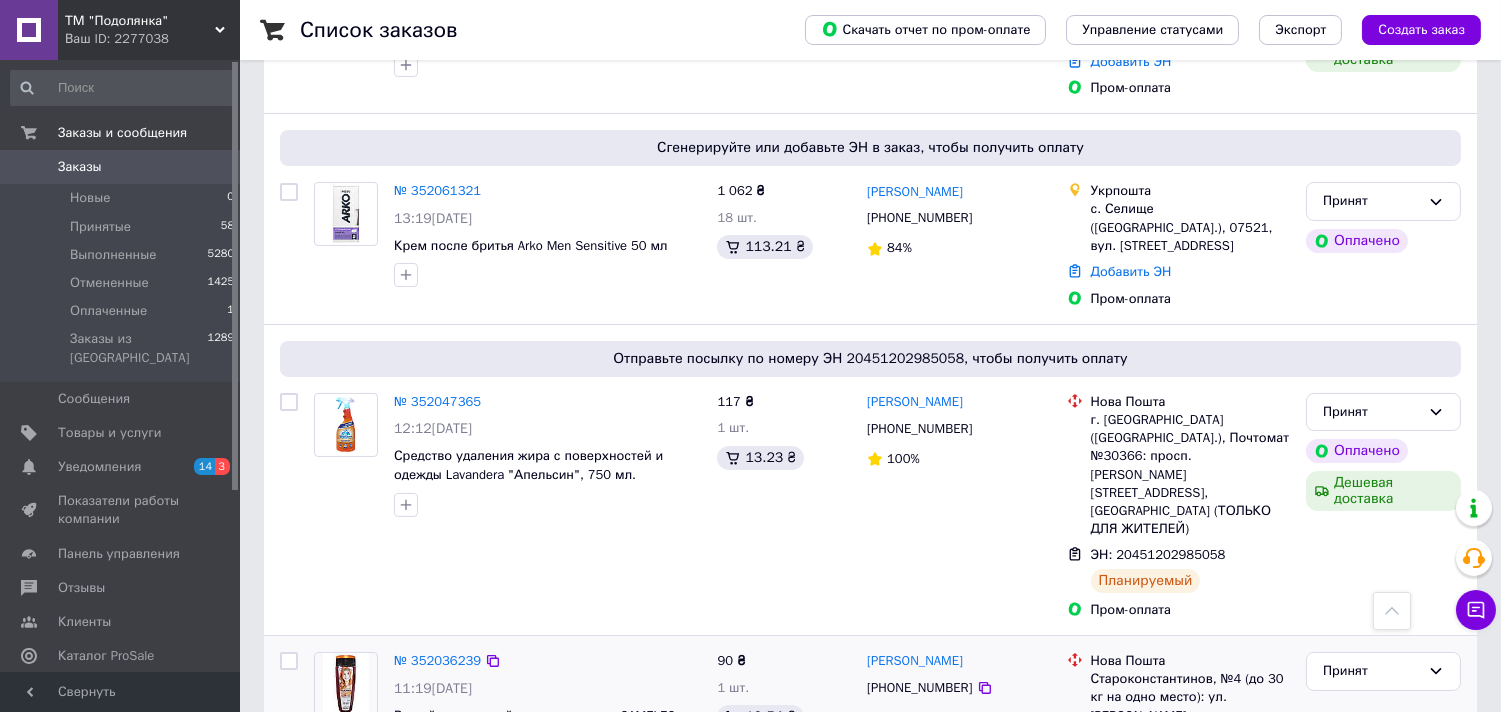 scroll, scrollTop: 296, scrollLeft: 0, axis: vertical 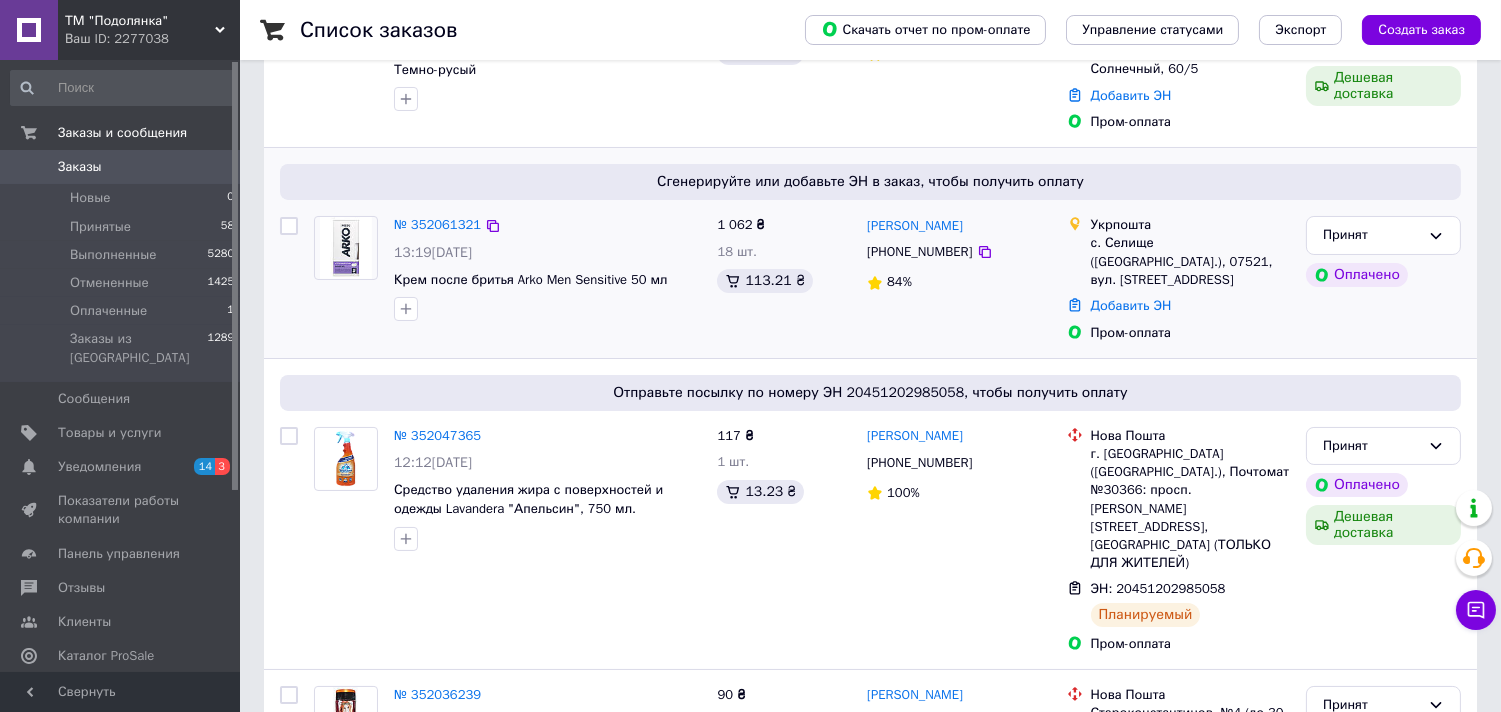 click on "Сгенерируйте или добавьте ЭН в заказ, чтобы получить оплату № 352061321 13:19, 10.07.2025 Крем после бритья Arko Men Sensitive 50 мл 1 062 ₴ 18 шт. 113.21 ₴ Олег Ткаченко +380964454499 84% Укрпошта с. Селище (Киевская обл.), 07521, вул. Центральна, 9 Добавить ЭН Пром-оплата Принят Оплачено" at bounding box center [870, 253] 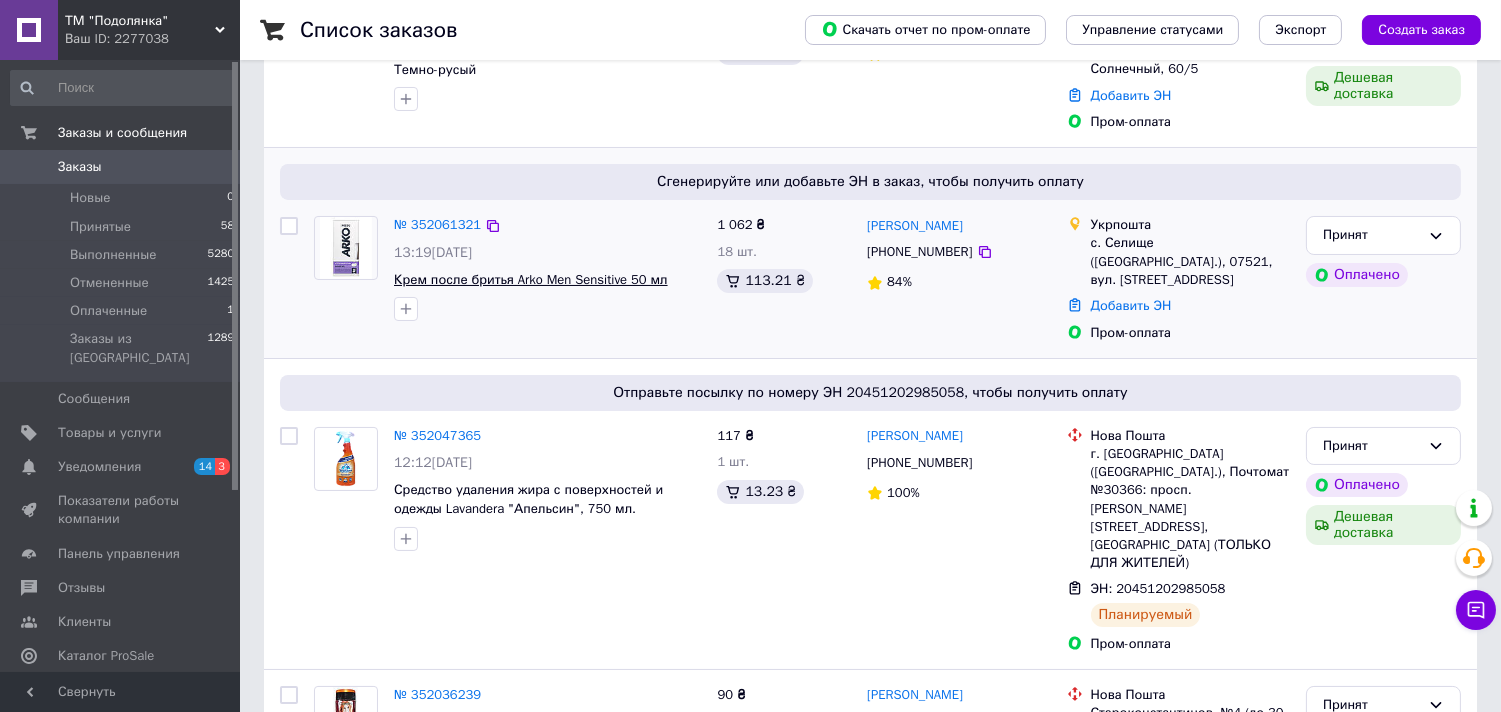 click on "Крем после бритья Arko Men Sensitive 50 мл" at bounding box center [531, 279] 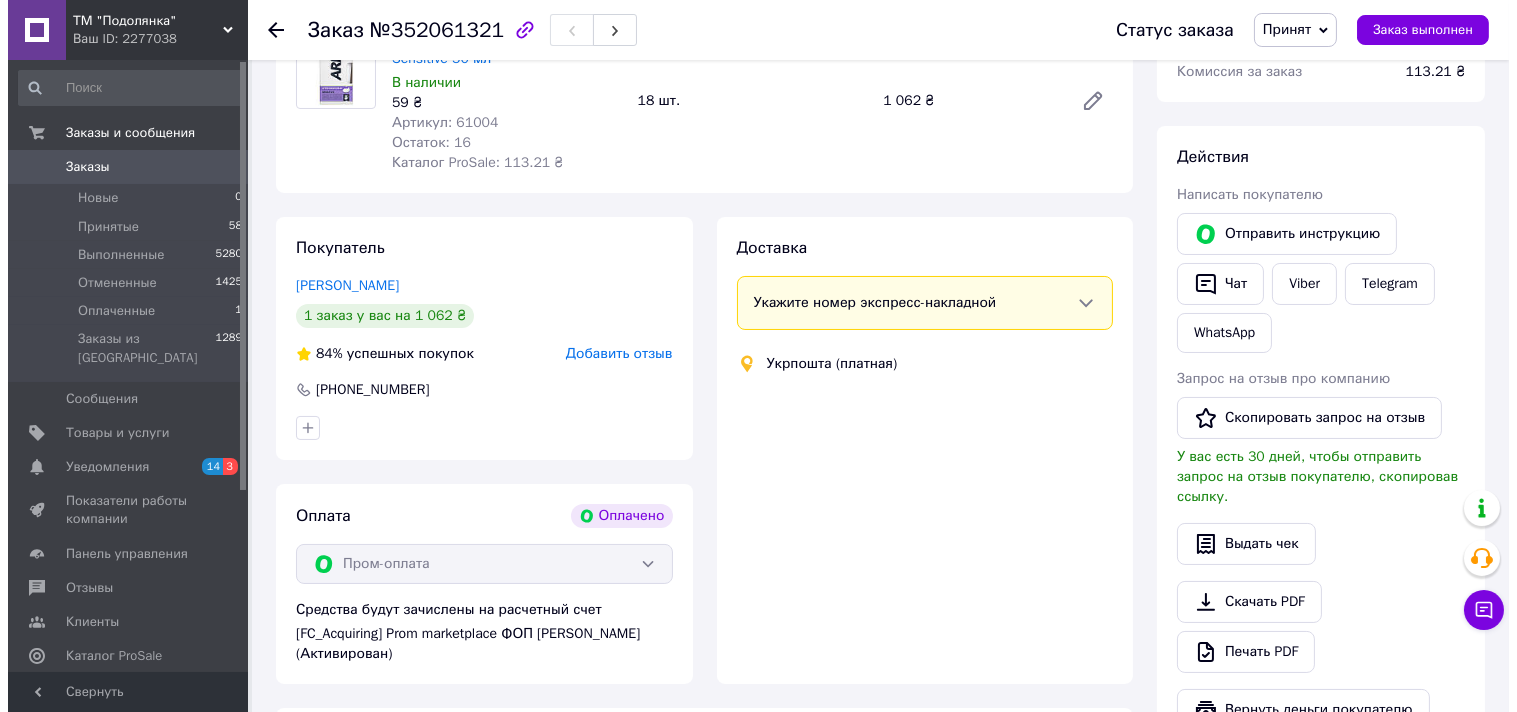 scroll, scrollTop: 296, scrollLeft: 0, axis: vertical 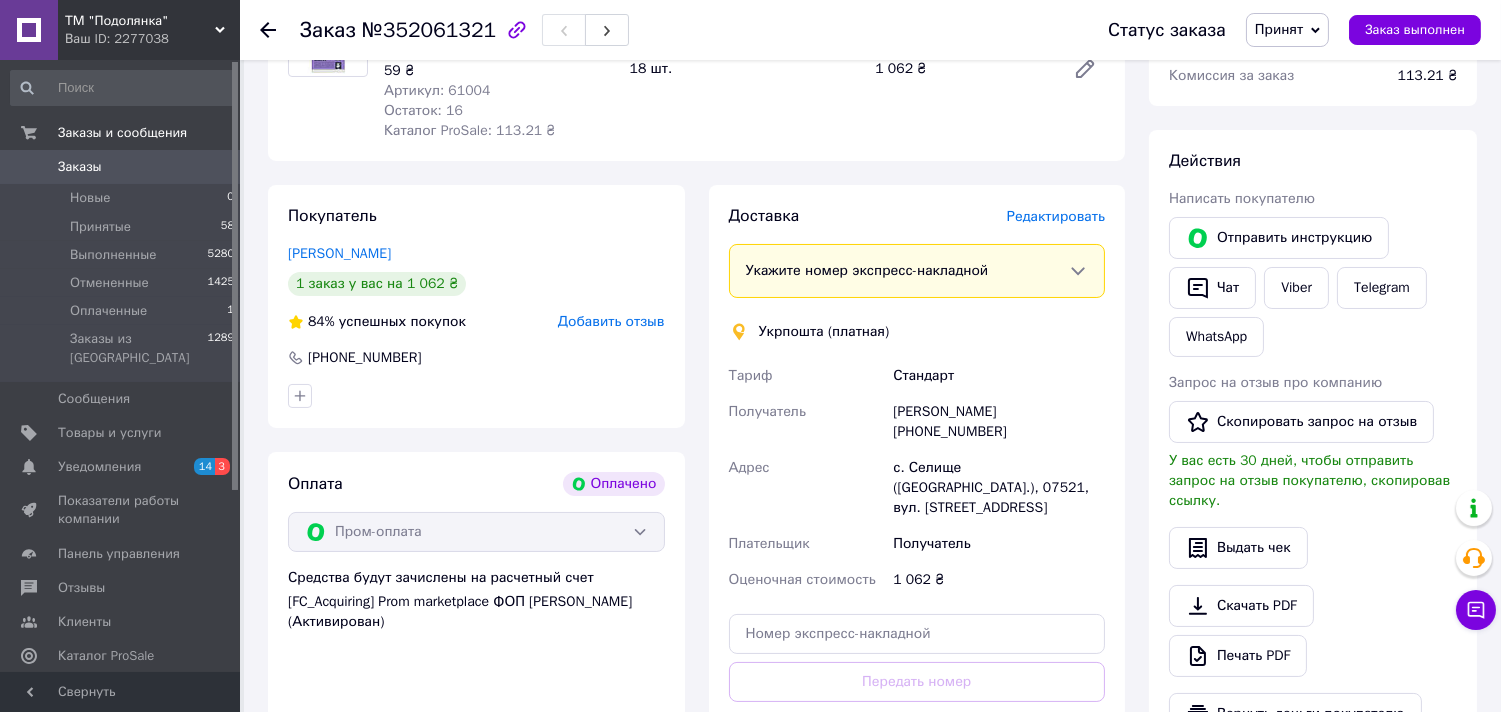 click on "Доставка Редактировать Укажите номер экспресс-накладной Обязательно введите номер экспресс-накладной,
если создавали ее не на этой странице. В случае,
если номер ЭН не будет добавлен, мы не сможем
выплатить деньги за заказ Мобильный номер покупателя (из заказа) должен
соответствовать номеру получателя по накладной Укрпошта (платная) [PERSON_NAME] Получатель [PERSON_NAME] [PHONE_NUMBER] Адрес с. Селище ([GEOGRAPHIC_DATA].), 07521, вул. [STREET_ADDRESS] Плательщик Получатель Оценочная стоимость 1 062 ₴ Передать номер или Создать ярлык" at bounding box center [917, 498] 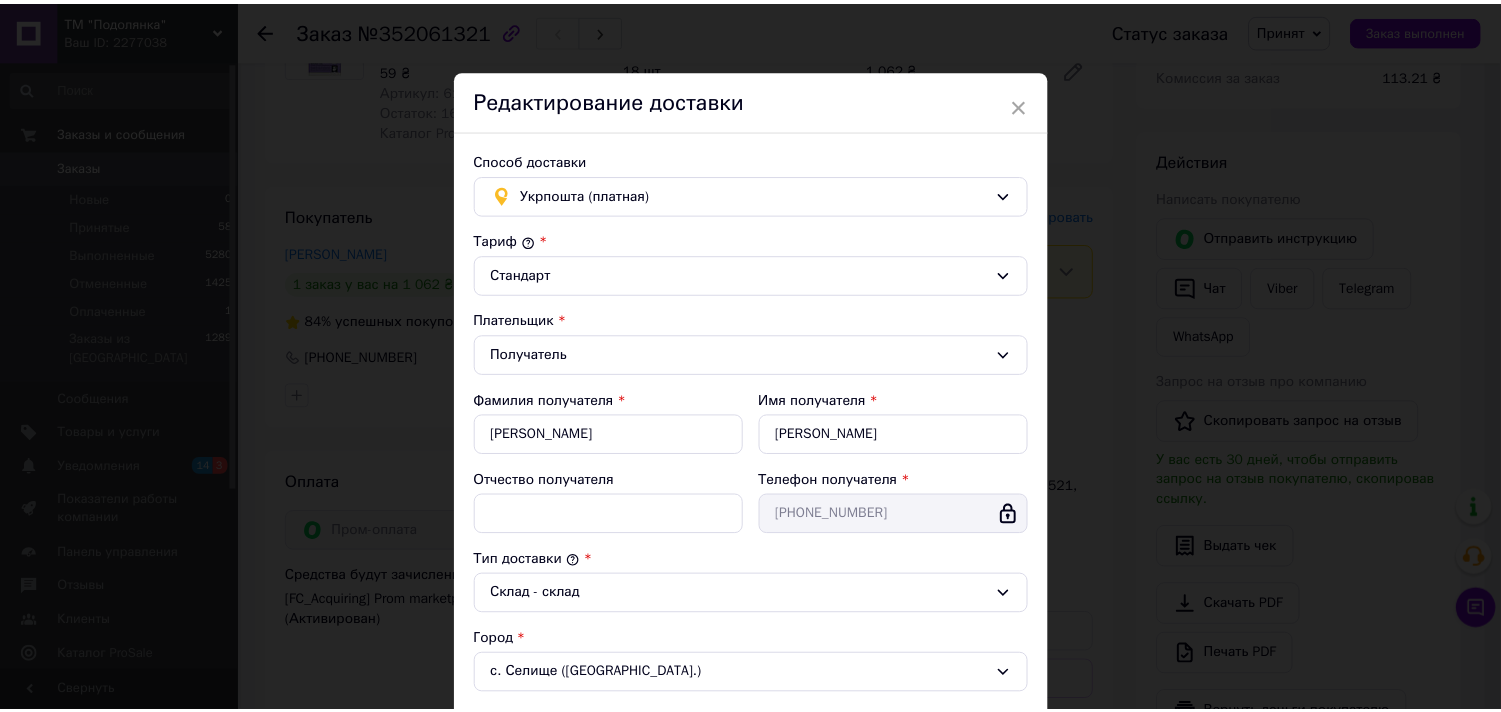scroll, scrollTop: 541, scrollLeft: 0, axis: vertical 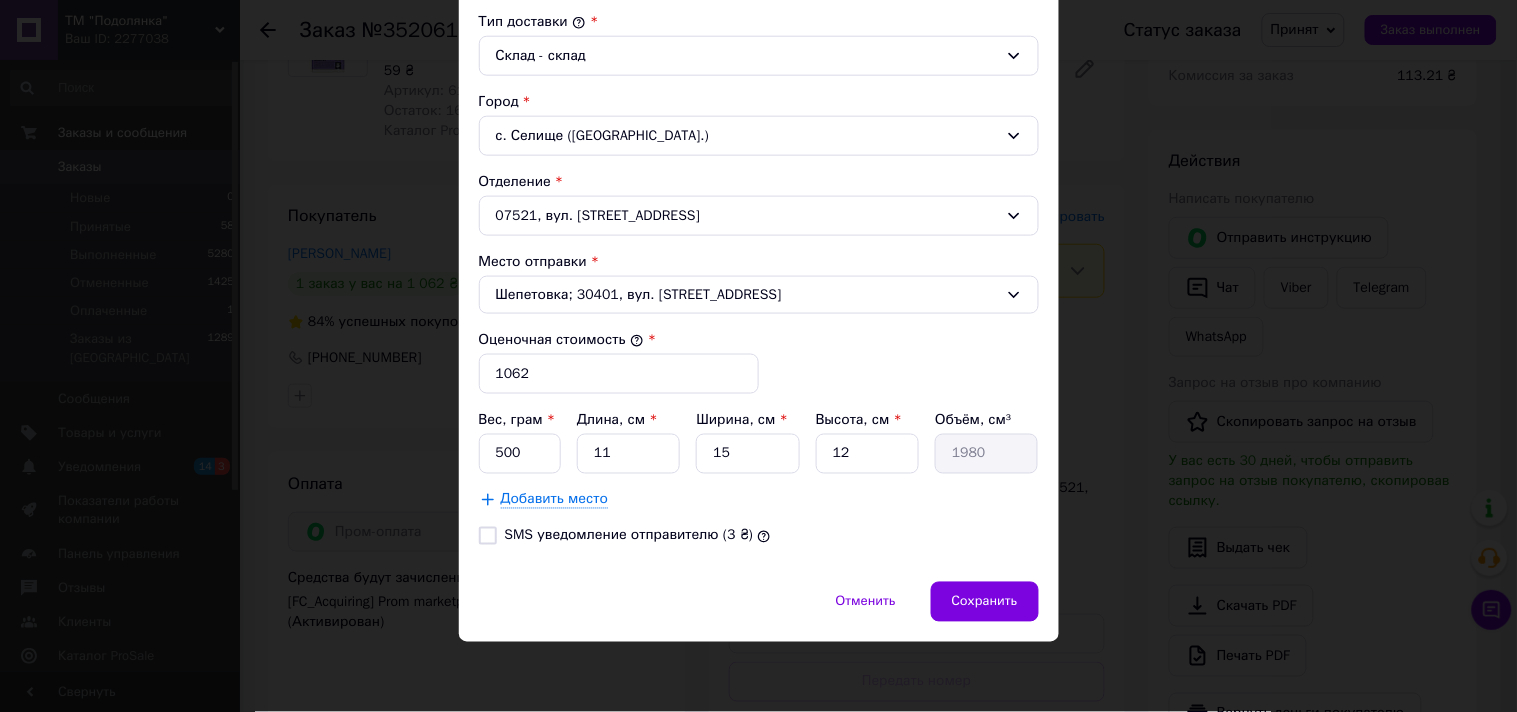 click on "× Редактирование доставки Способ доставки Укрпошта (платная) Тариф     * Стандарт Плательщик   * Получатель Фамилия получателя   * [PERSON_NAME] Имя получателя   * [PERSON_NAME] Отчество получателя Телефон получателя   * [PHONE_NUMBER] Тип доставки     * Склад - склад Город с. Селище ([GEOGRAPHIC_DATA].) Отделение 07521, вул. [STREET_ADDRESS] Место отправки   * [GEOGRAPHIC_DATA]; 30401, вул. Залізнична, 34 Оценочная стоимость     * 1062 Вес, грам   * 500 Длина, см   * 11 Ширина, см   * 15 Высота, см   * 12 Объём, см³ 1980 Добавить место SMS уведомление отправителю (3 ₴)   Отменить   Сохранить" at bounding box center [758, 356] 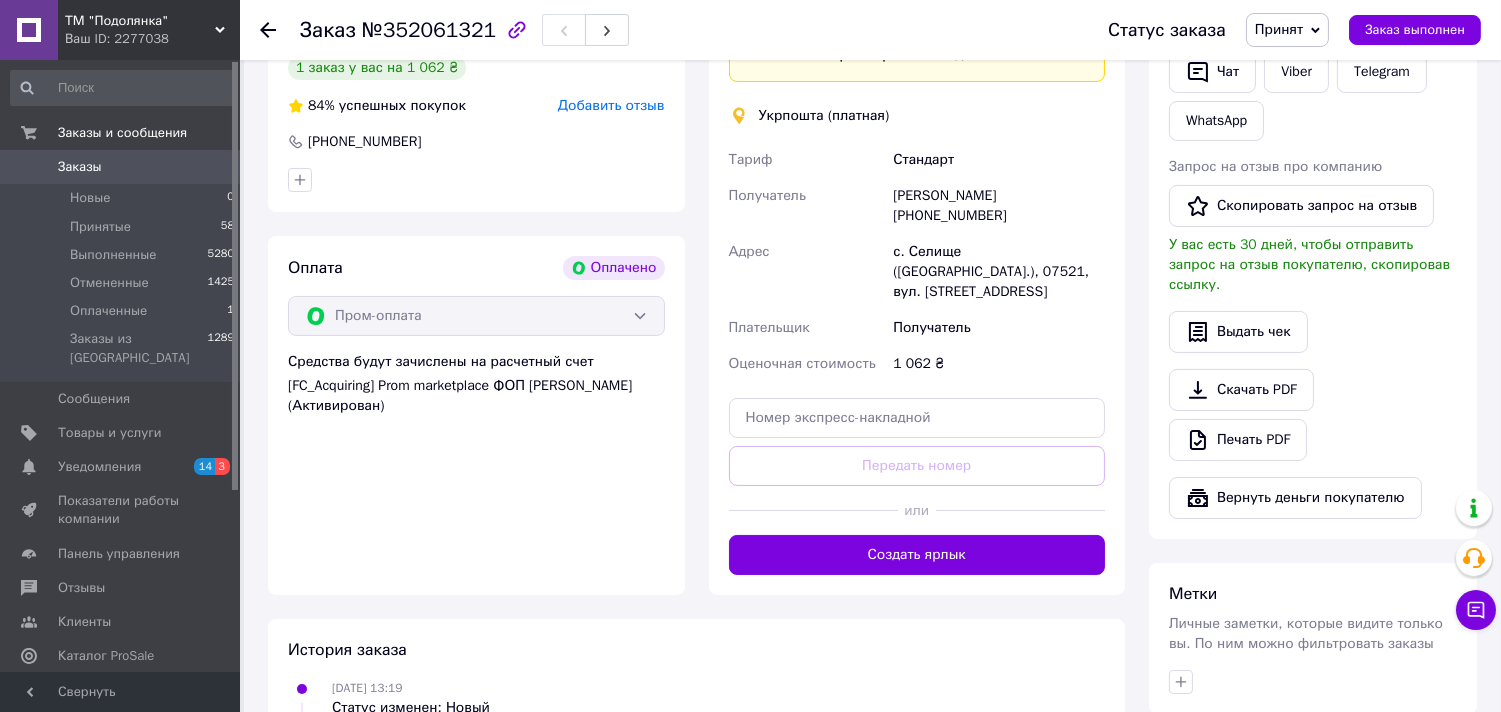 scroll, scrollTop: 0, scrollLeft: 0, axis: both 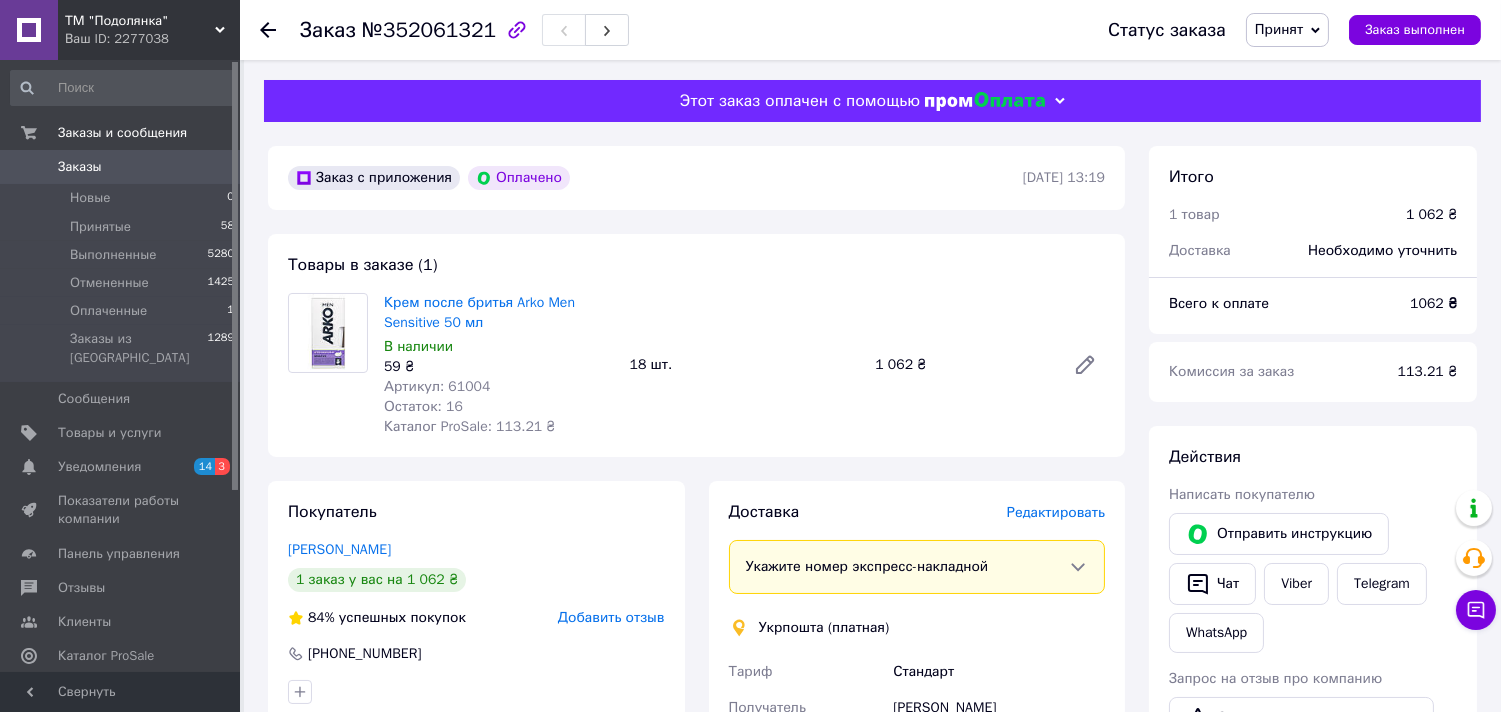 click on "Заказ №352061321 Статус заказа Принят Выполнен Отменен Оплаченный Заказ выполнен" at bounding box center (870, 30) 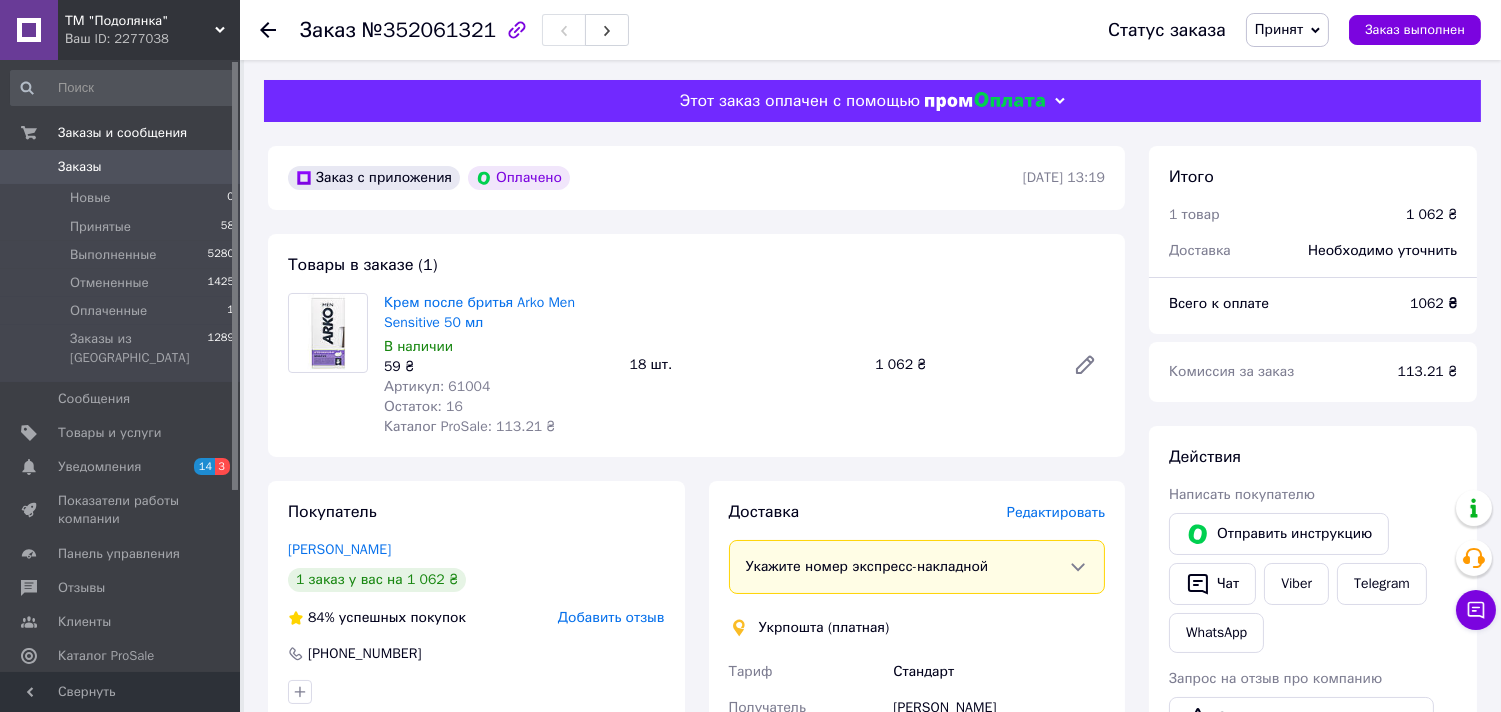 click at bounding box center [280, 30] 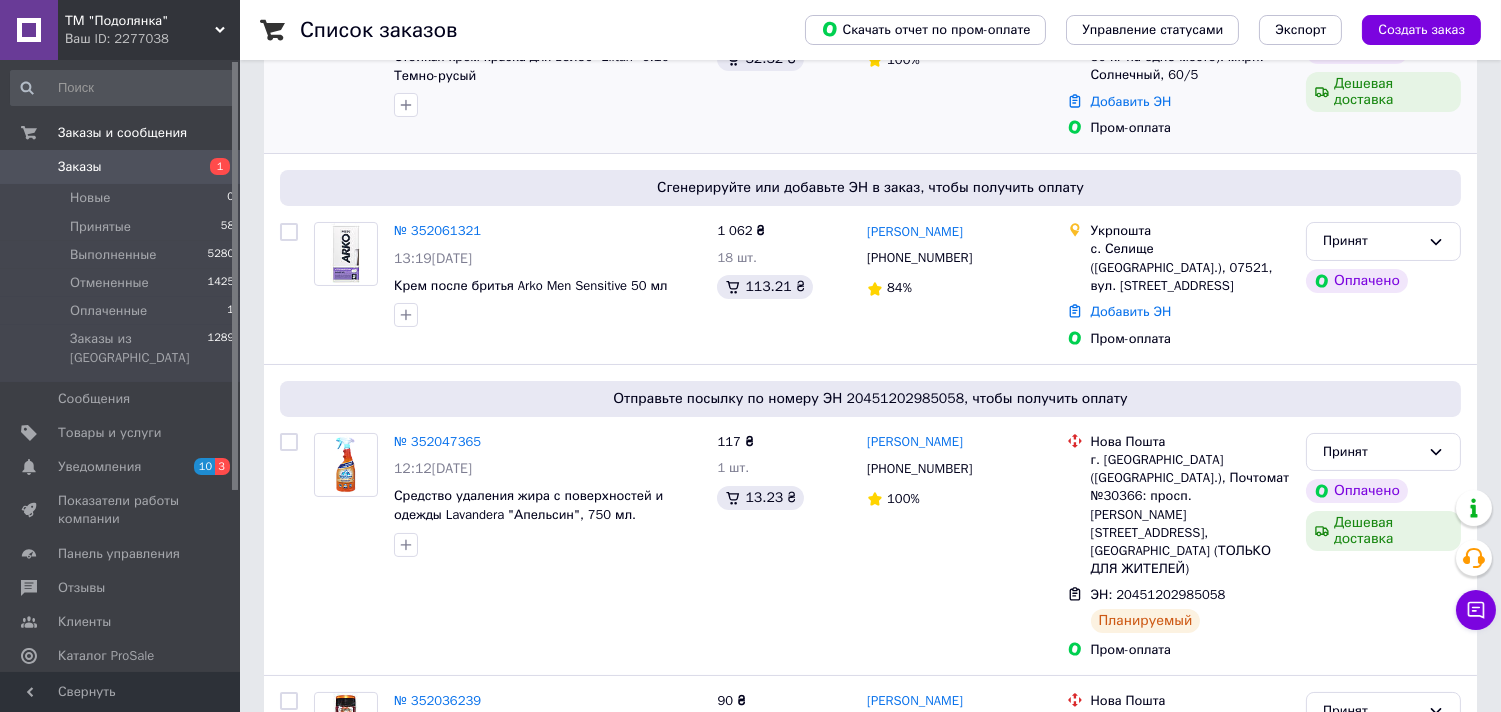 scroll, scrollTop: 0, scrollLeft: 0, axis: both 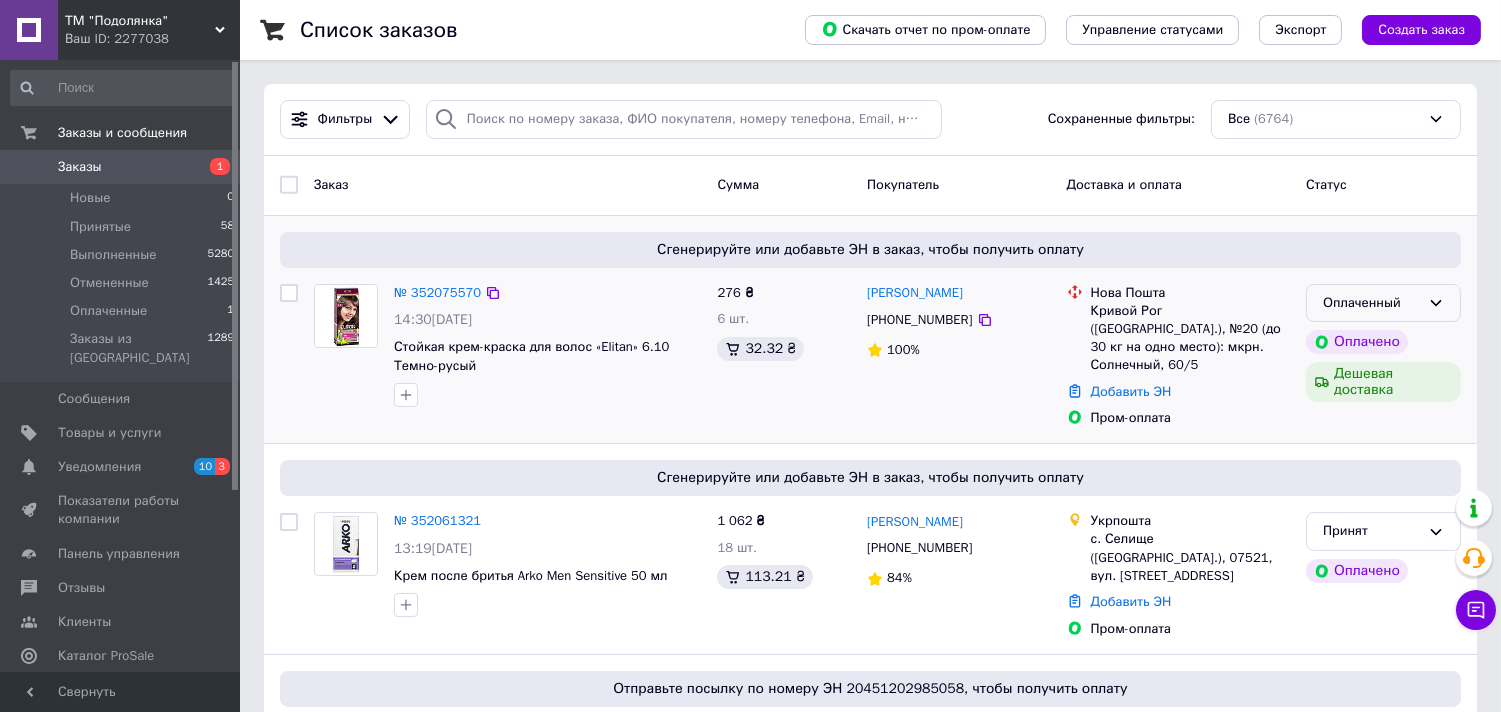 click 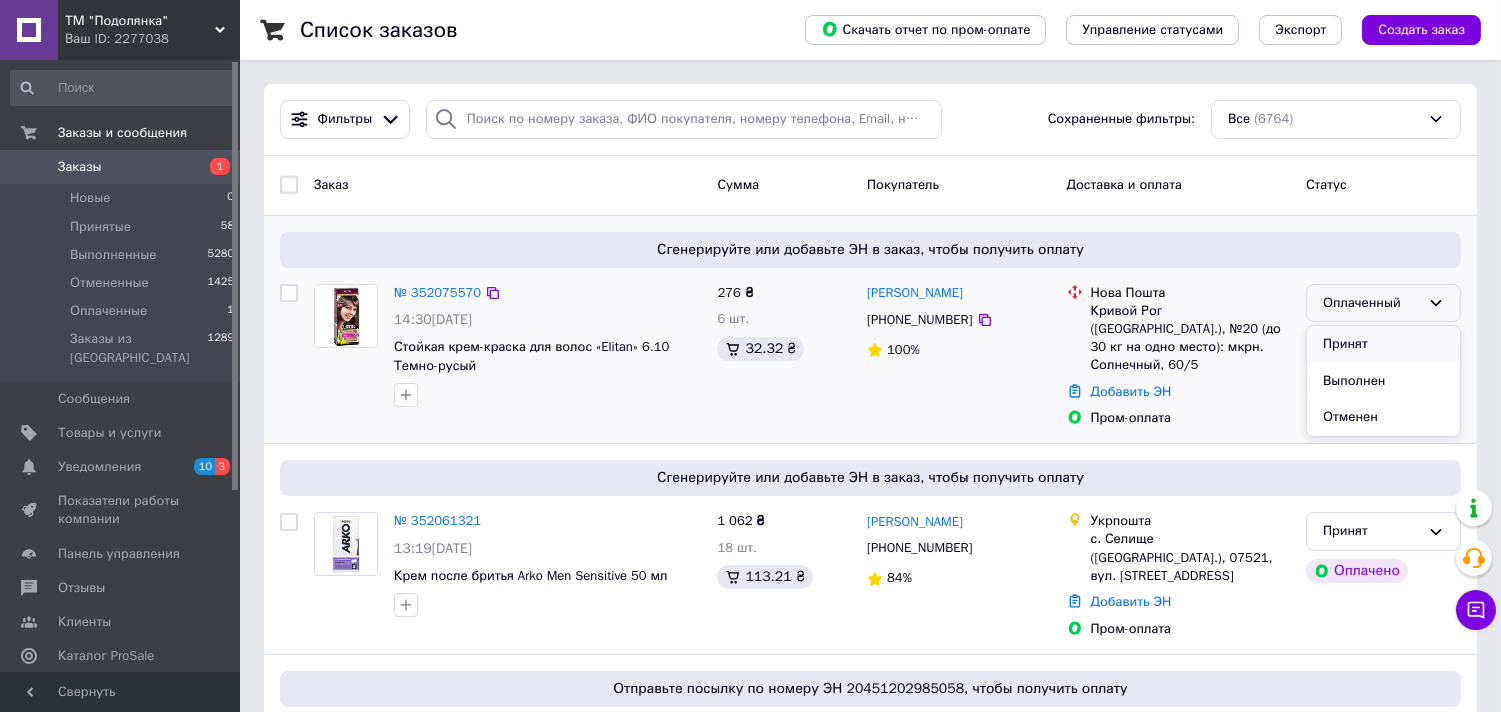 click on "Принят" at bounding box center [1383, 344] 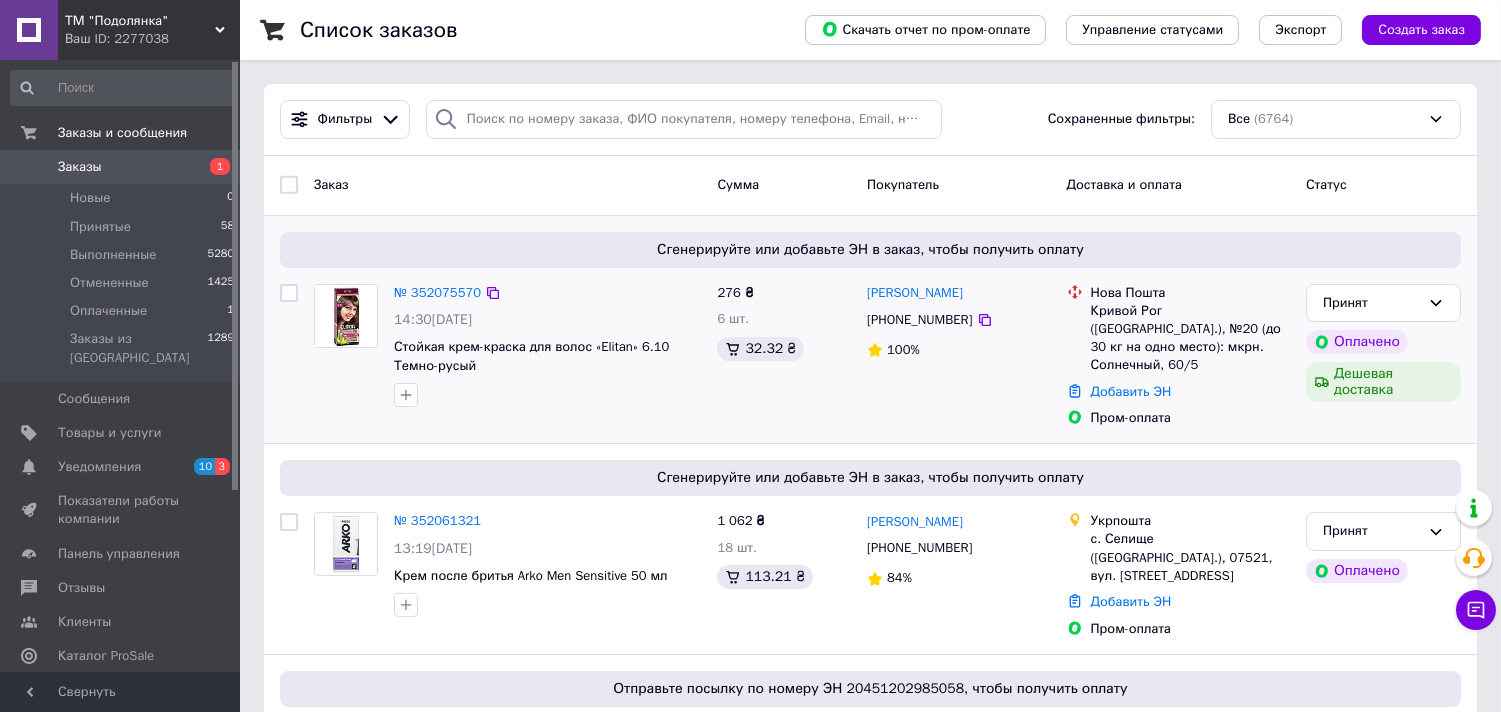 click on "14:30, 10.07.2025" at bounding box center (547, 320) 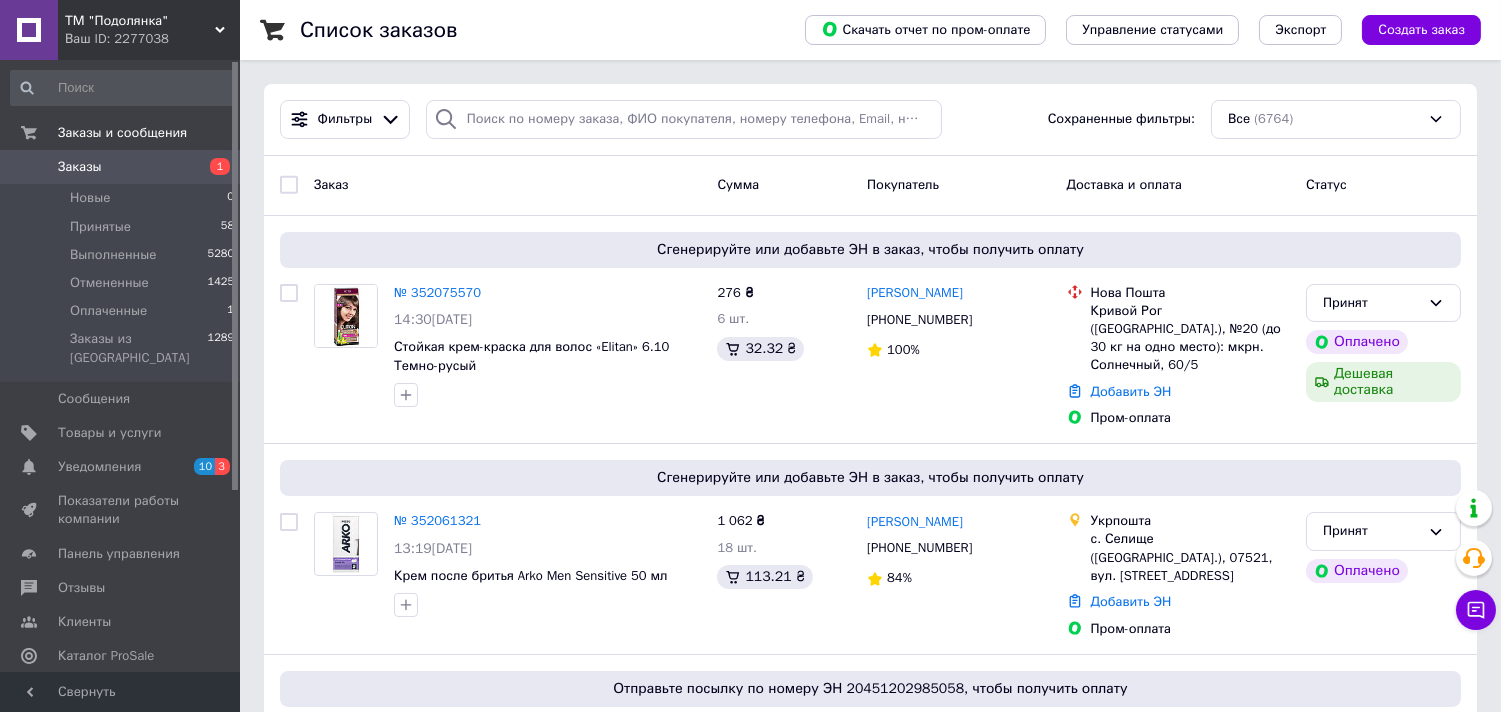 drag, startPoint x: 405, startPoint y: 298, endPoint x: 438, endPoint y: 277, distance: 39.115215 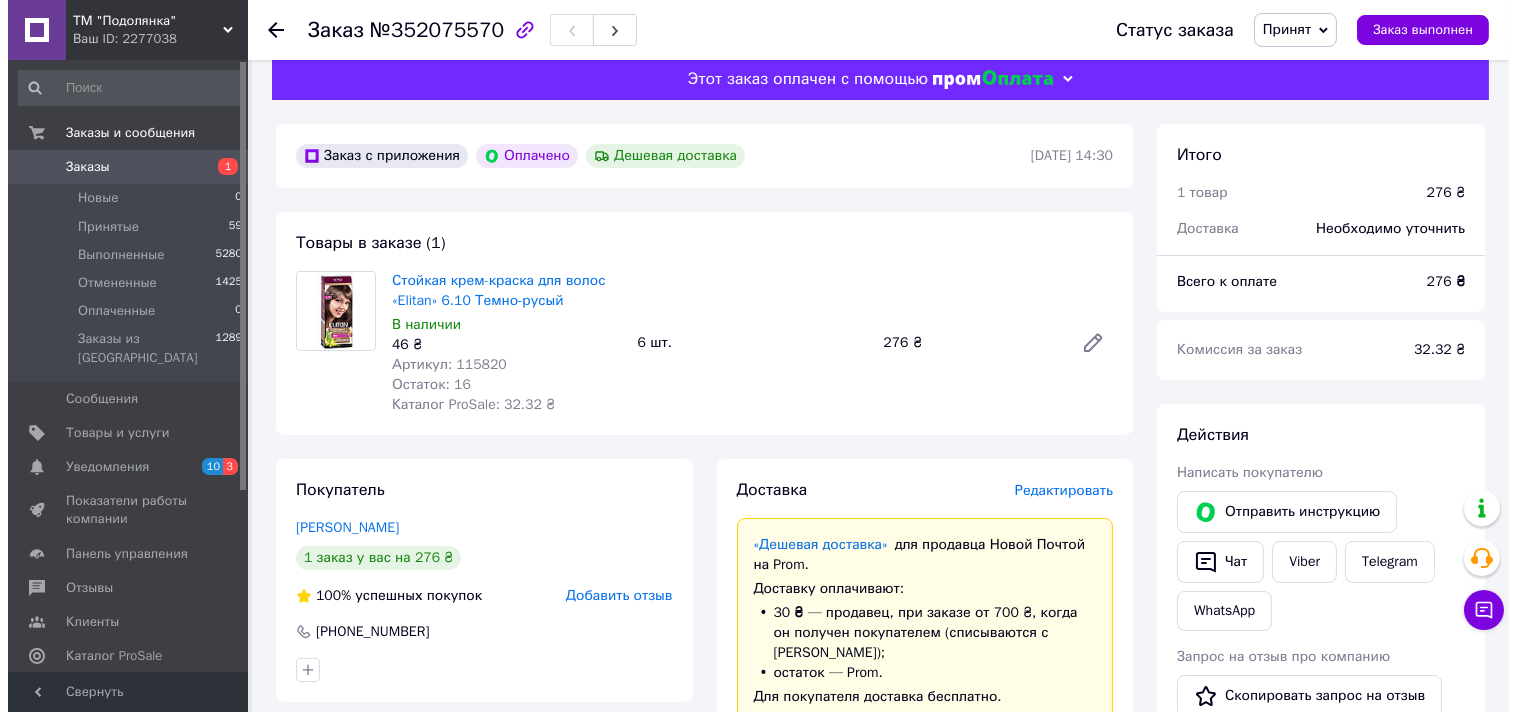 scroll, scrollTop: 0, scrollLeft: 0, axis: both 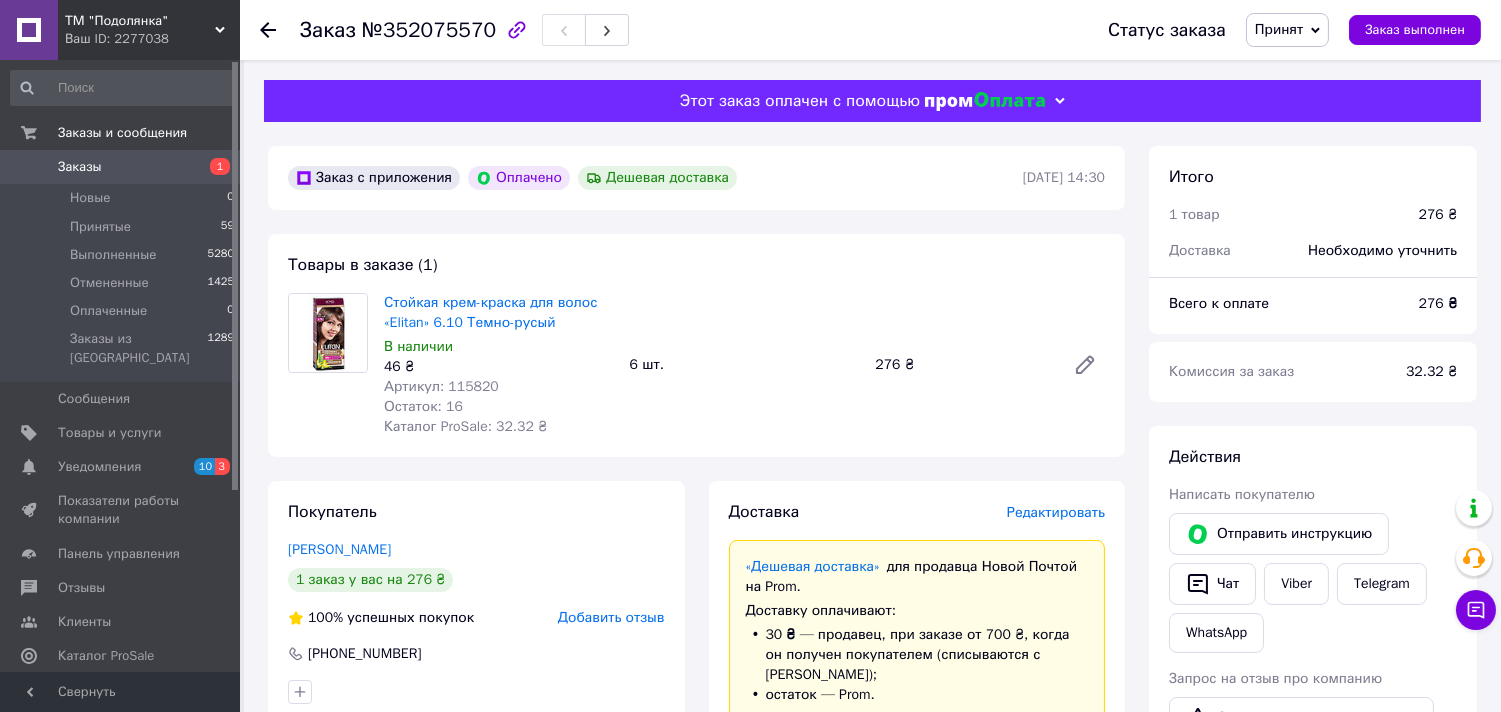 click at bounding box center (280, 30) 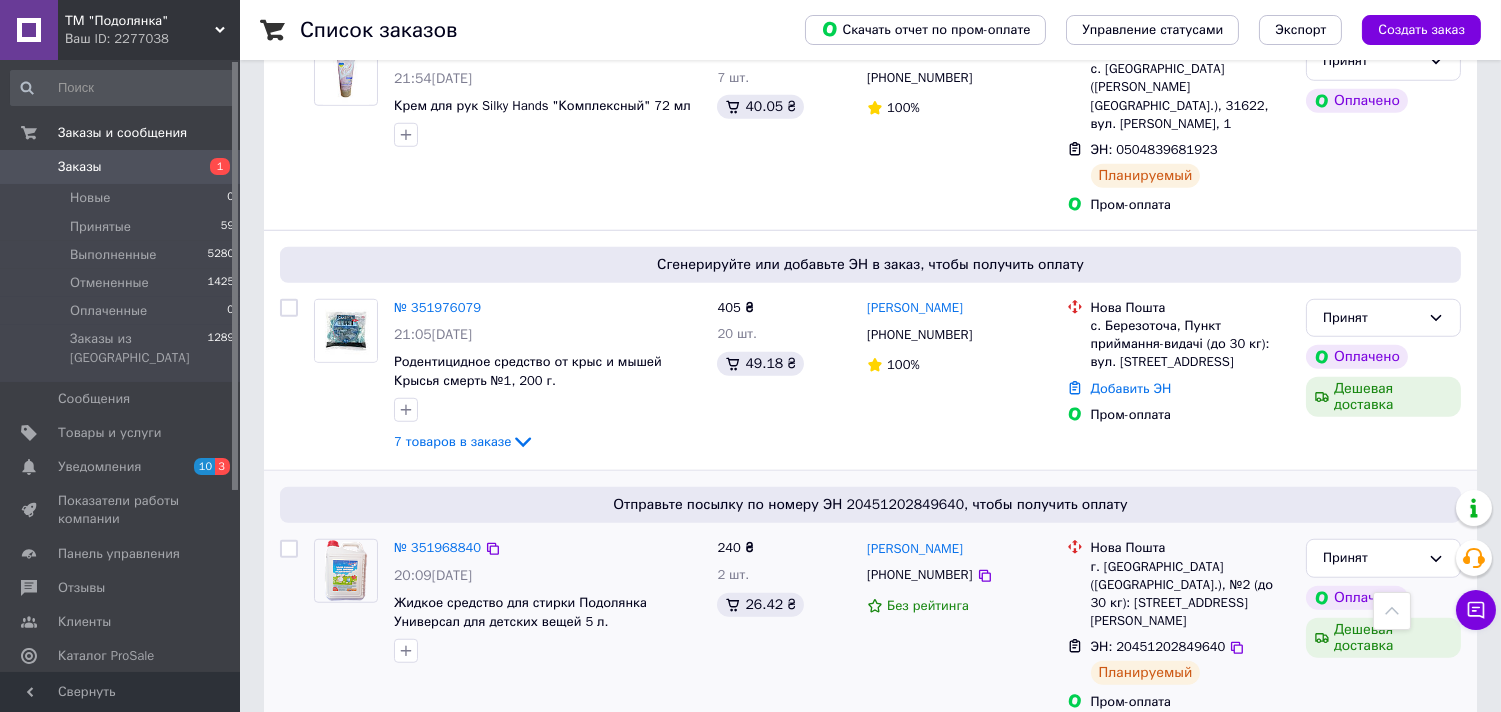 scroll, scrollTop: 2876, scrollLeft: 0, axis: vertical 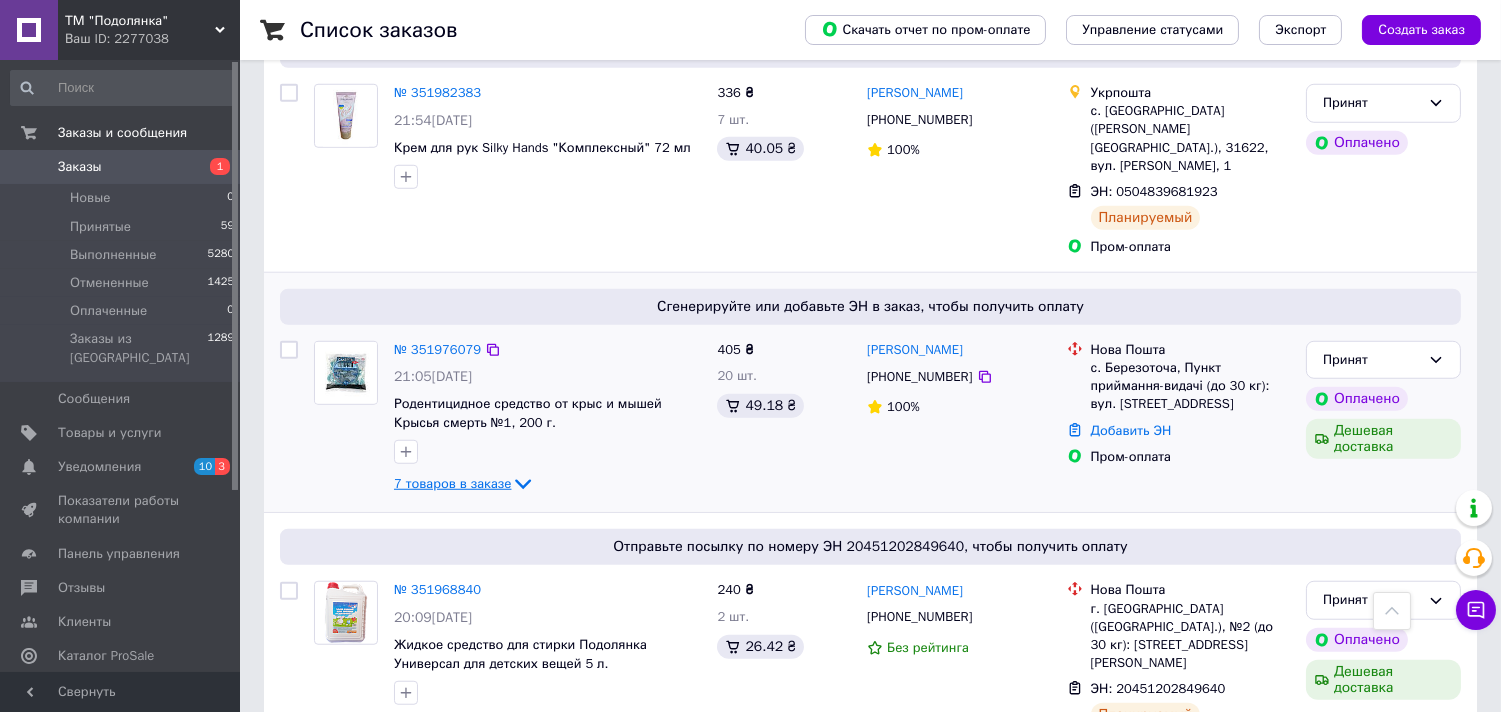 click 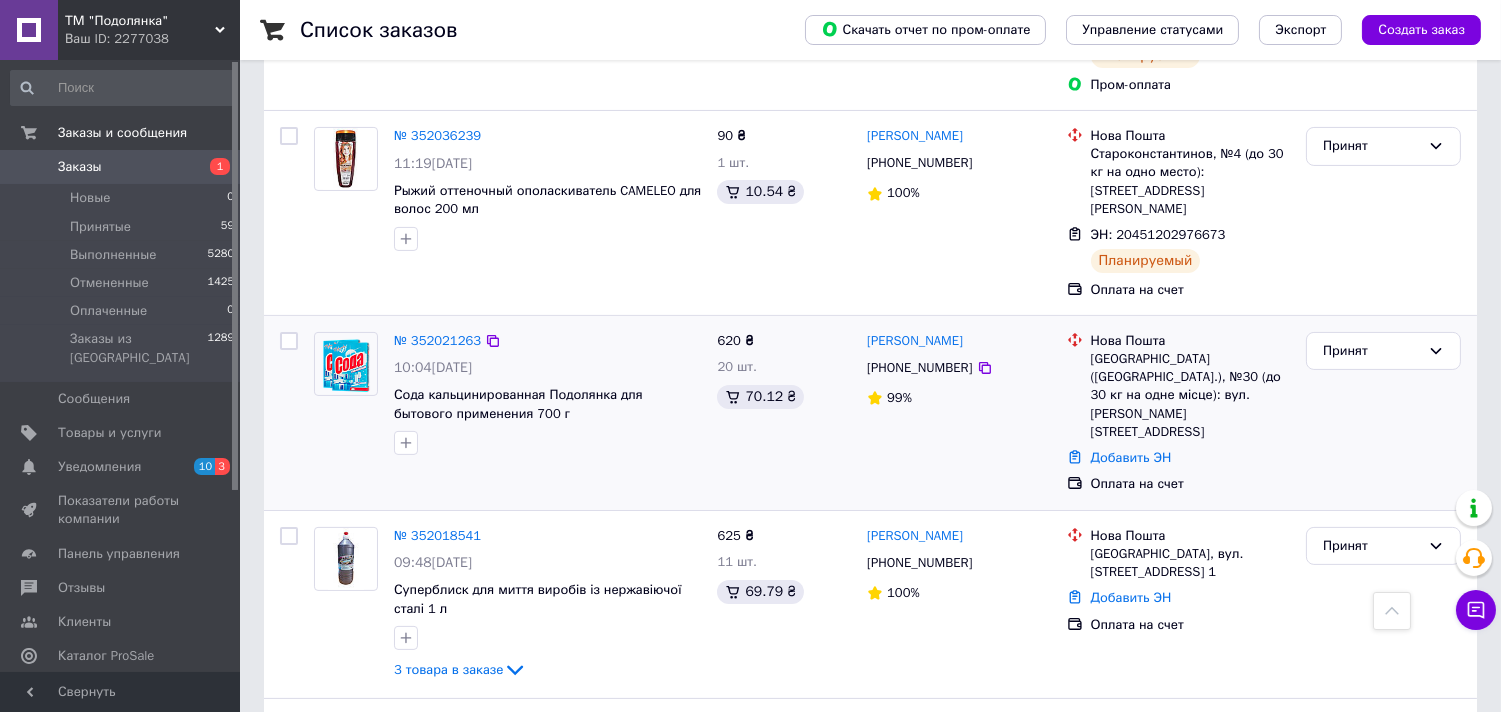 scroll, scrollTop: 888, scrollLeft: 0, axis: vertical 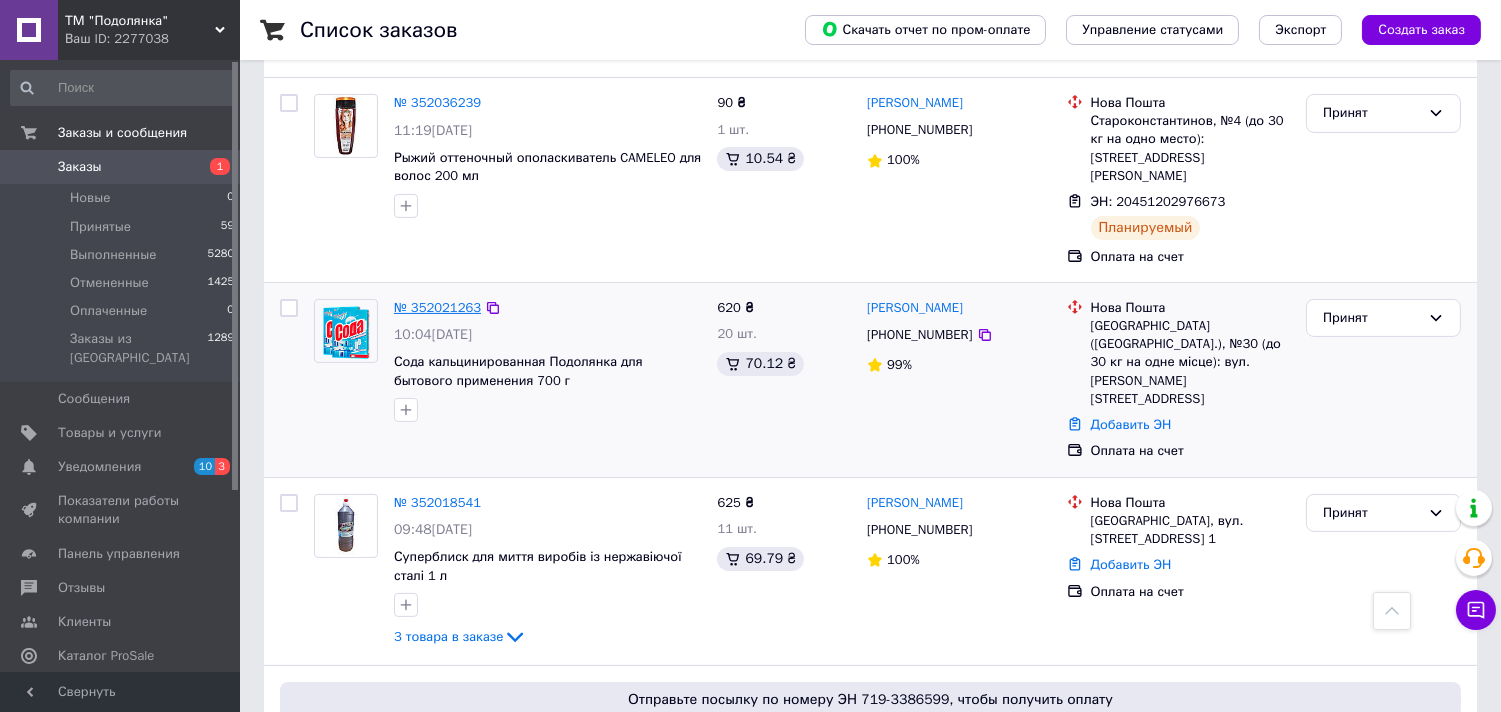 click on "№ 352021263" at bounding box center [437, 307] 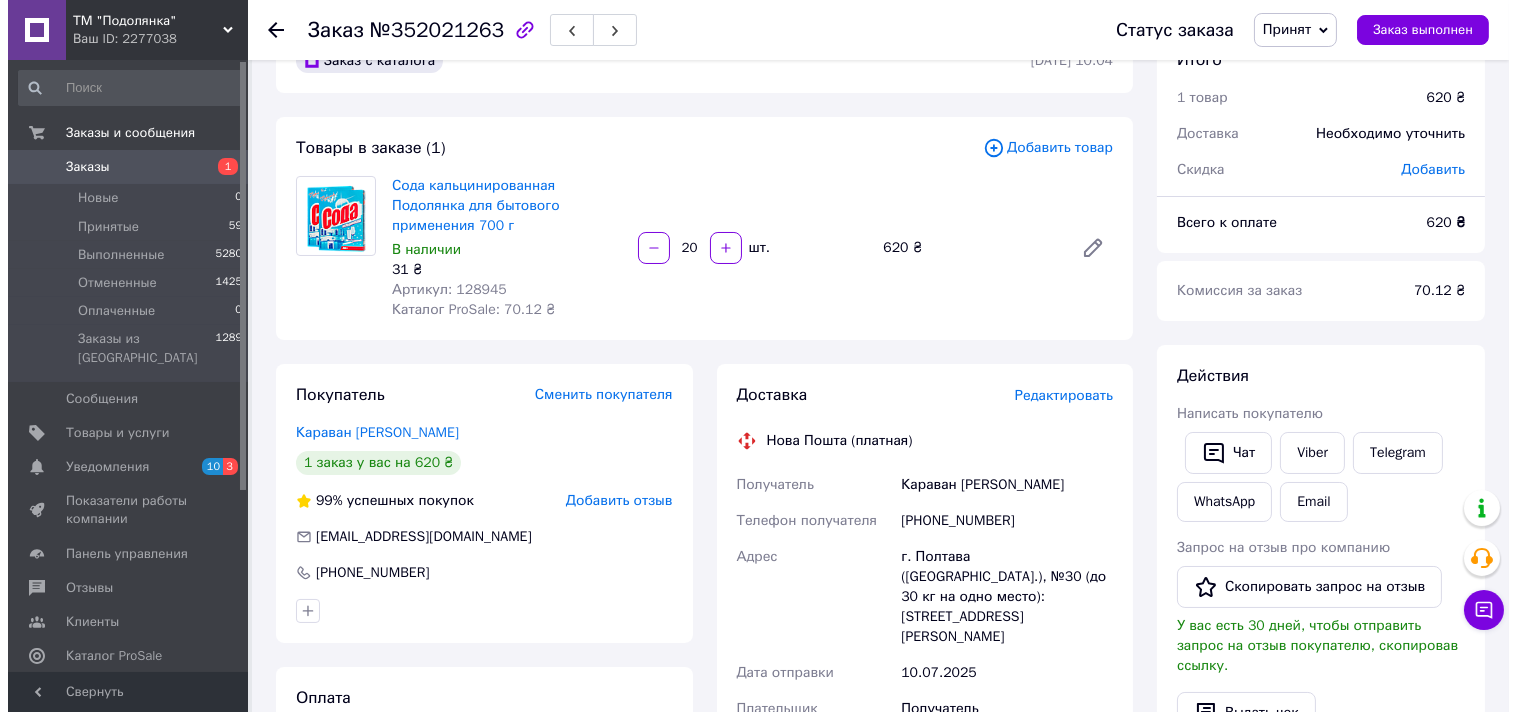 scroll, scrollTop: 0, scrollLeft: 0, axis: both 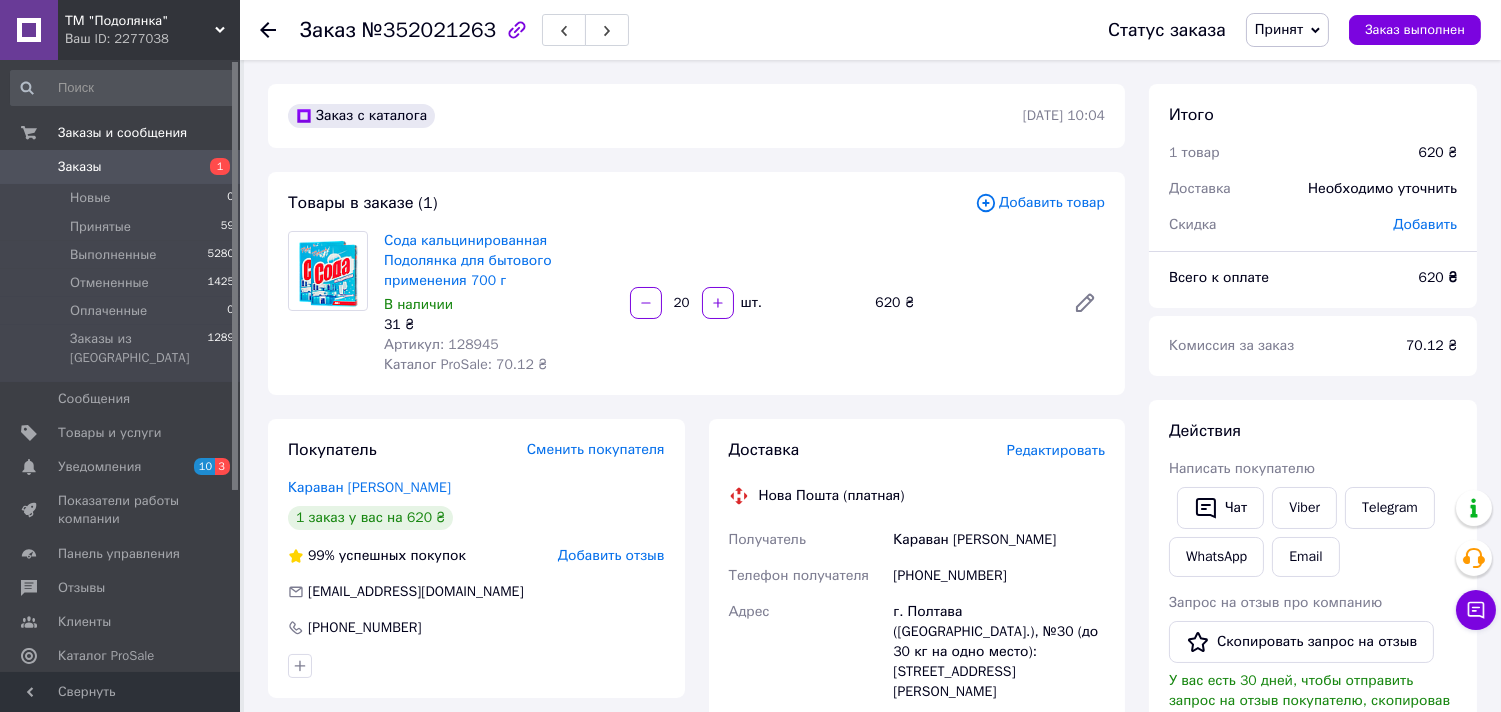 click on "Редактировать" at bounding box center (1056, 450) 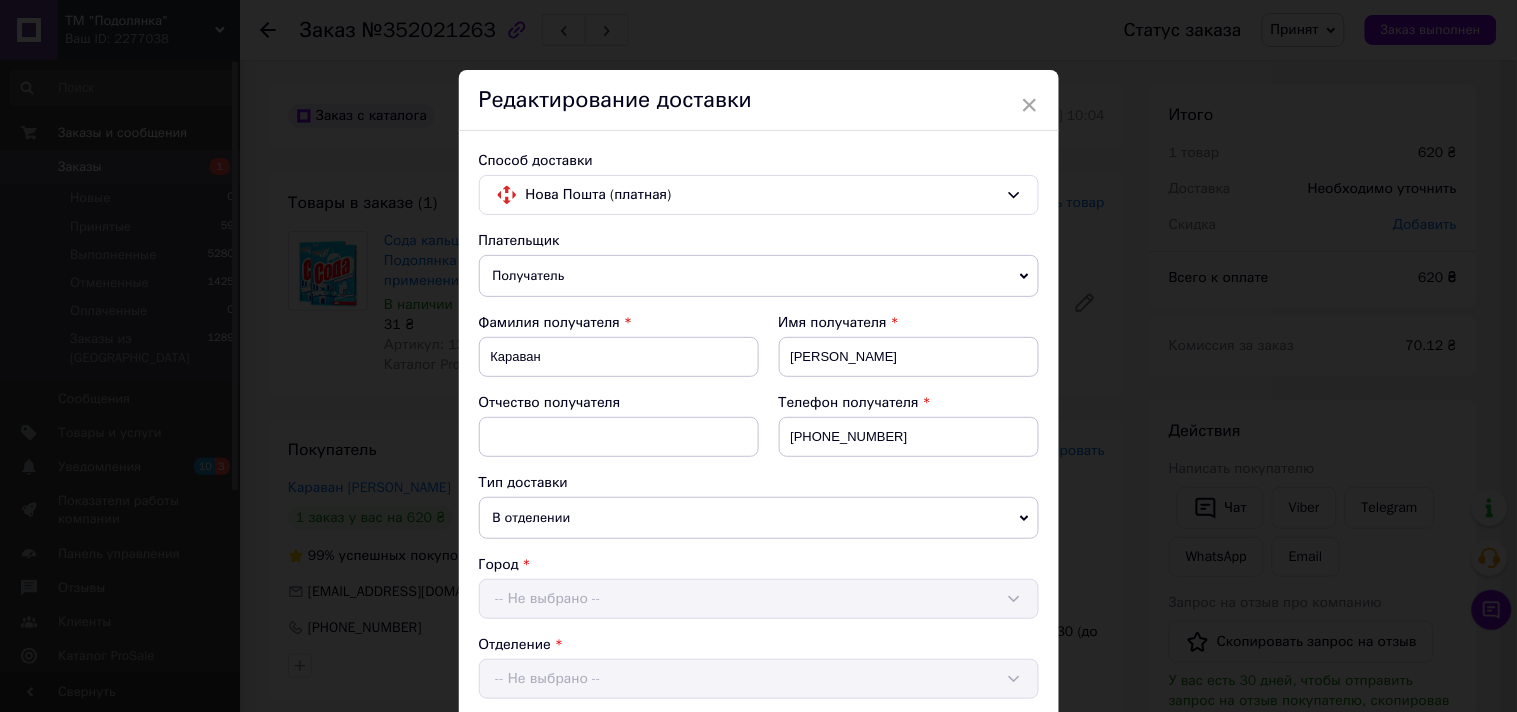 scroll, scrollTop: 654, scrollLeft: 0, axis: vertical 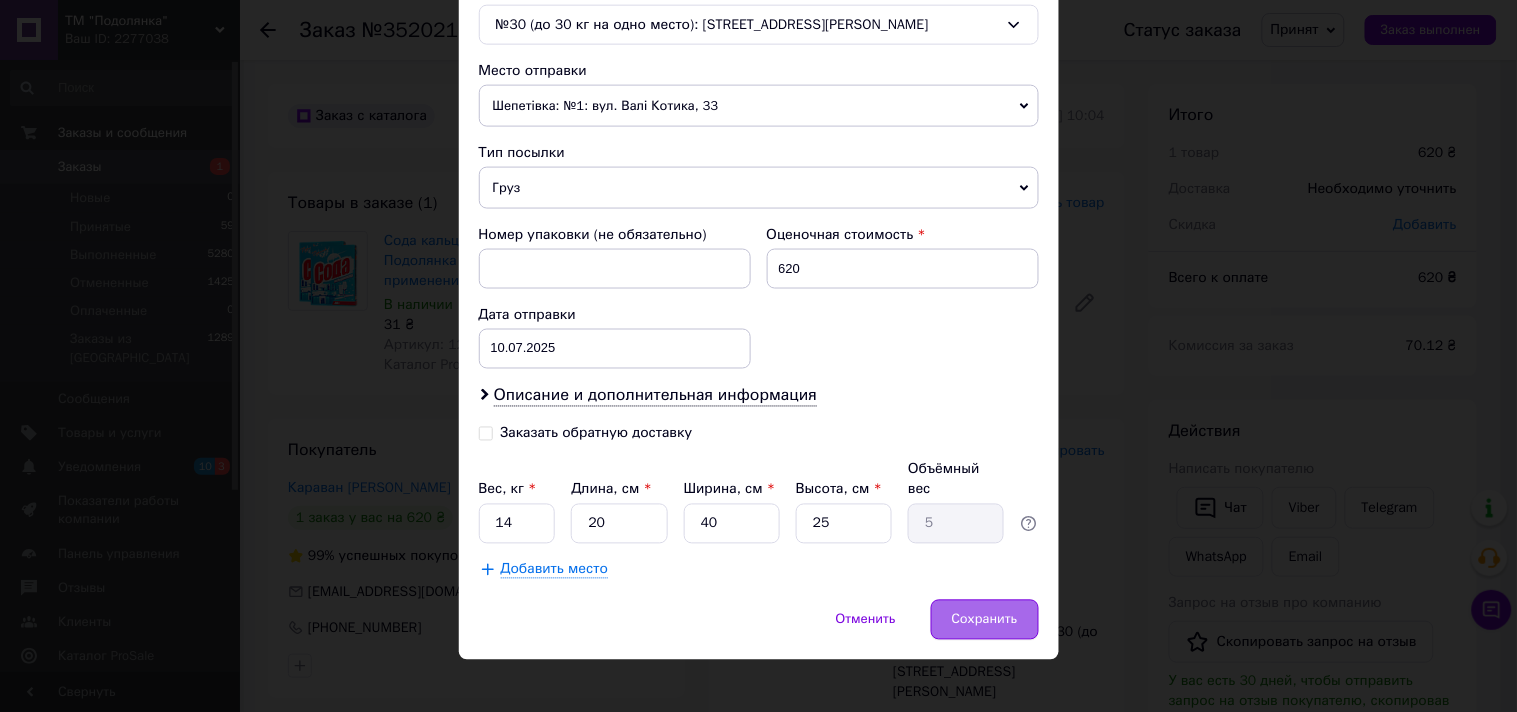 click on "Сохранить" at bounding box center (985, 620) 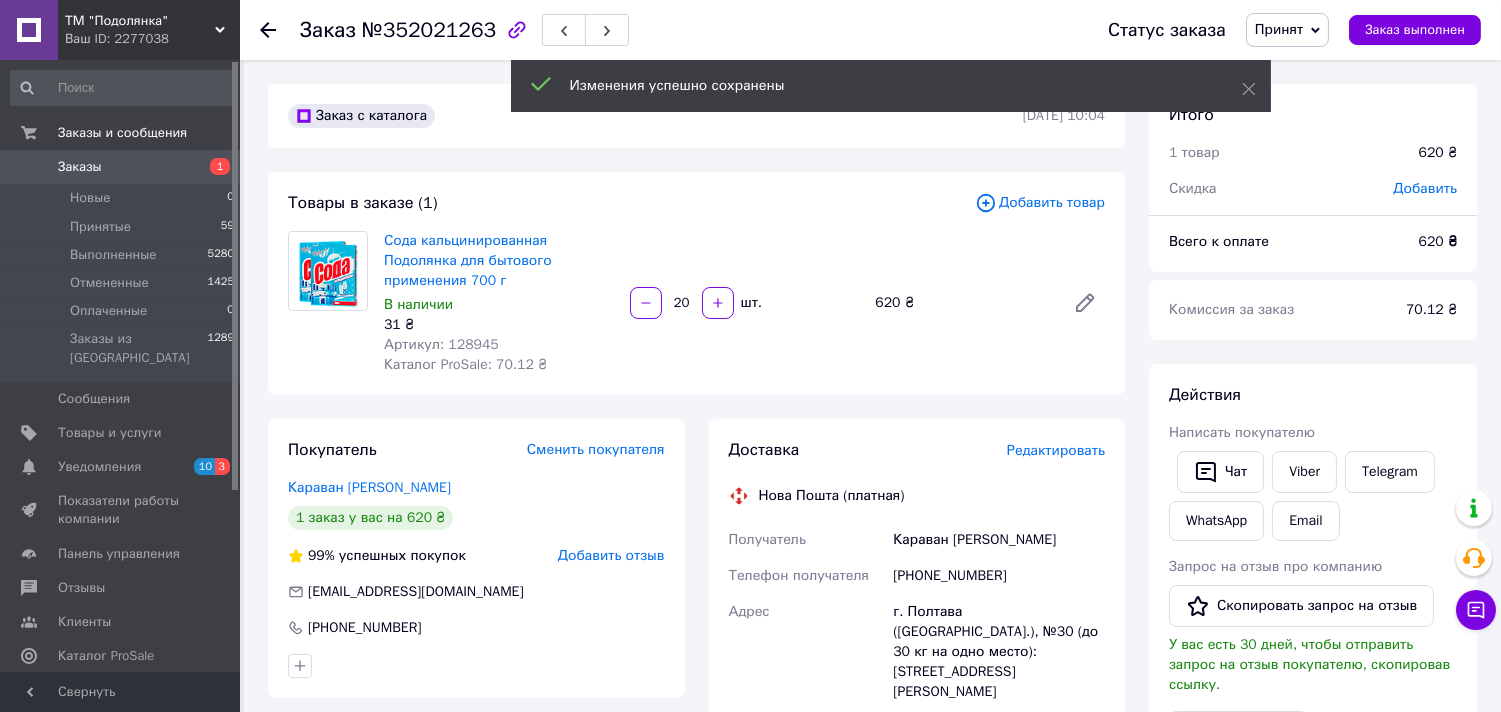 click on "Редактировать" at bounding box center (1056, 450) 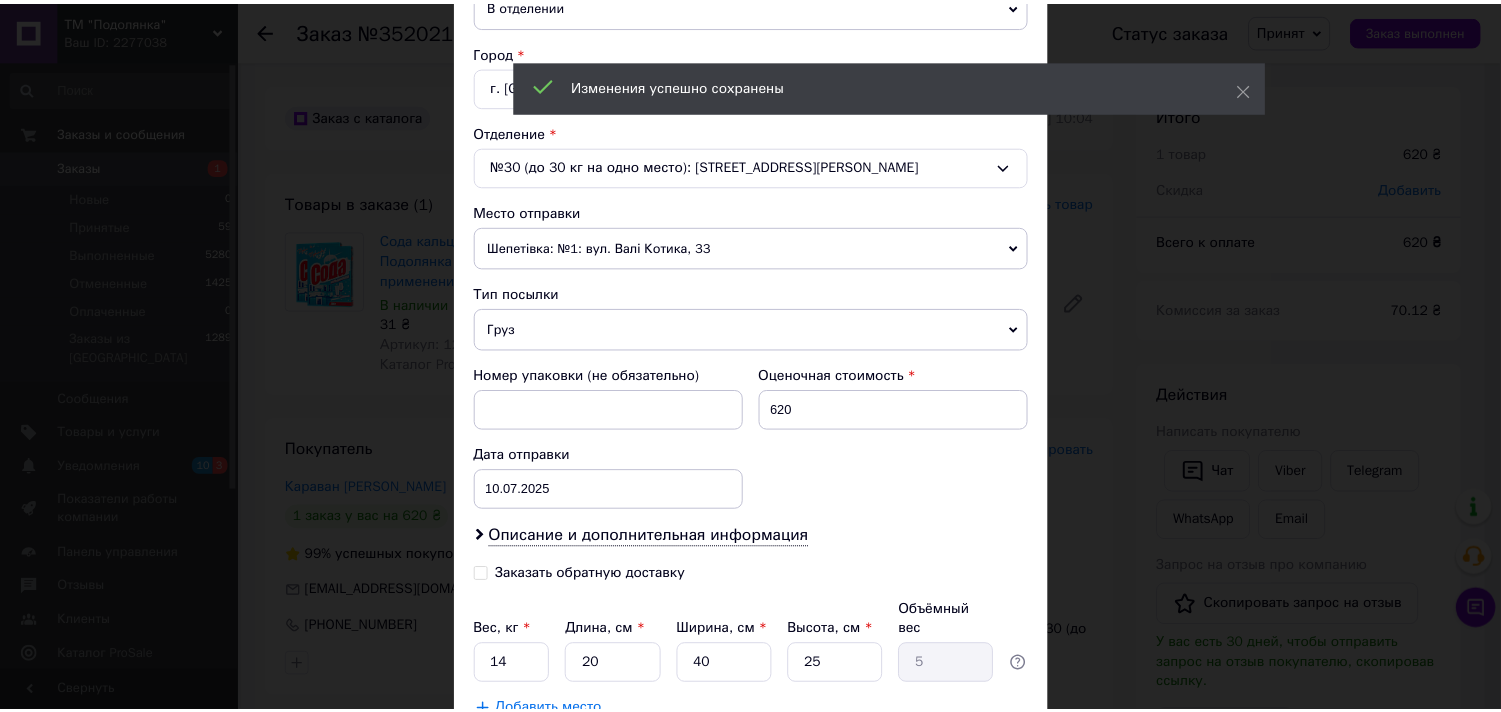 scroll, scrollTop: 654, scrollLeft: 0, axis: vertical 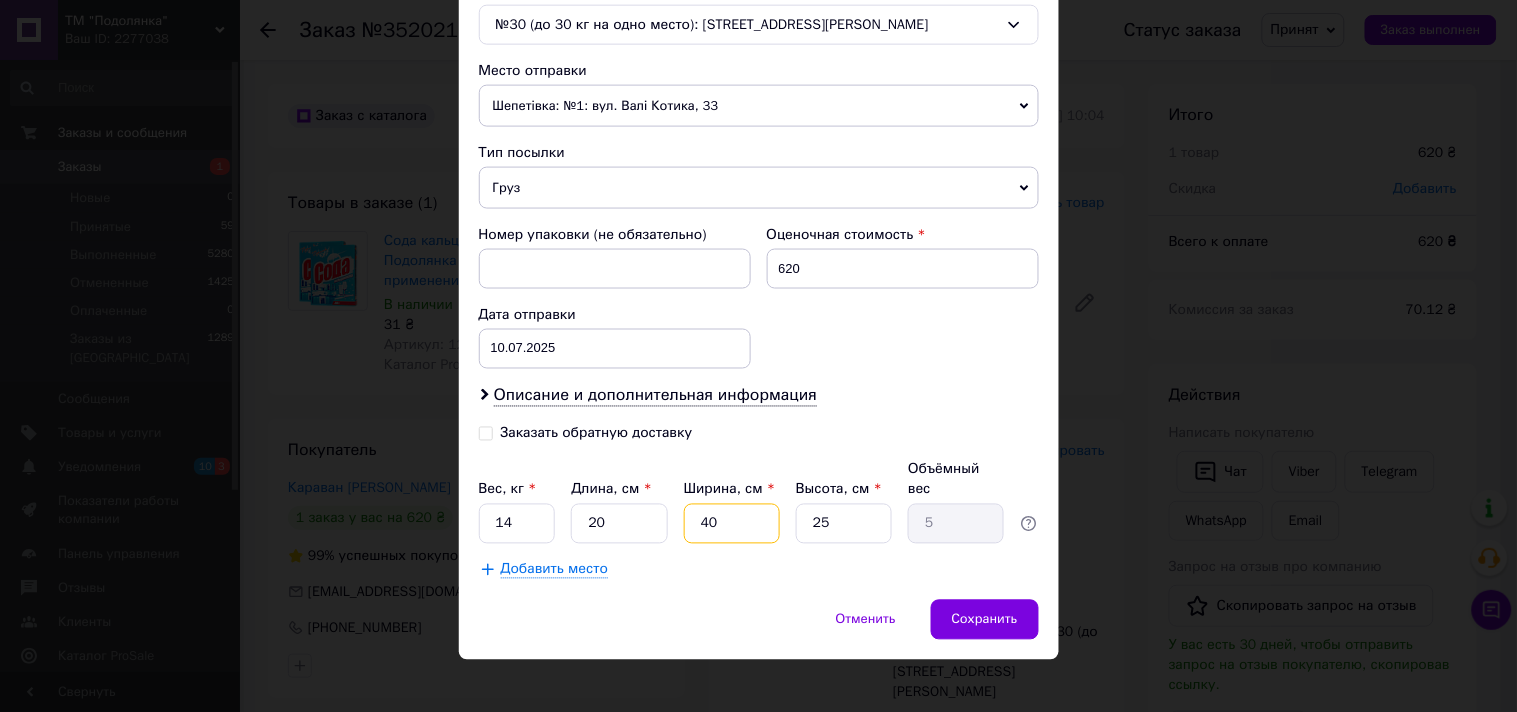 click on "40" at bounding box center (732, 524) 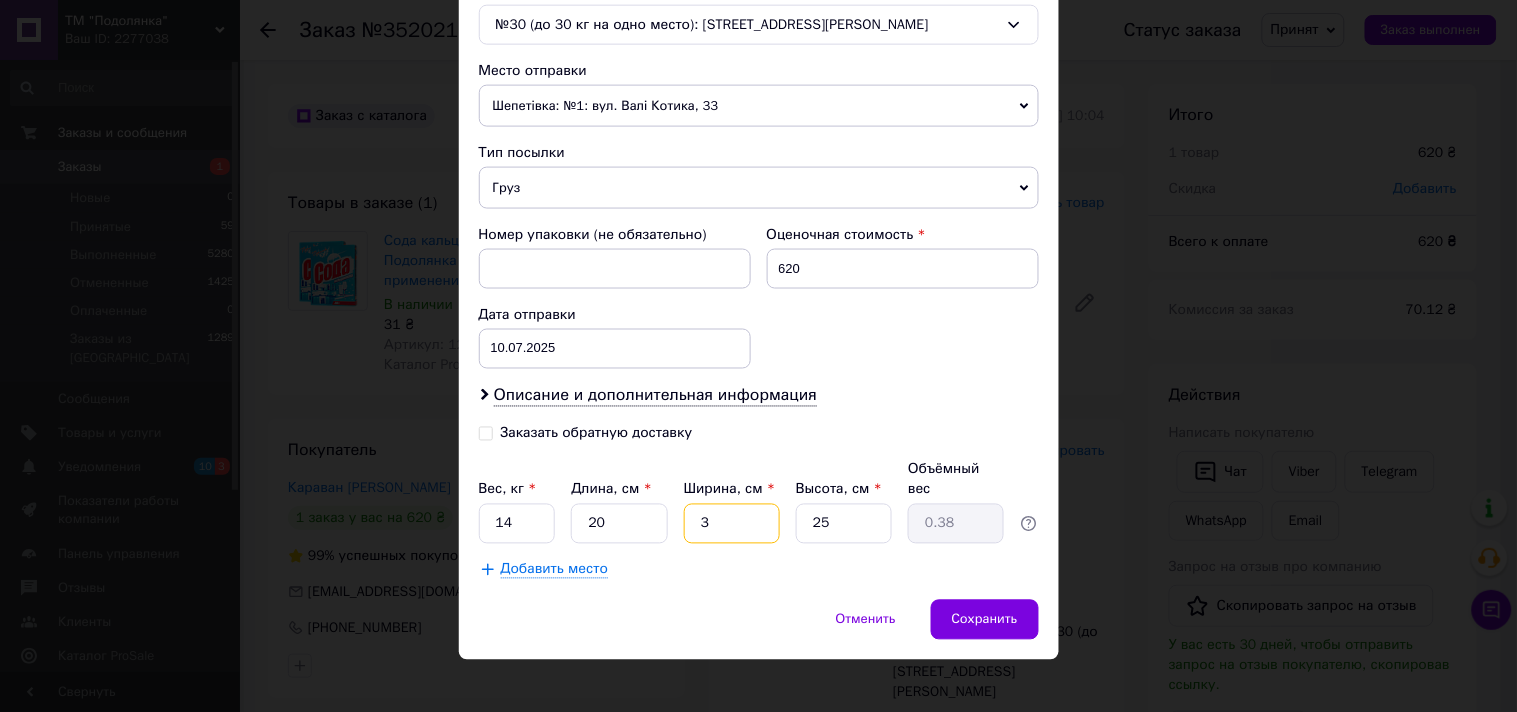 type on "35" 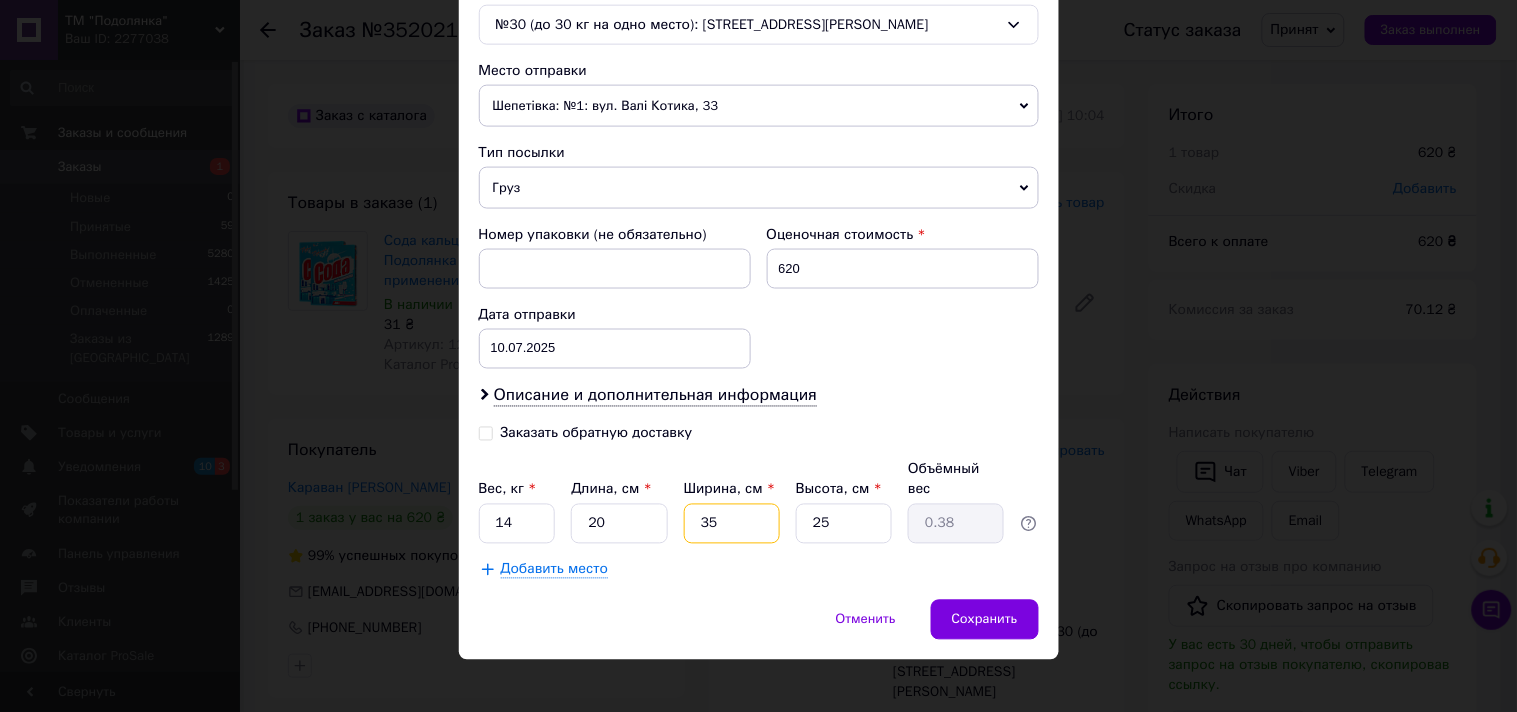 type on "4.38" 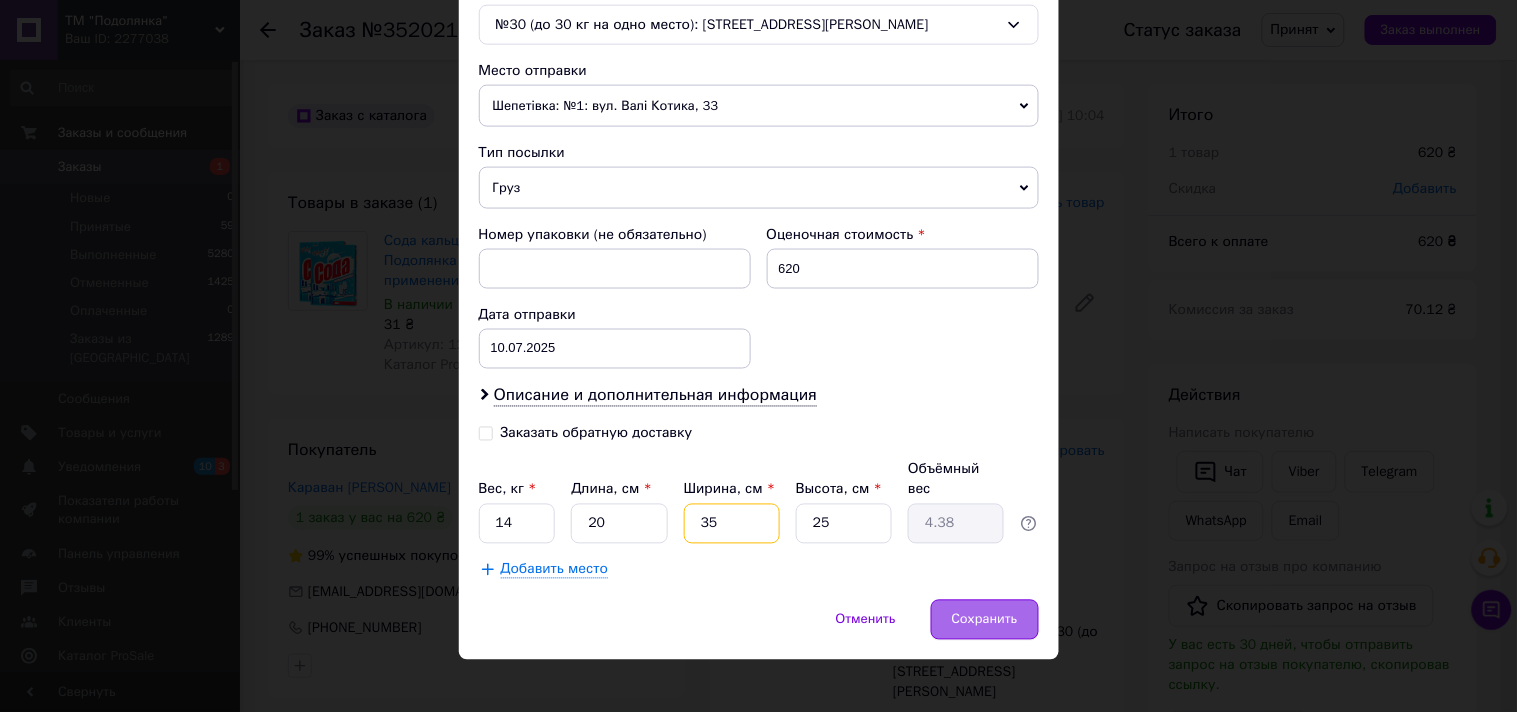 type on "35" 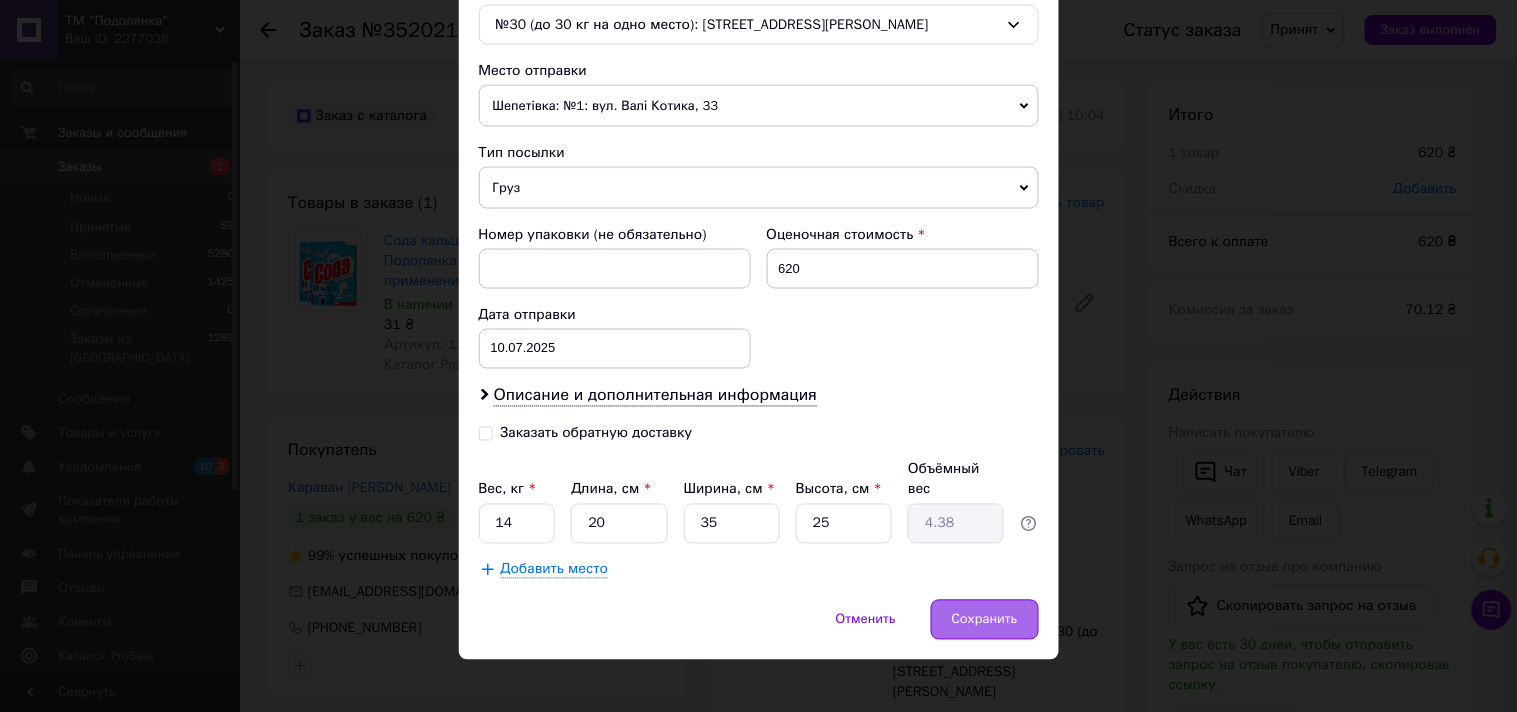 click on "Сохранить" at bounding box center (985, 620) 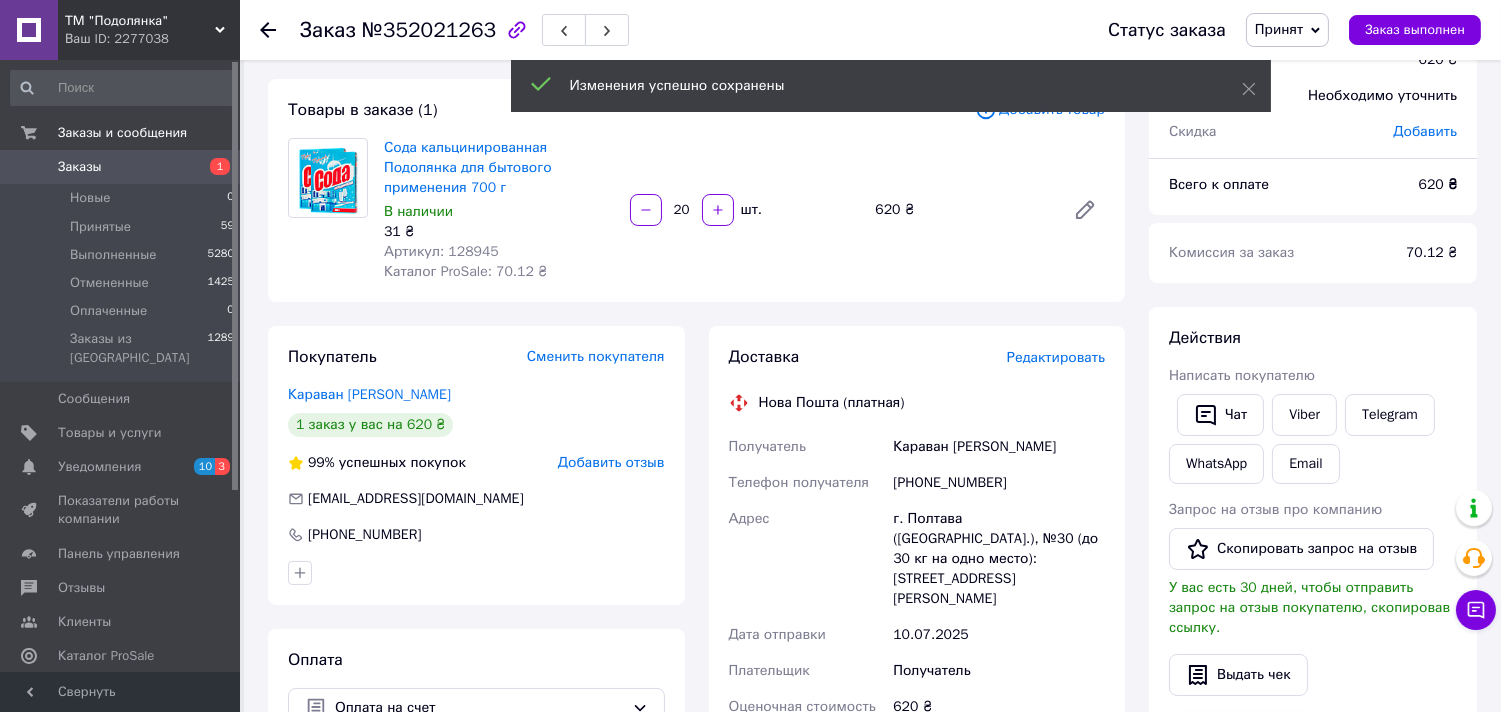 scroll, scrollTop: 592, scrollLeft: 0, axis: vertical 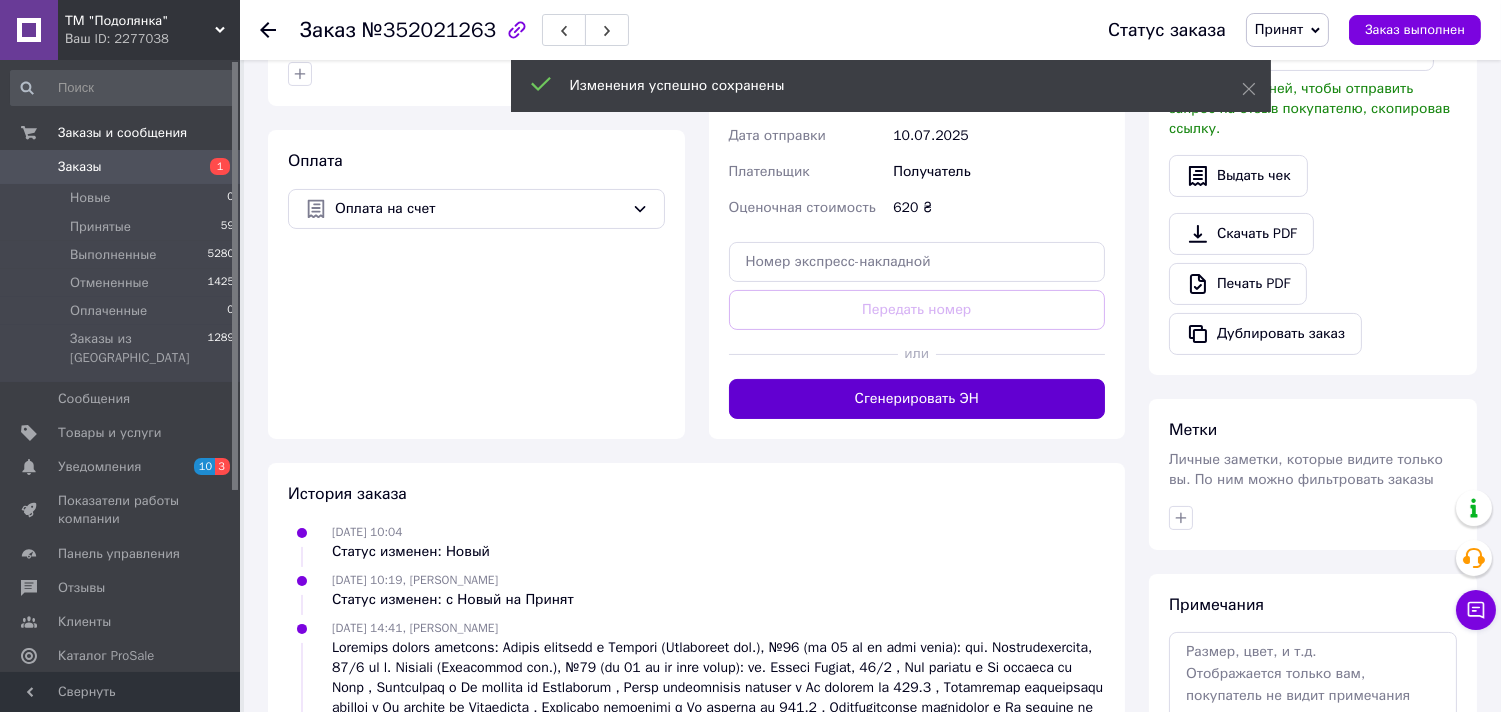 click on "Сгенерировать ЭН" at bounding box center (917, 399) 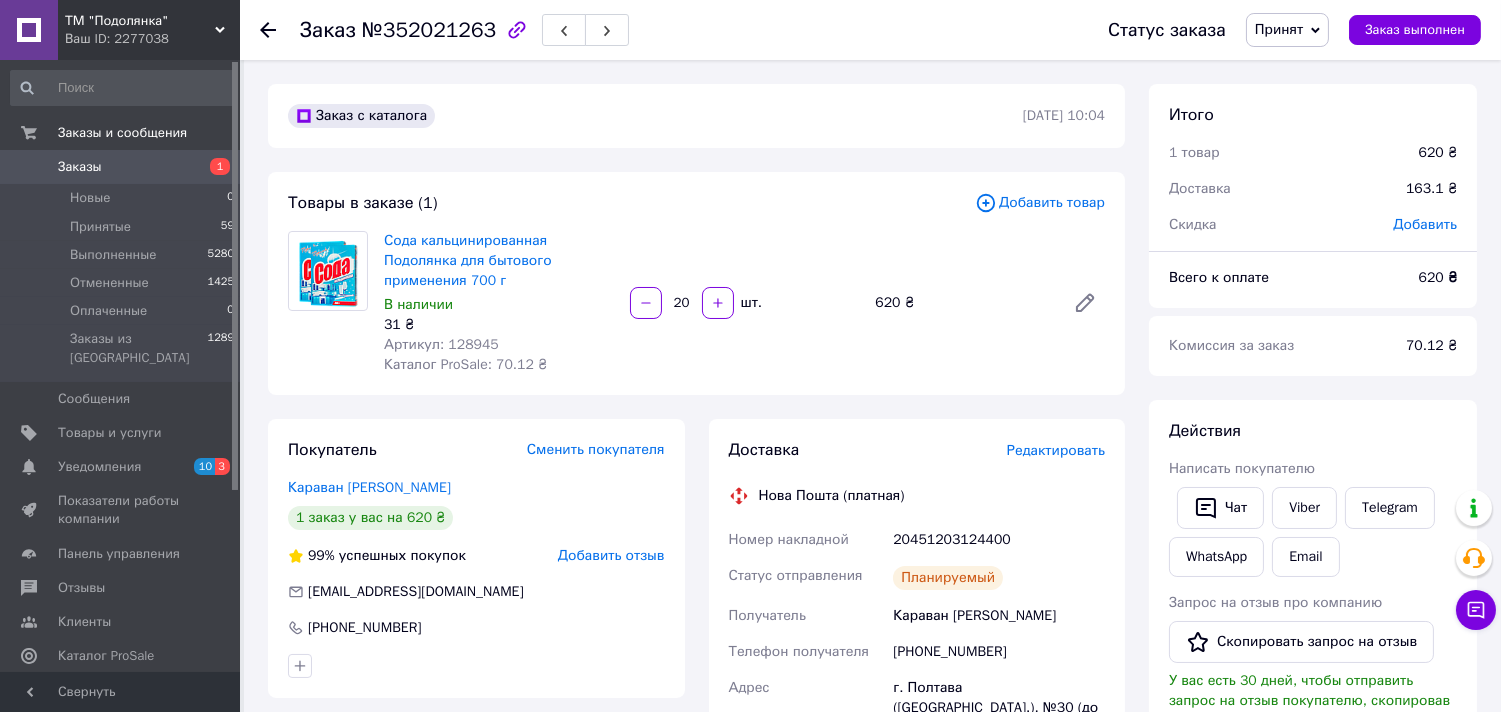 scroll, scrollTop: 296, scrollLeft: 0, axis: vertical 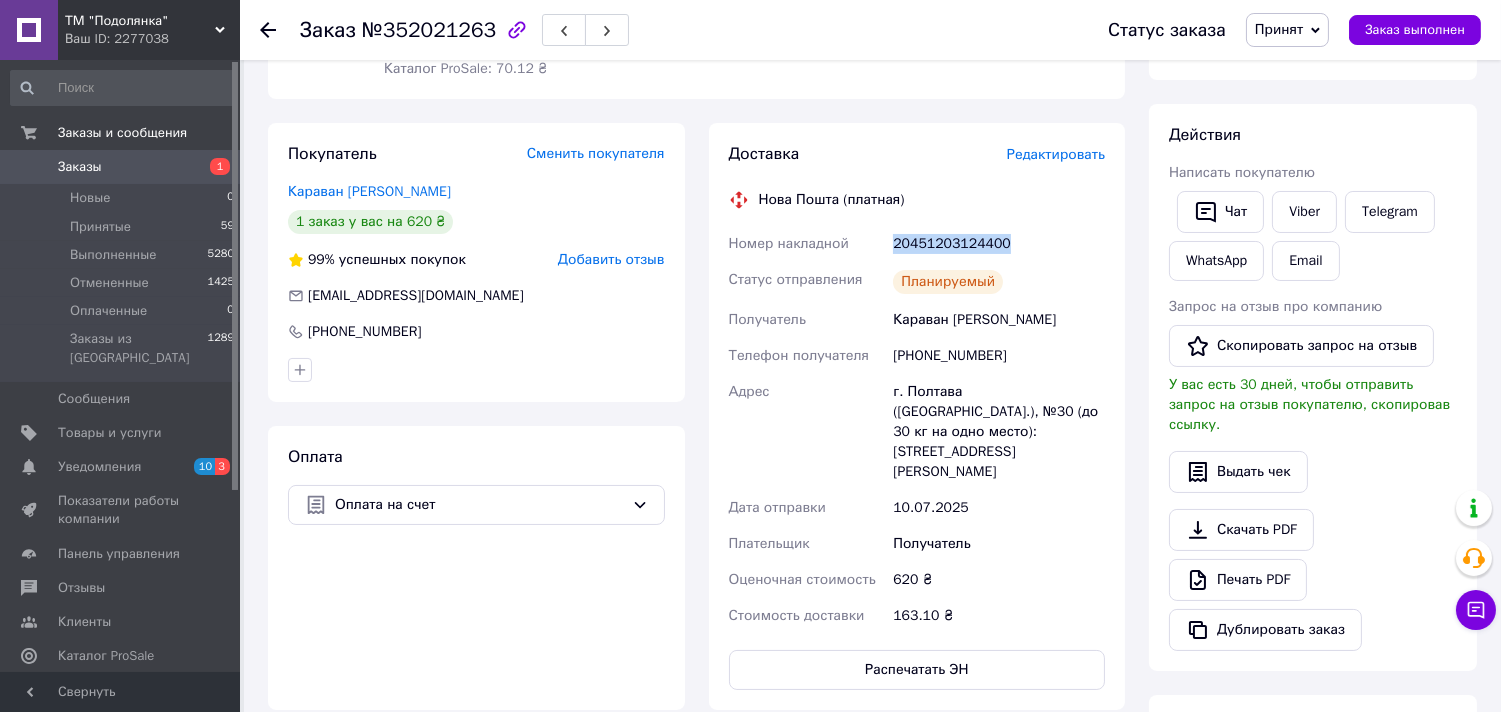 drag, startPoint x: 1016, startPoint y: 246, endPoint x: 888, endPoint y: 246, distance: 128 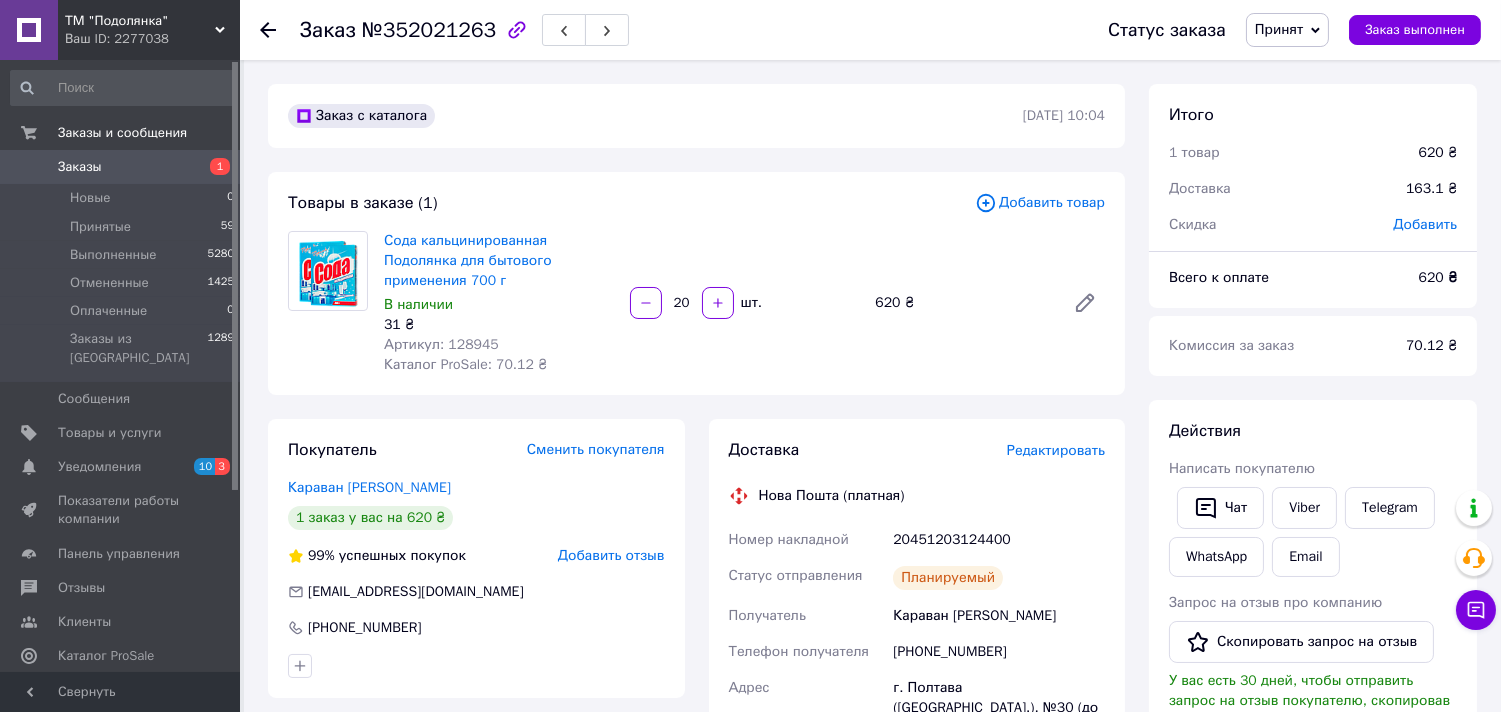 click 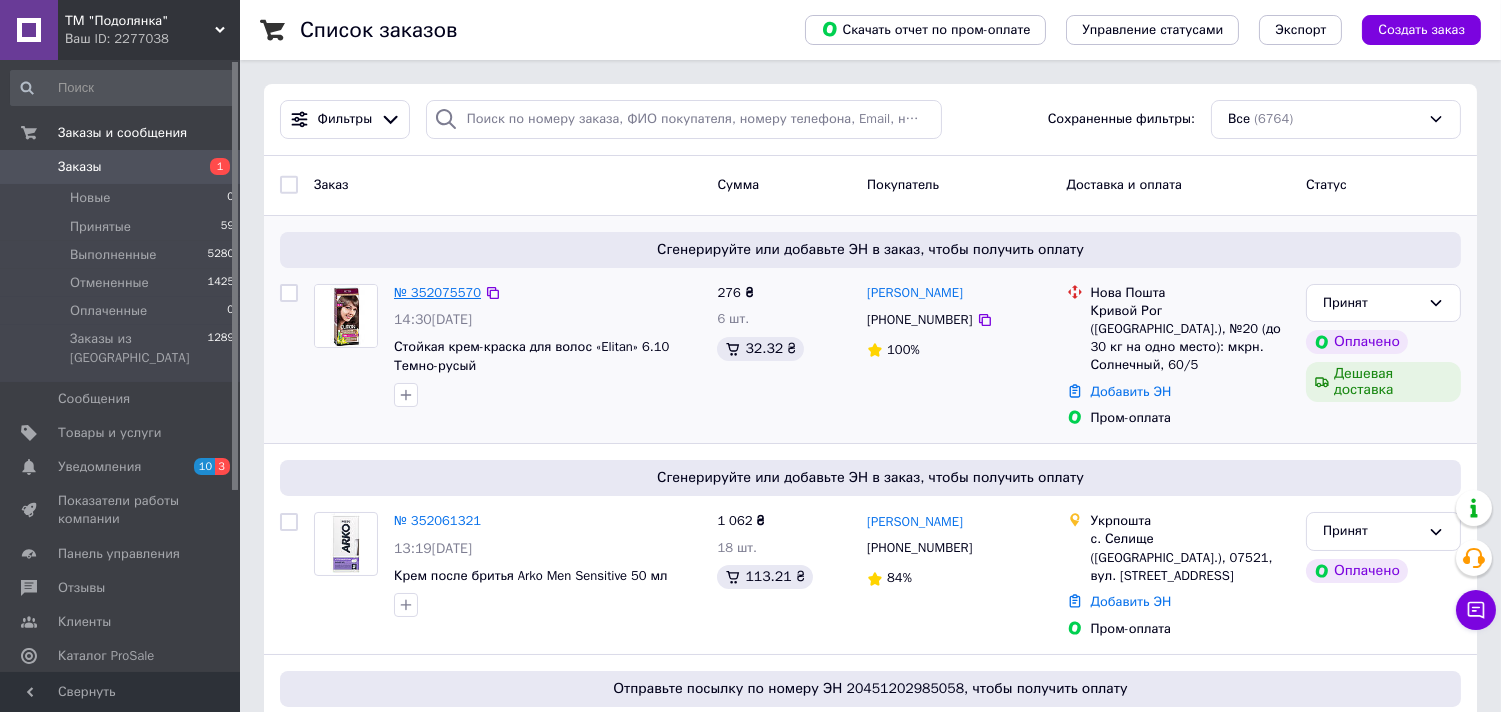 click on "№ 352075570" at bounding box center (437, 292) 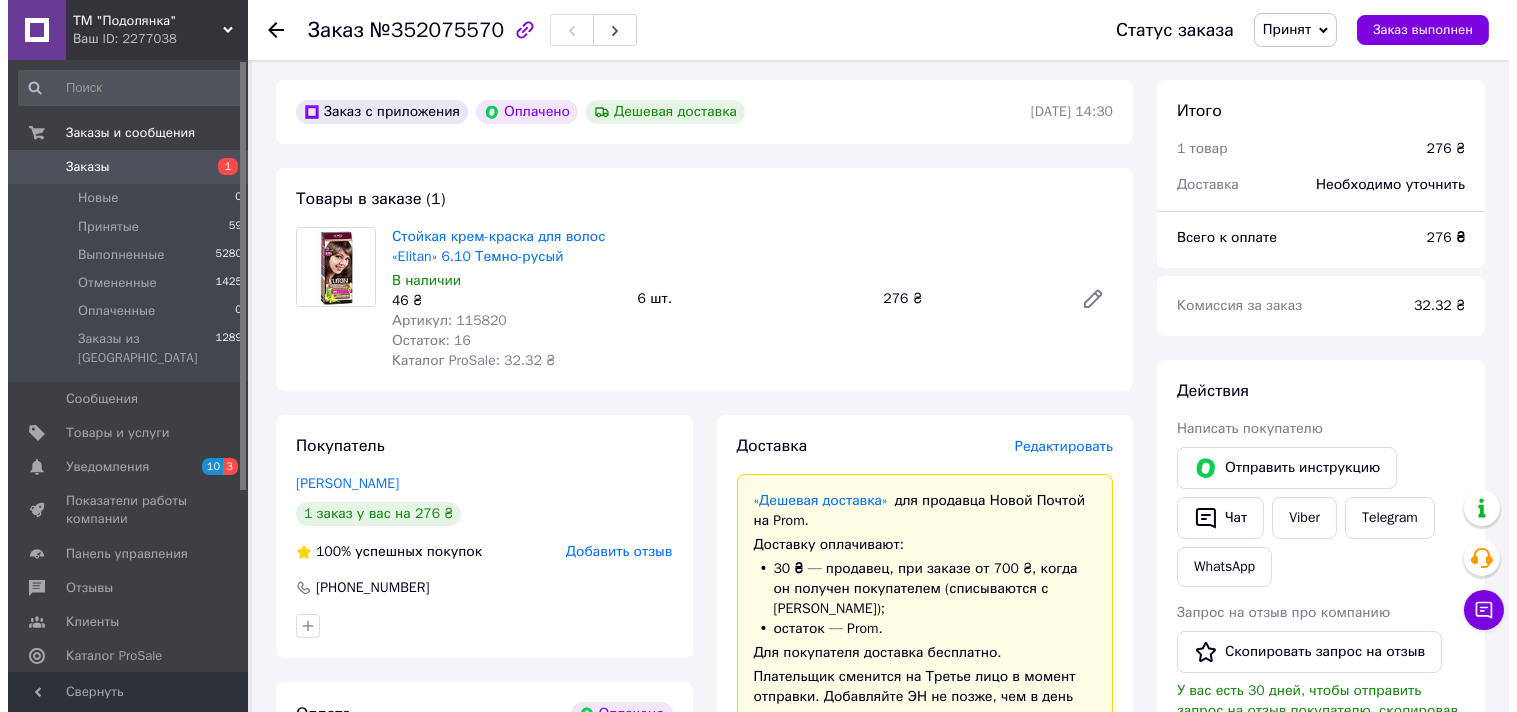 scroll, scrollTop: 0, scrollLeft: 0, axis: both 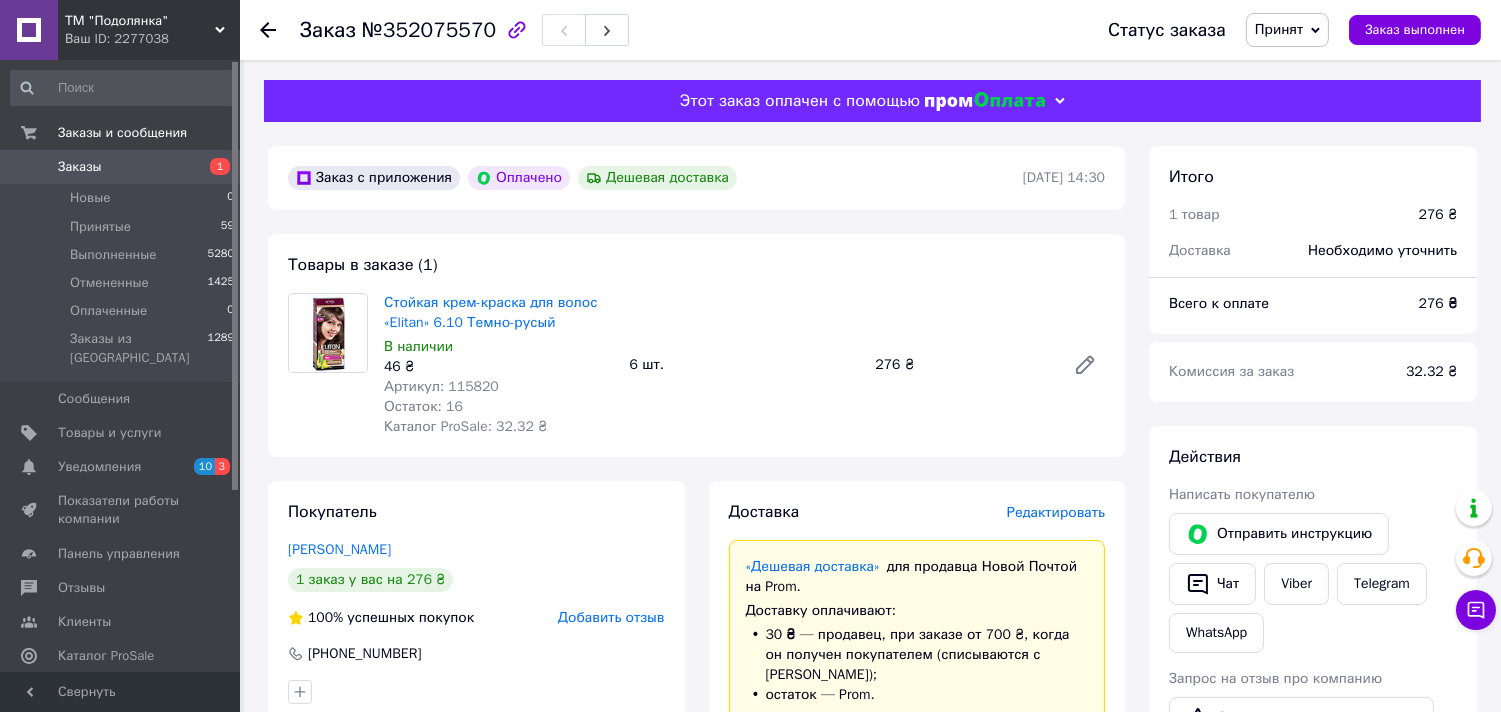 click on "Редактировать" at bounding box center [1056, 512] 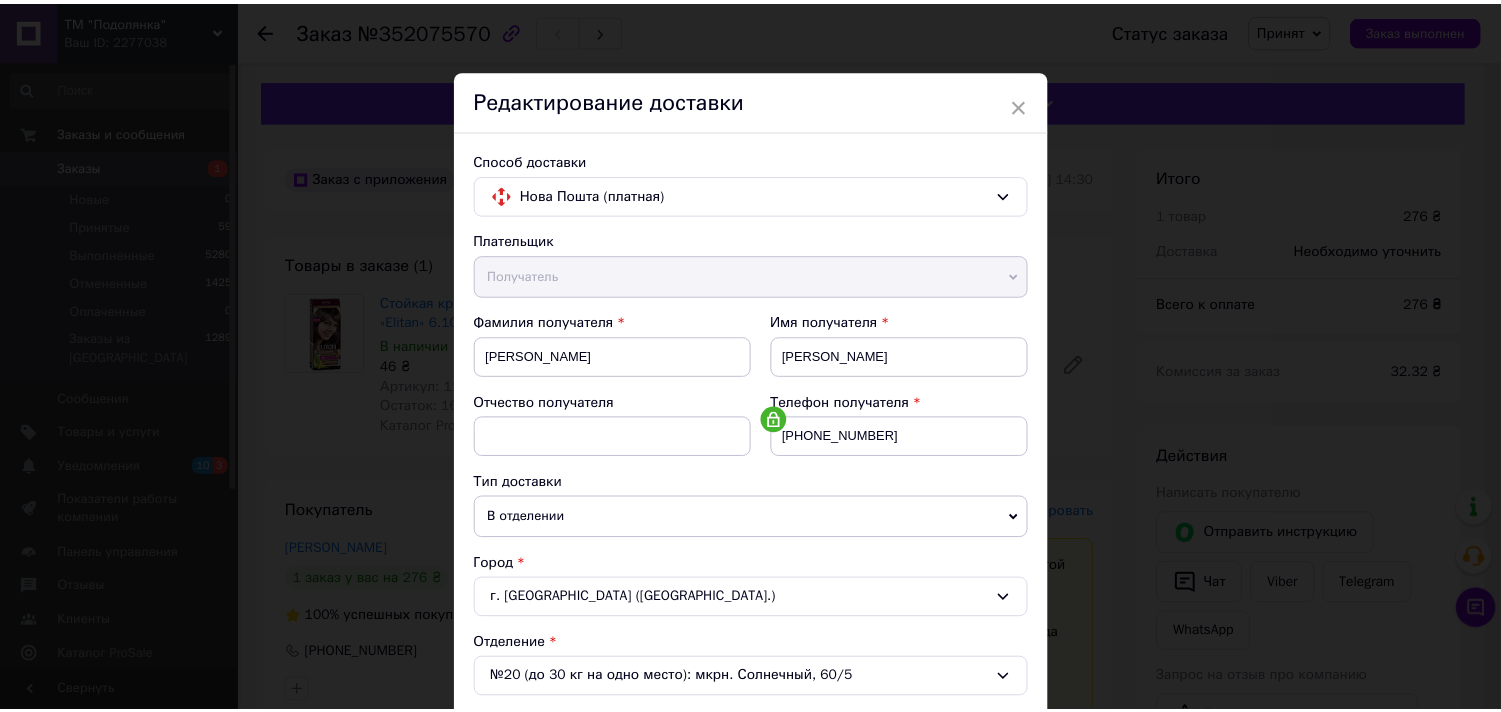 scroll, scrollTop: 592, scrollLeft: 0, axis: vertical 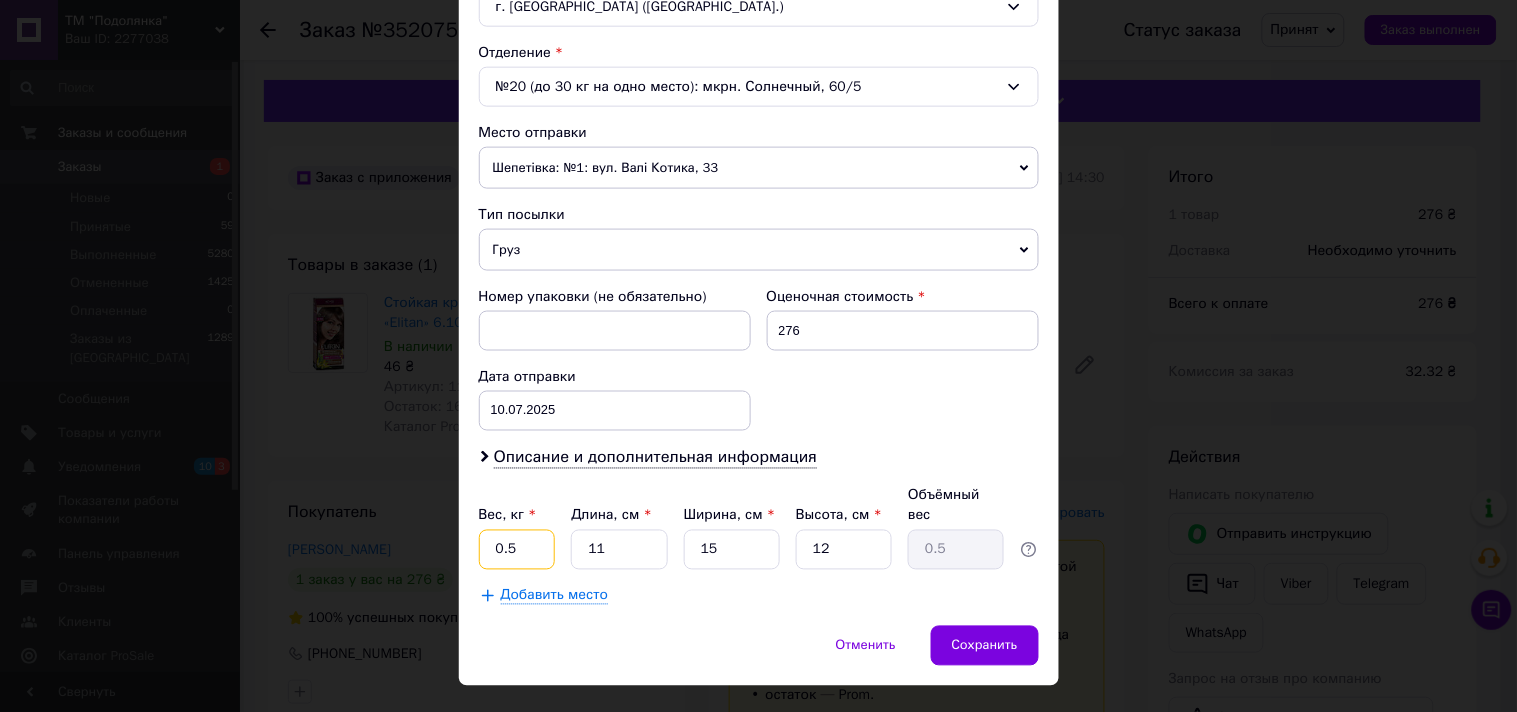 click on "0.5" at bounding box center [517, 550] 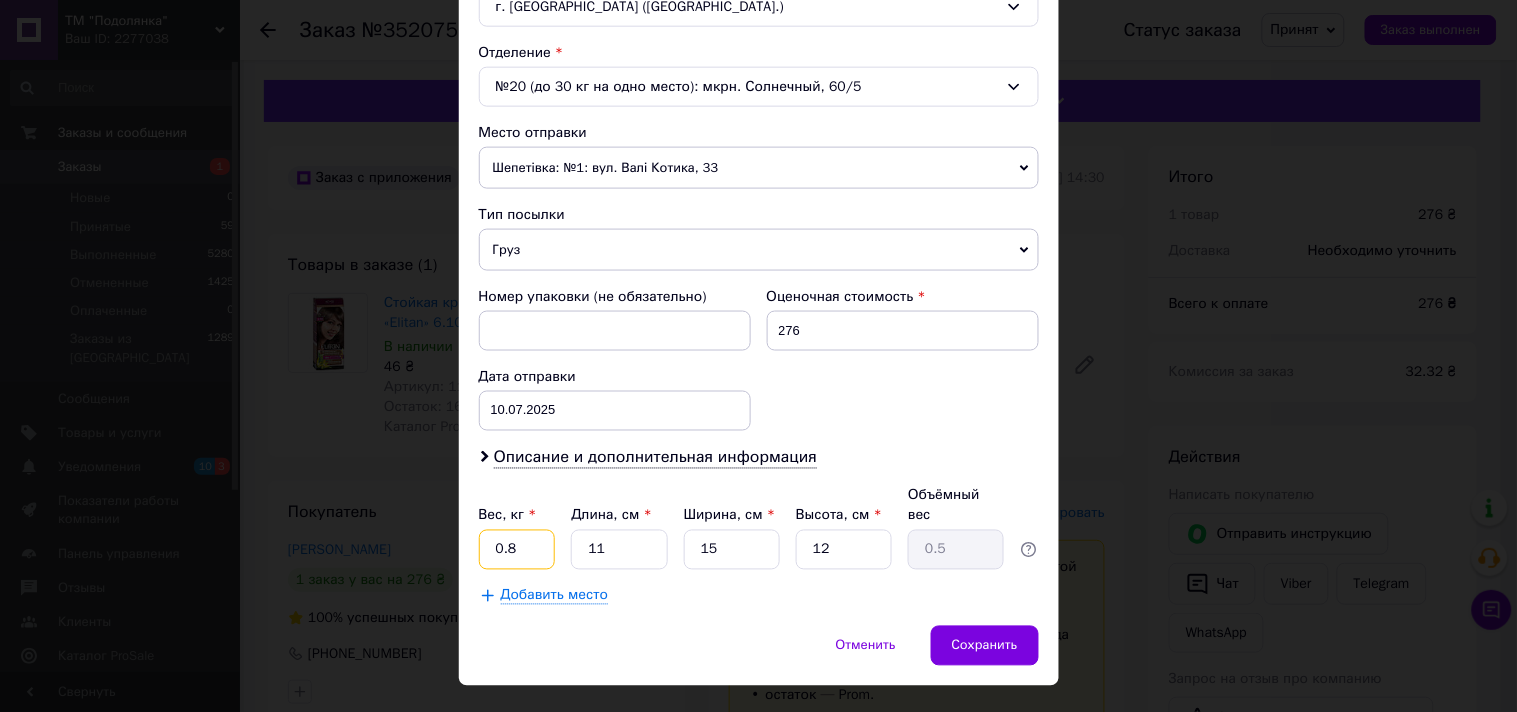type on "0.8" 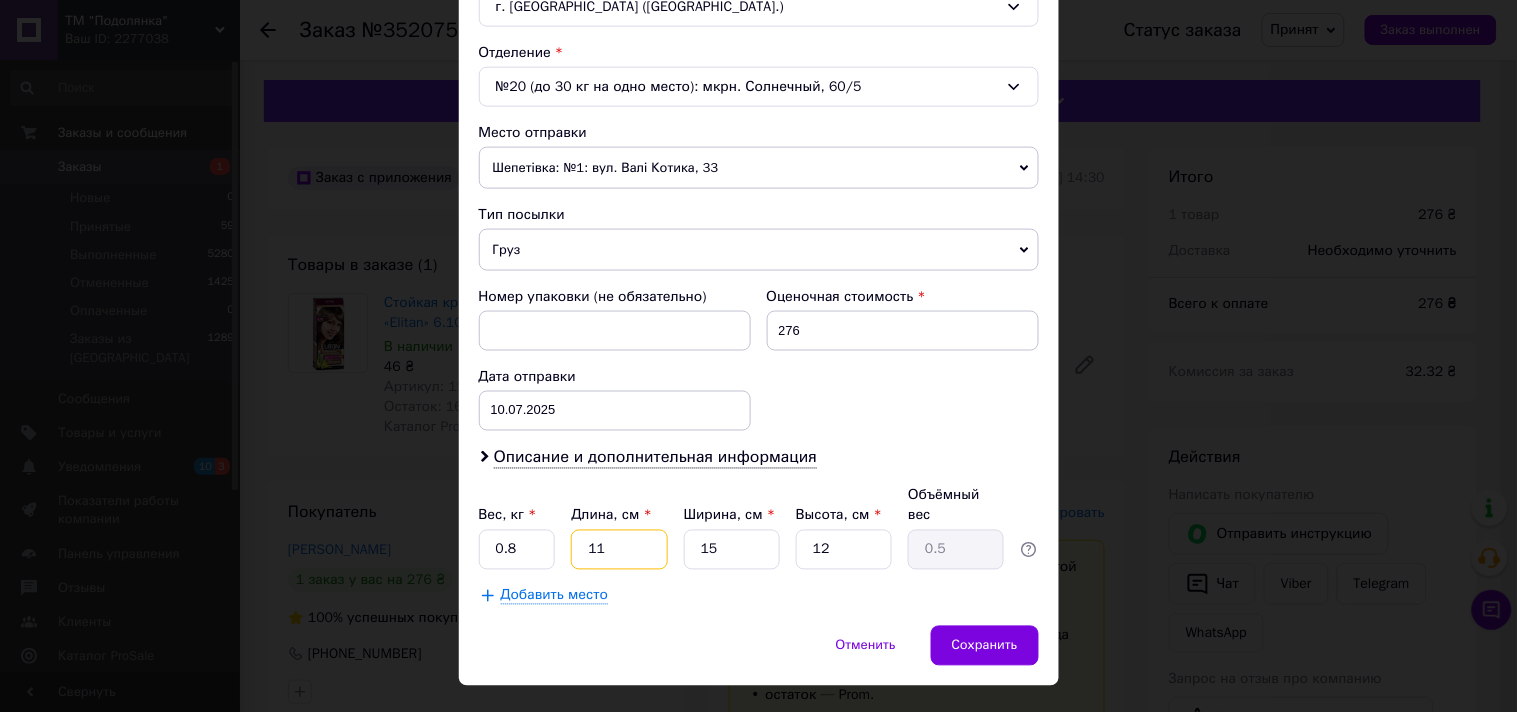 click on "11" at bounding box center (619, 550) 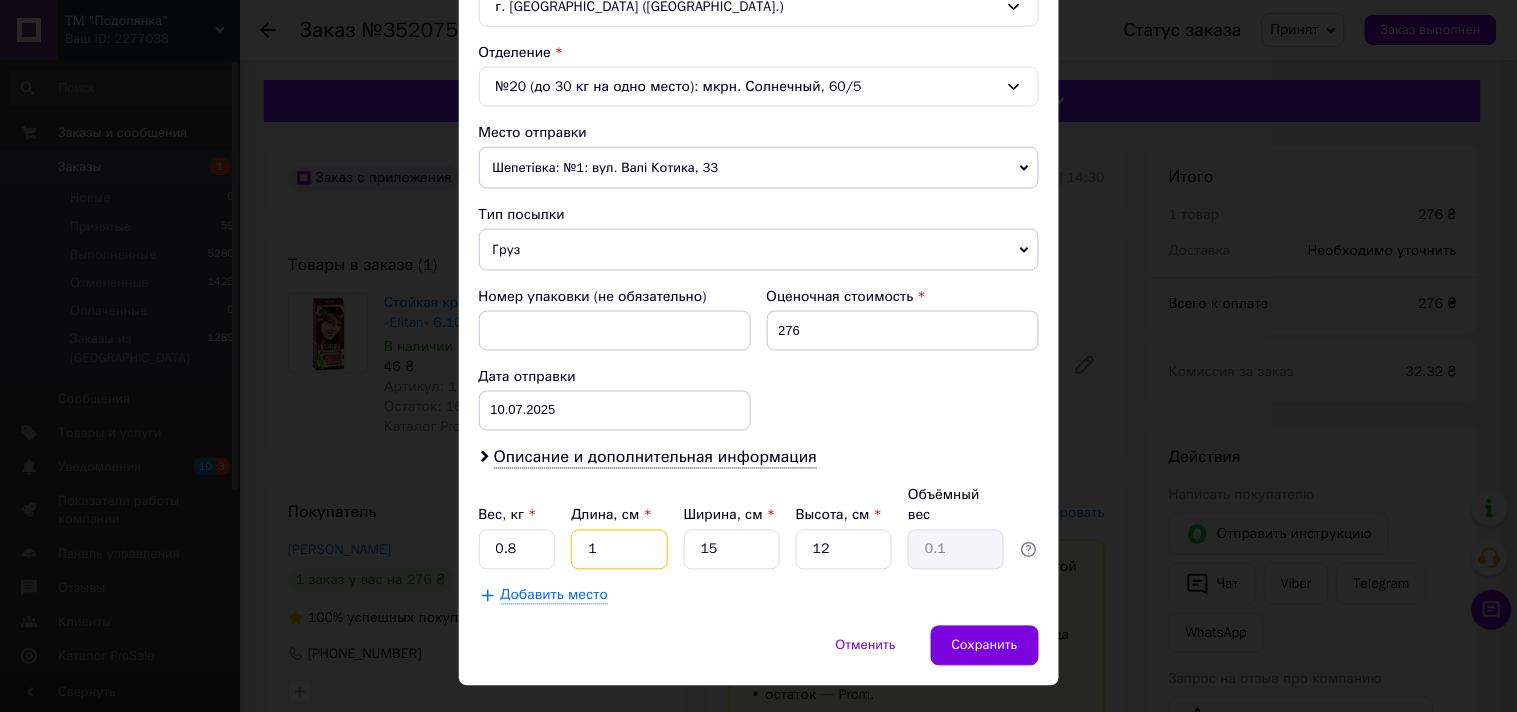 type on "15" 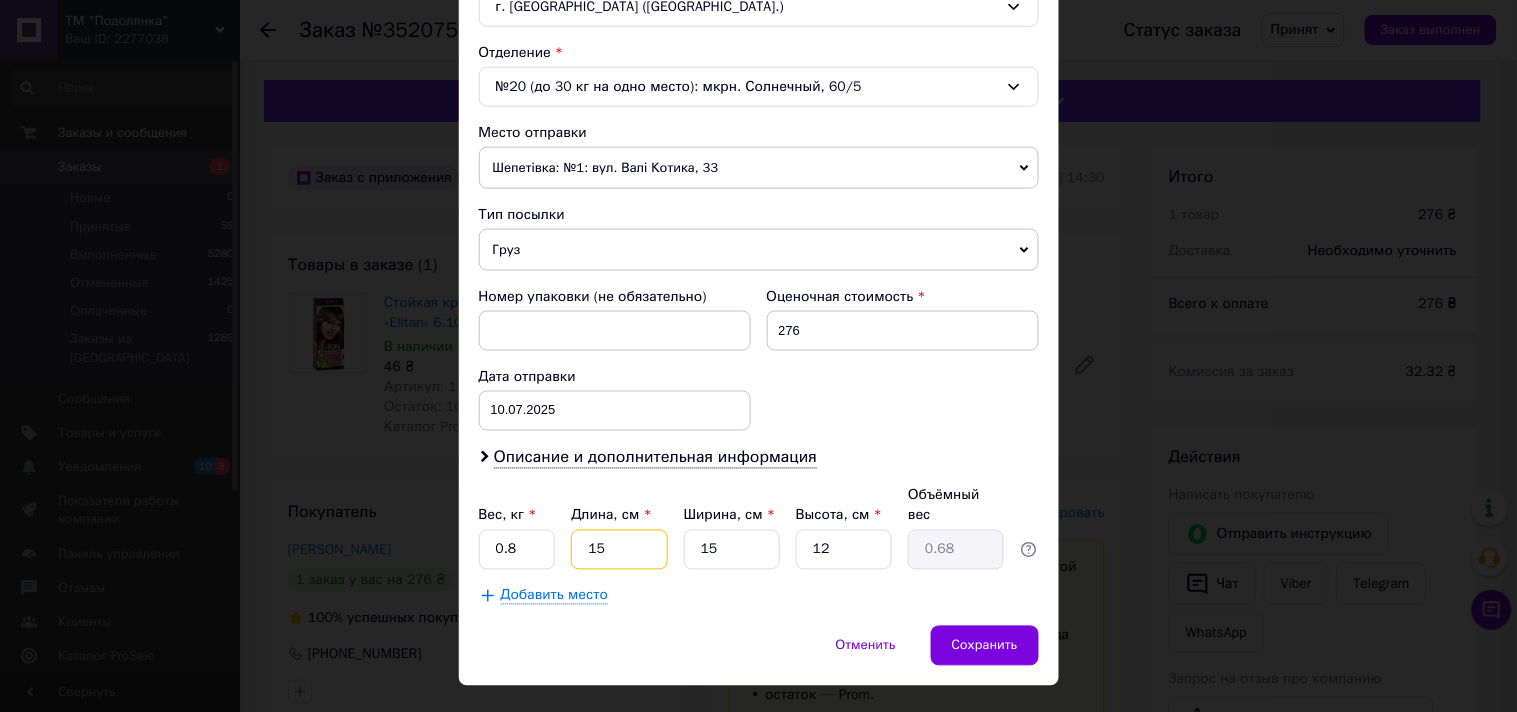 type on "15" 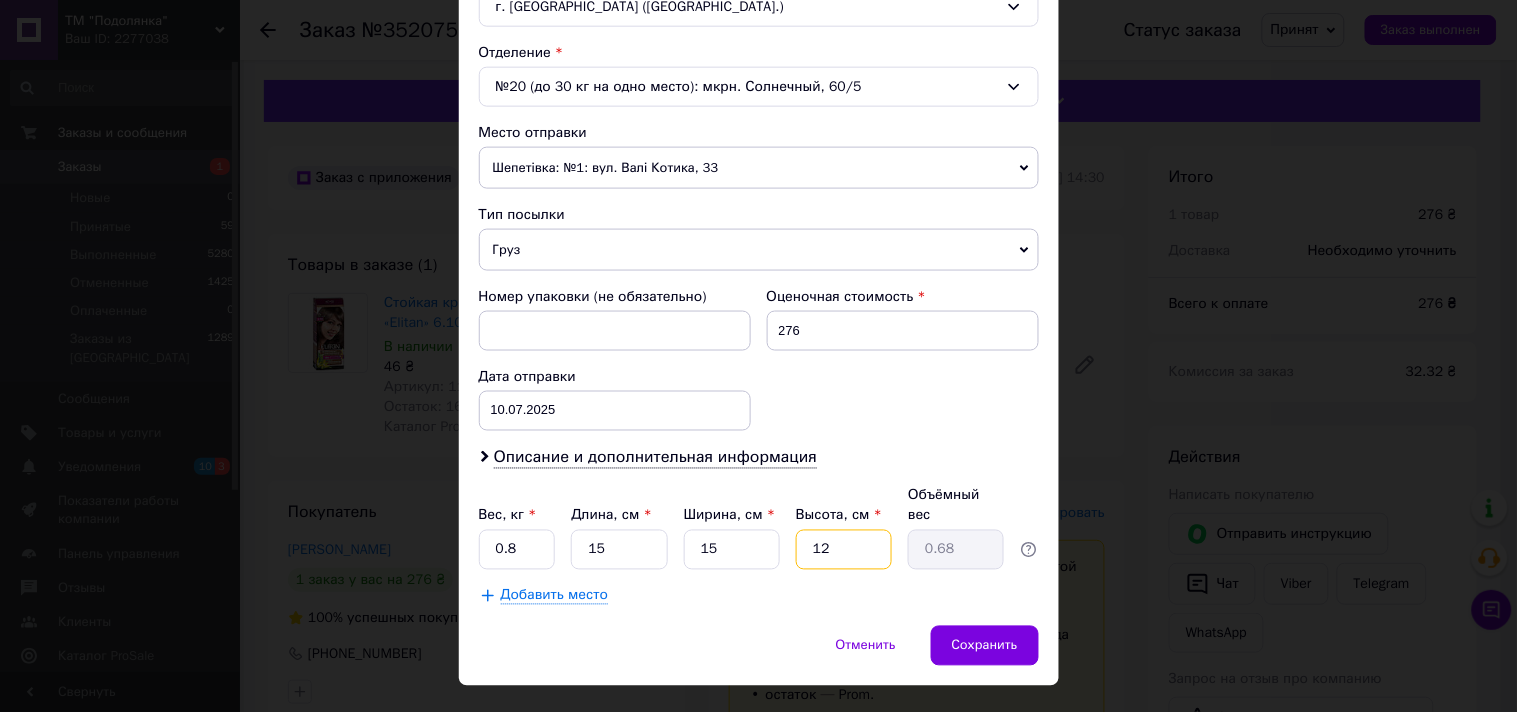 click on "12" at bounding box center (844, 550) 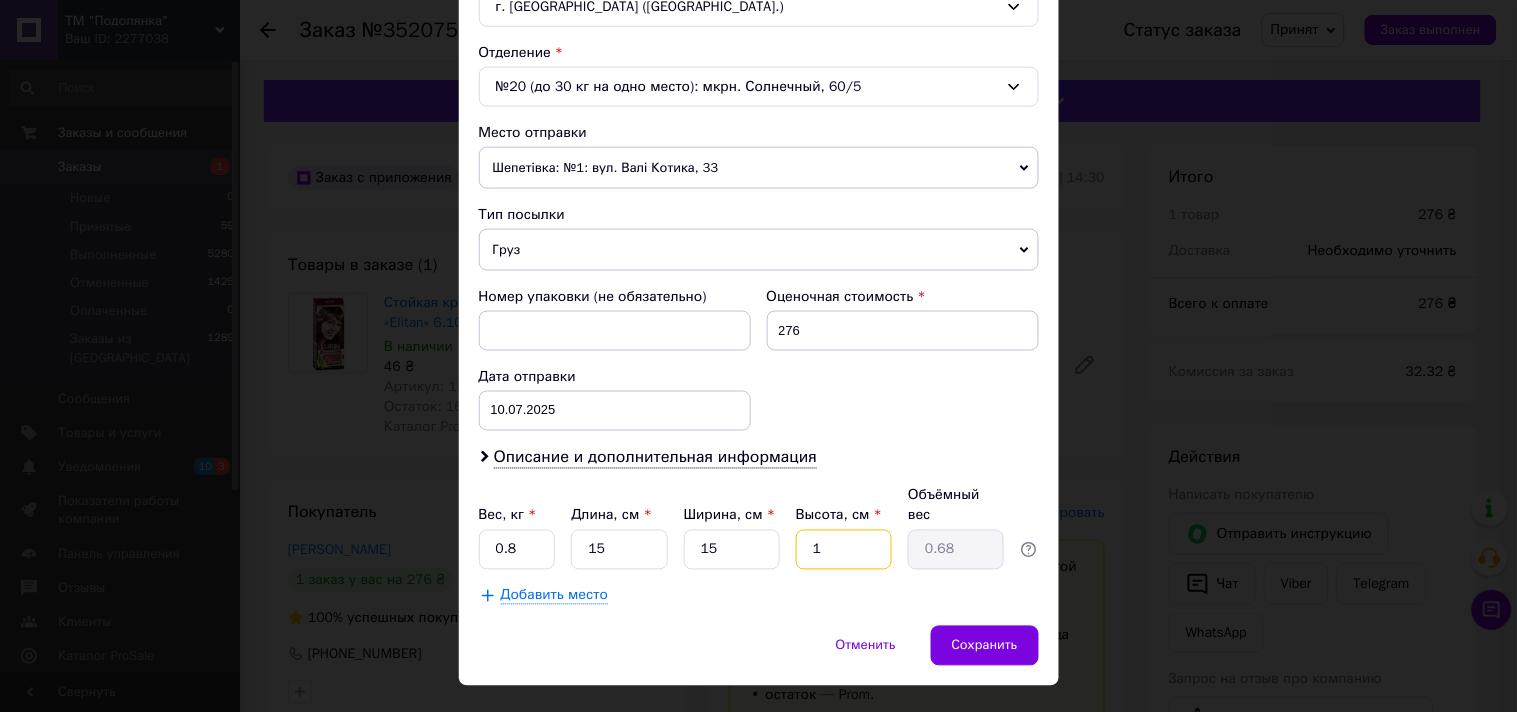type on "0.1" 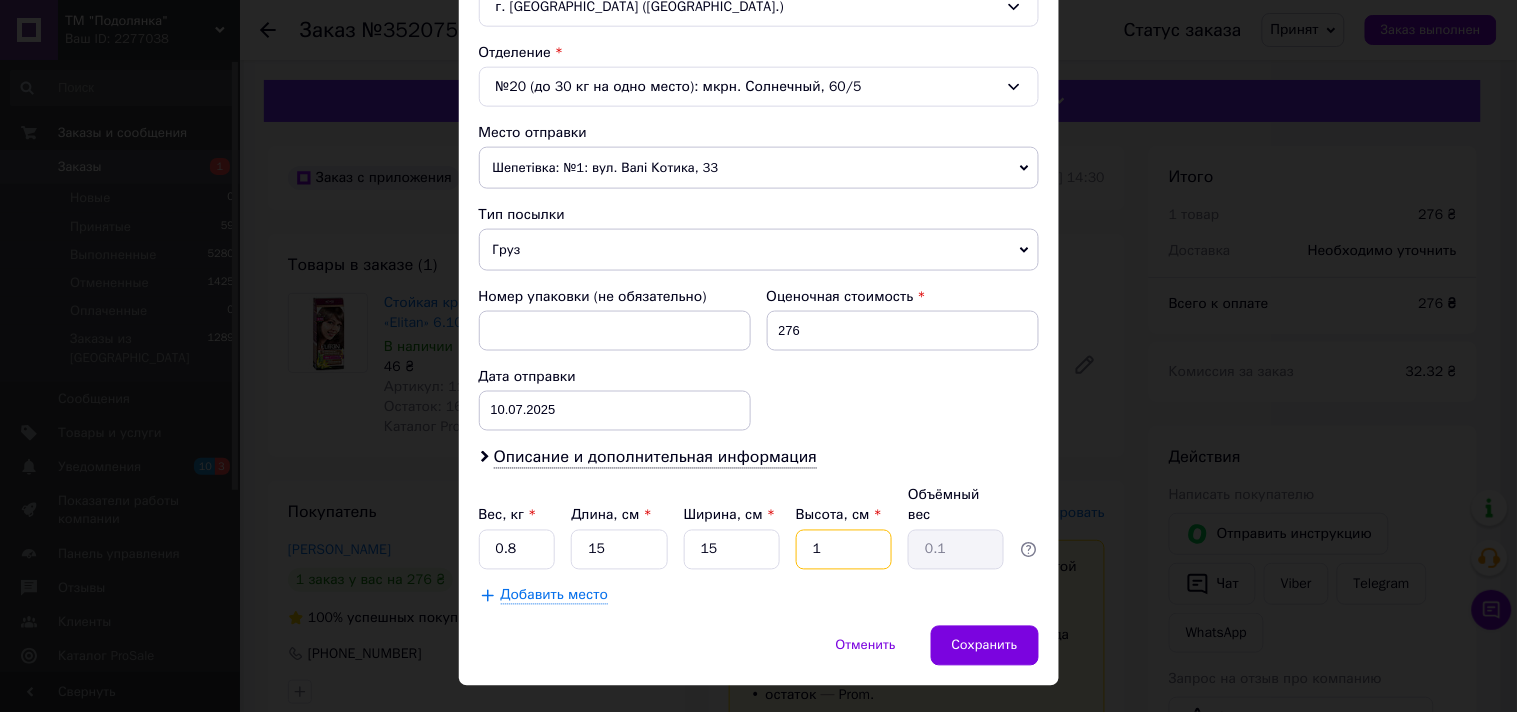 type on "17" 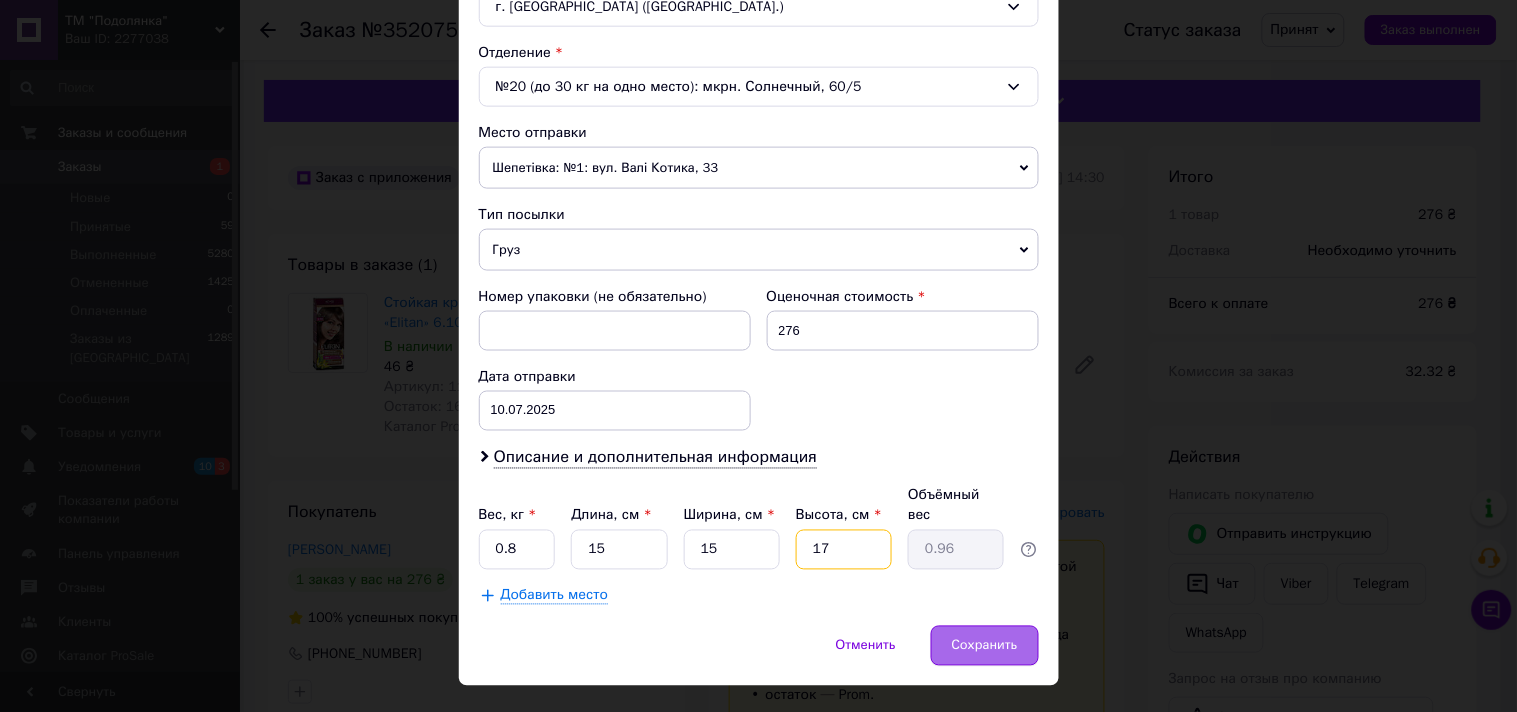 type on "17" 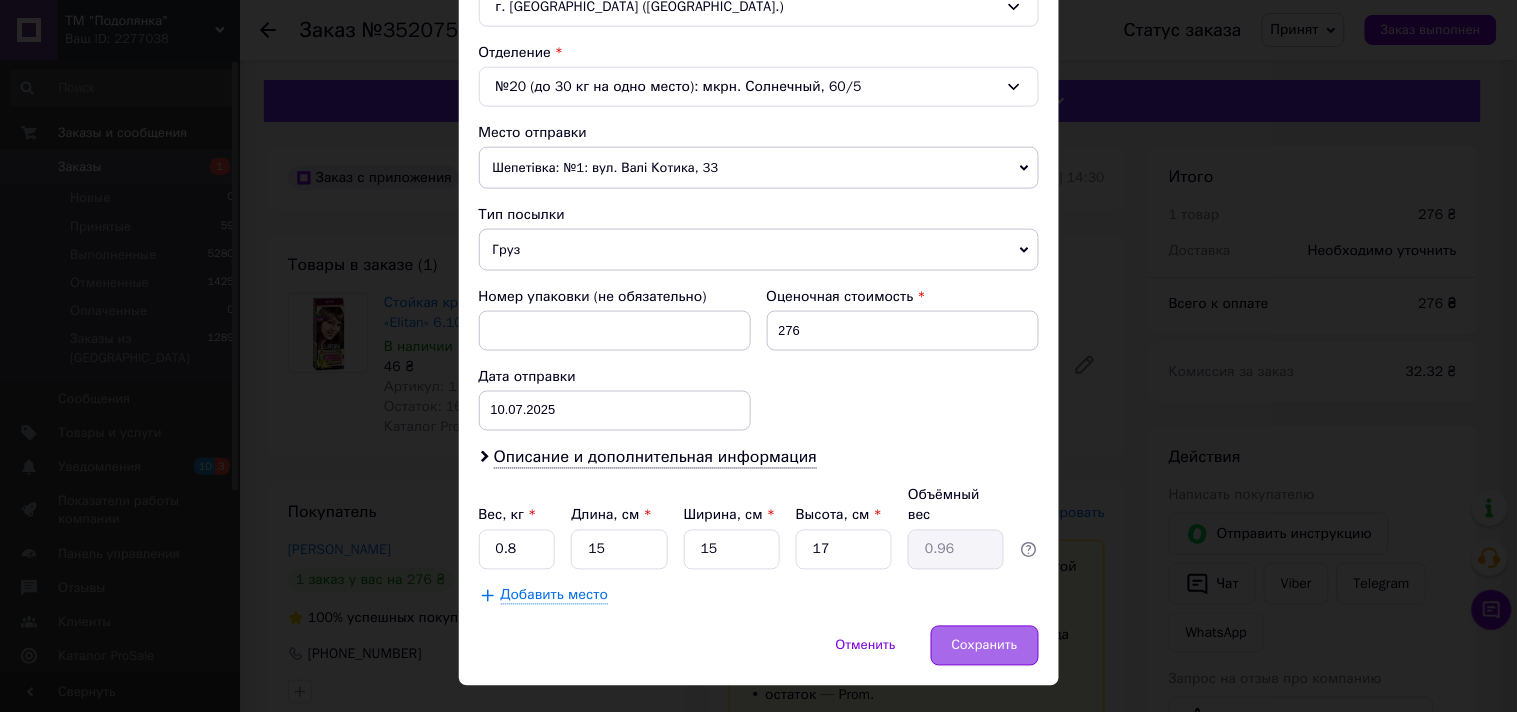 click on "Сохранить" at bounding box center [985, 646] 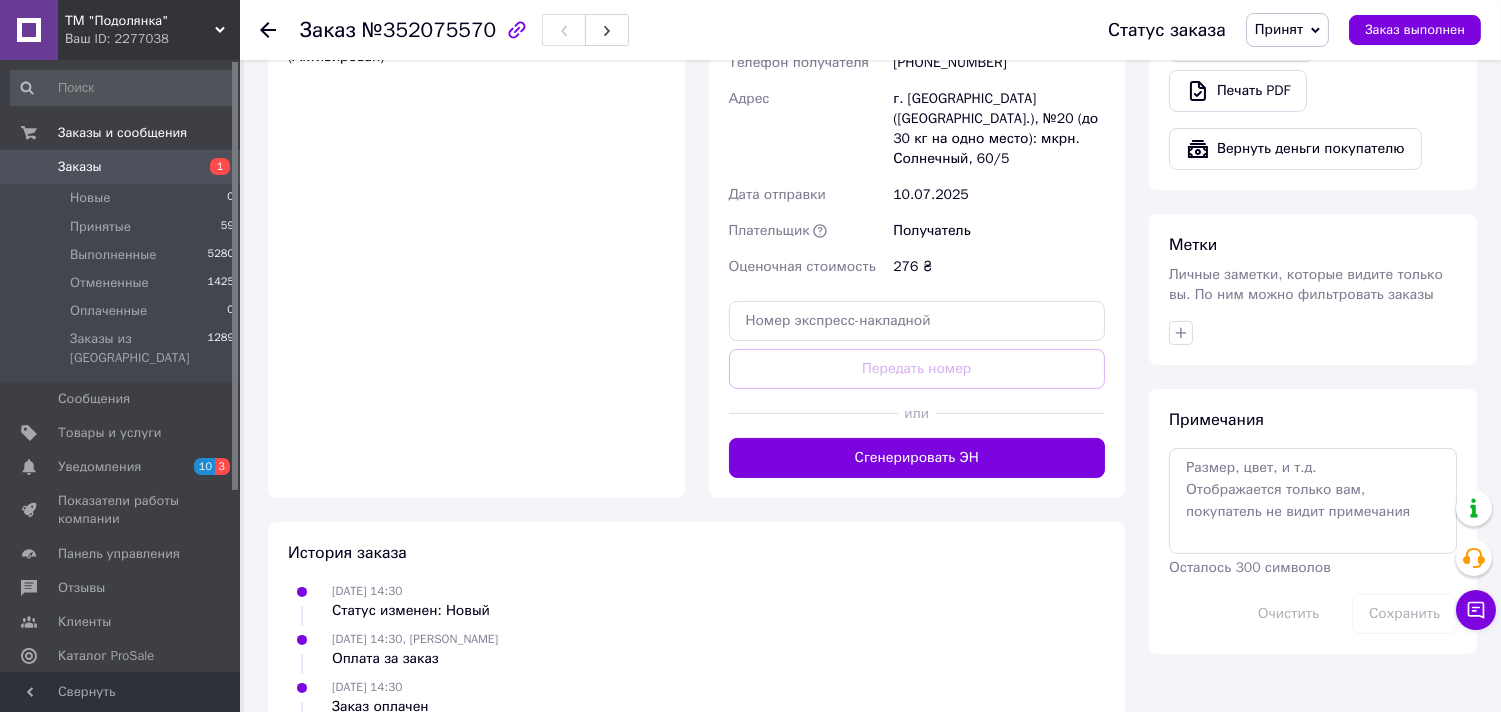 scroll, scrollTop: 888, scrollLeft: 0, axis: vertical 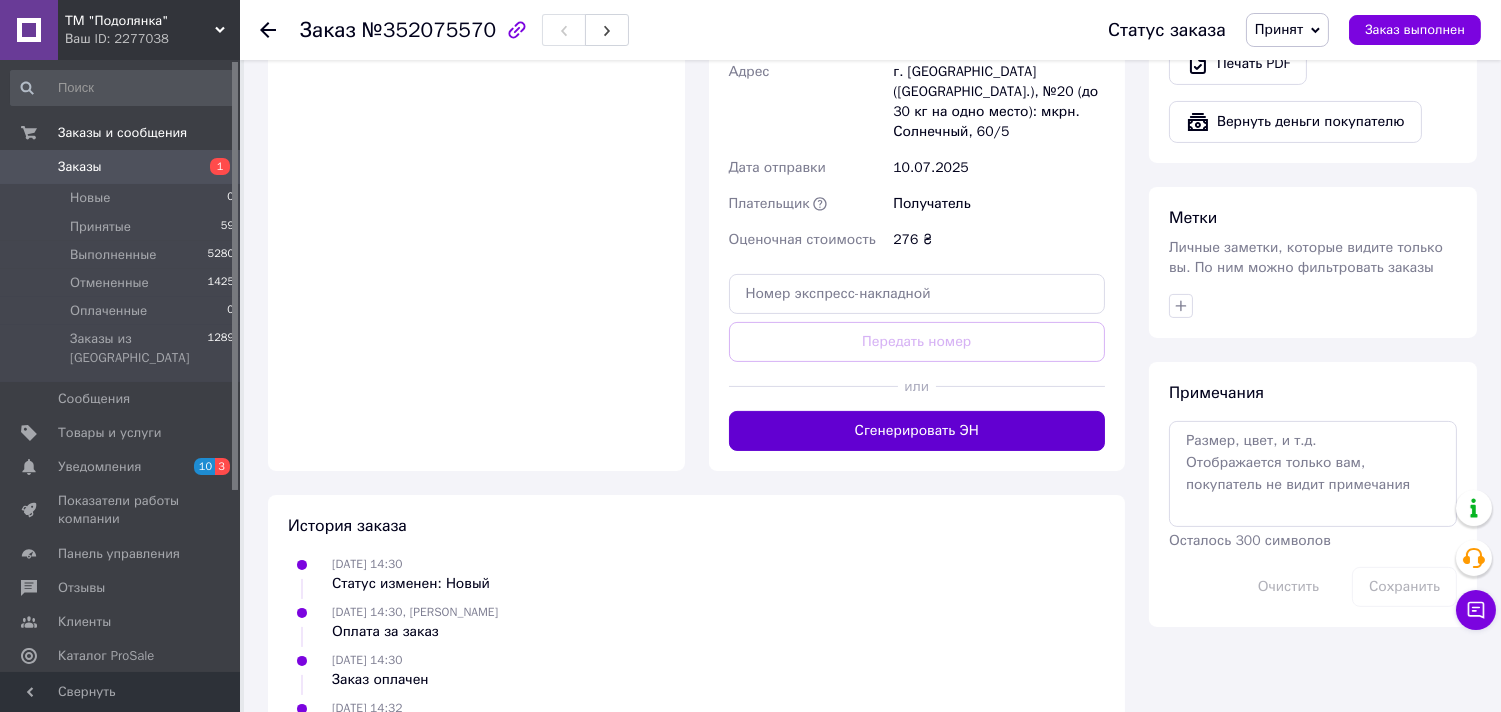 click on "Сгенерировать ЭН" at bounding box center [917, 431] 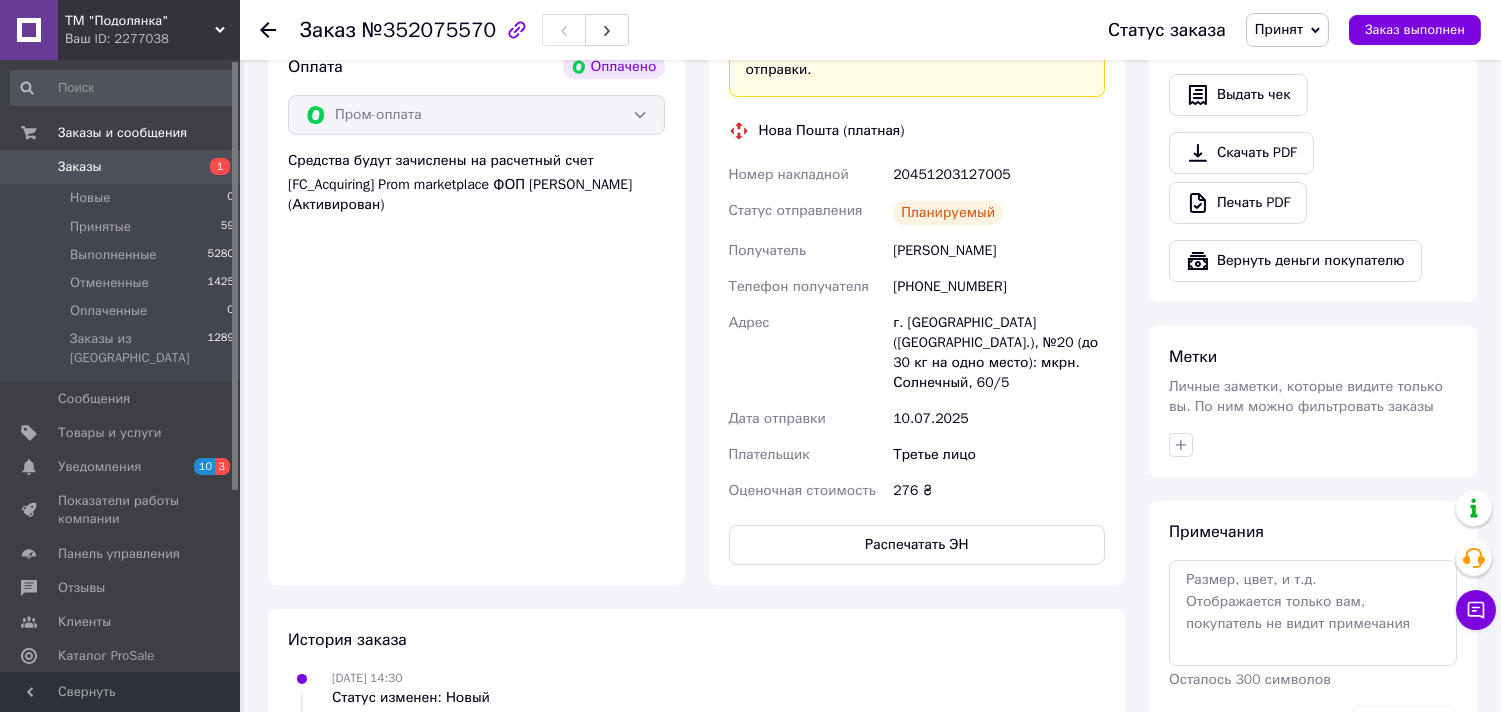 scroll, scrollTop: 296, scrollLeft: 0, axis: vertical 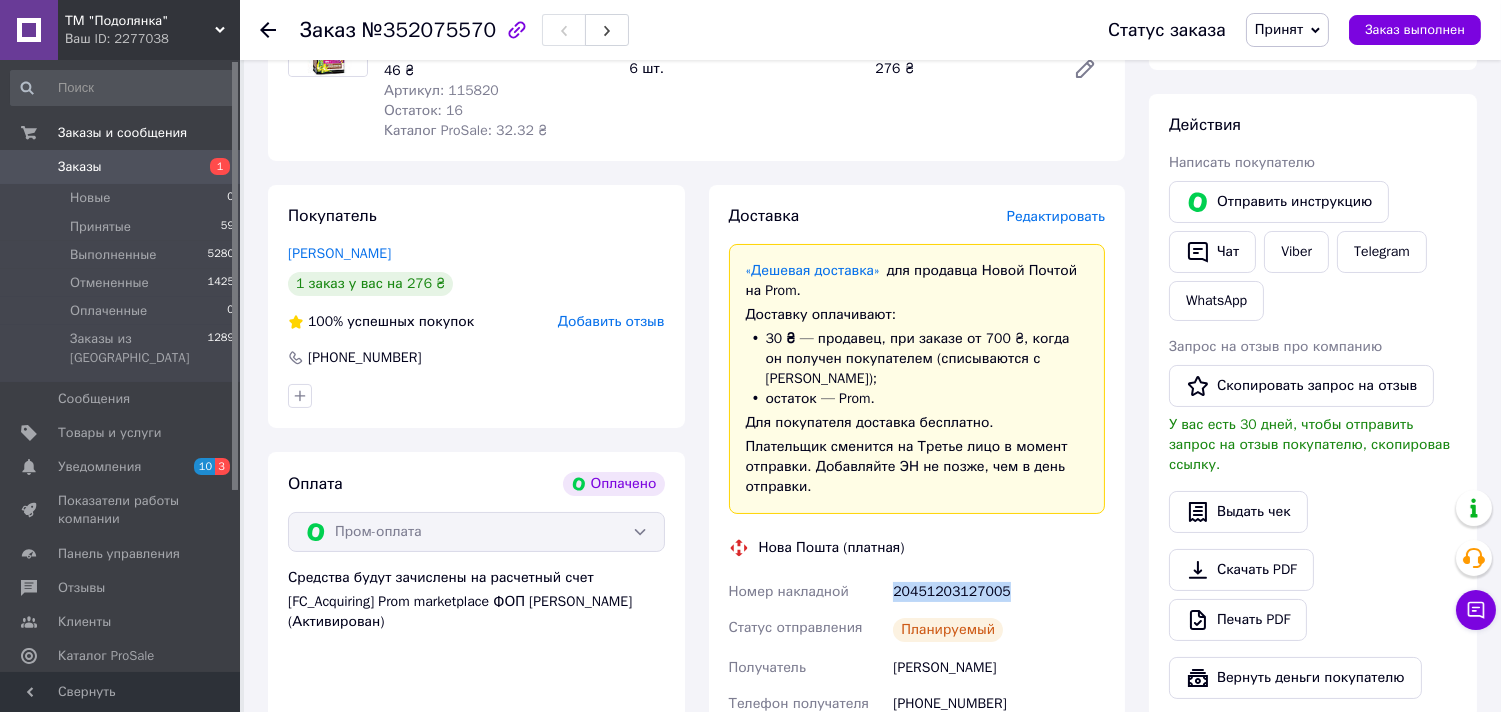 drag, startPoint x: 1005, startPoint y: 568, endPoint x: 892, endPoint y: 550, distance: 114.424644 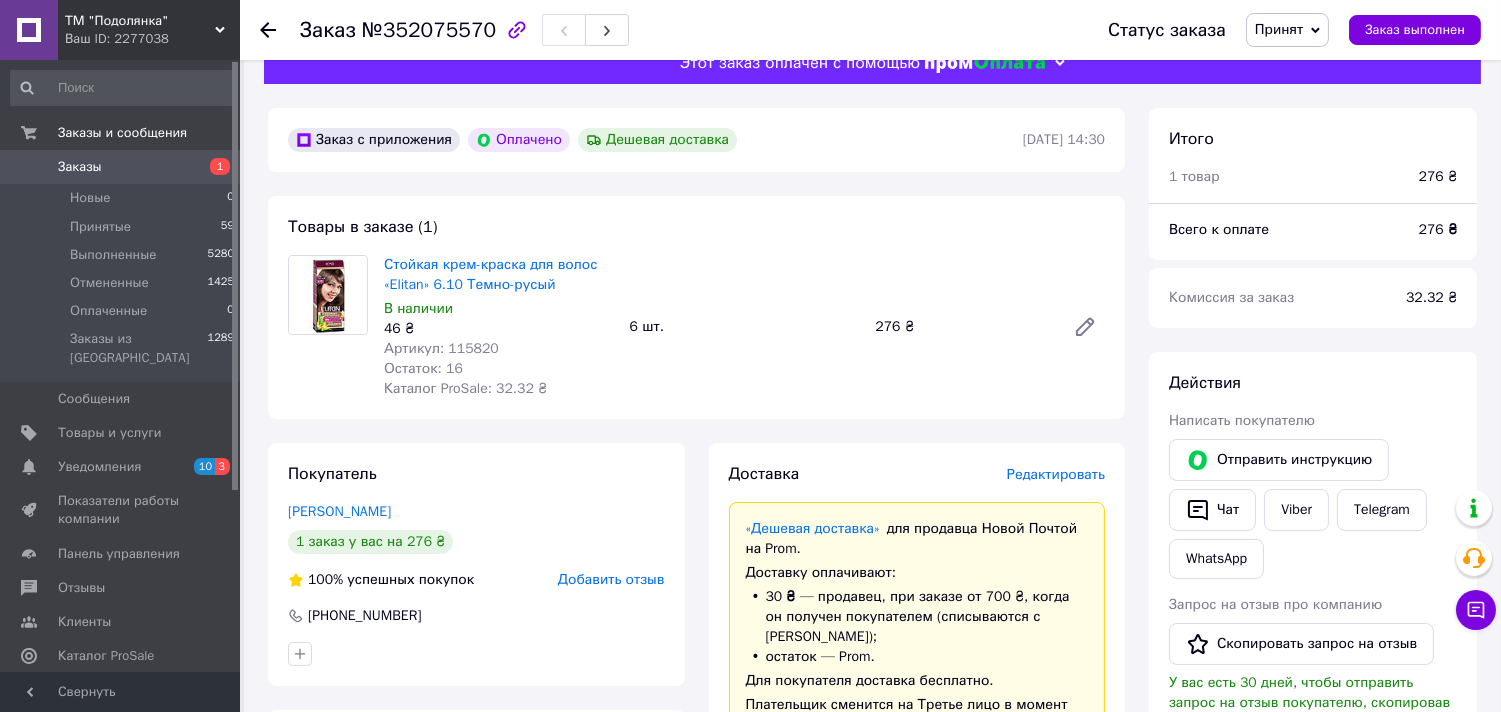 scroll, scrollTop: 0, scrollLeft: 0, axis: both 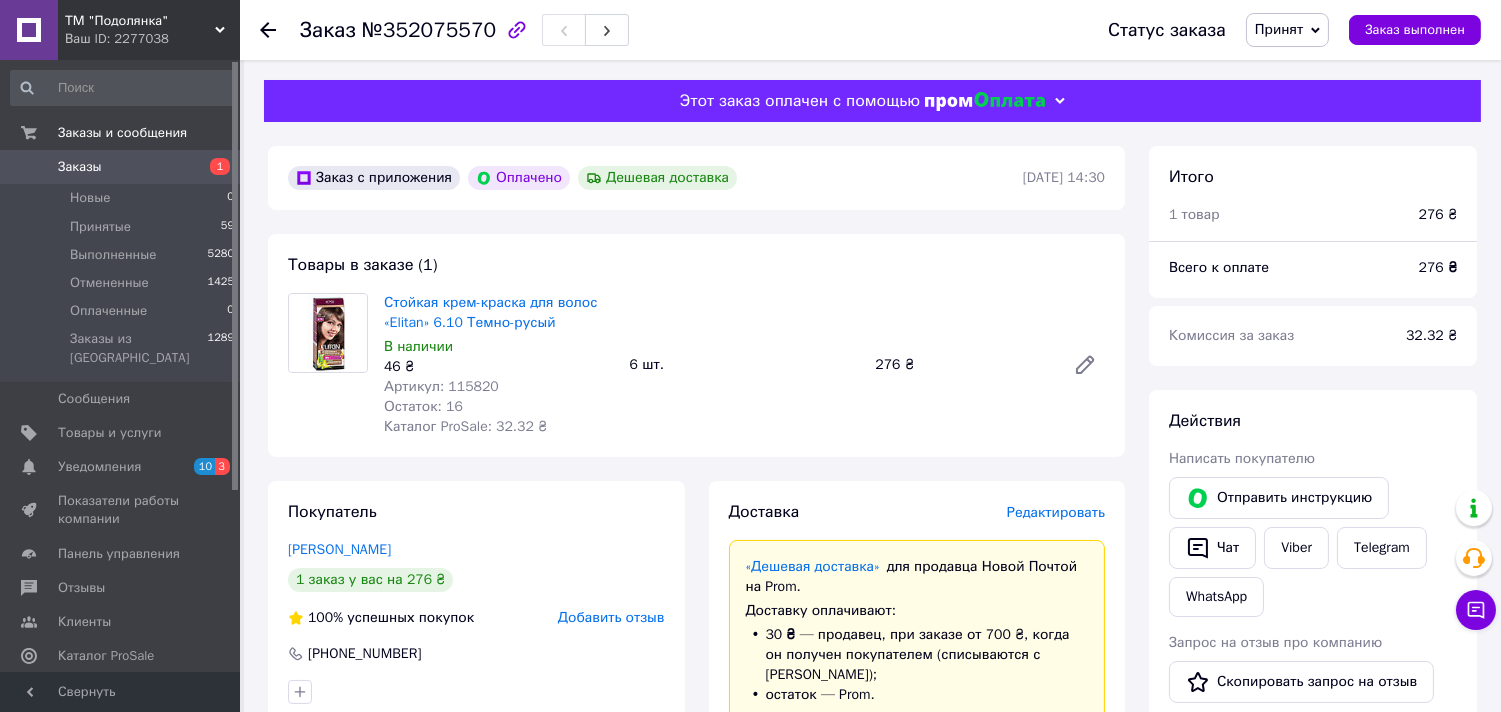 click 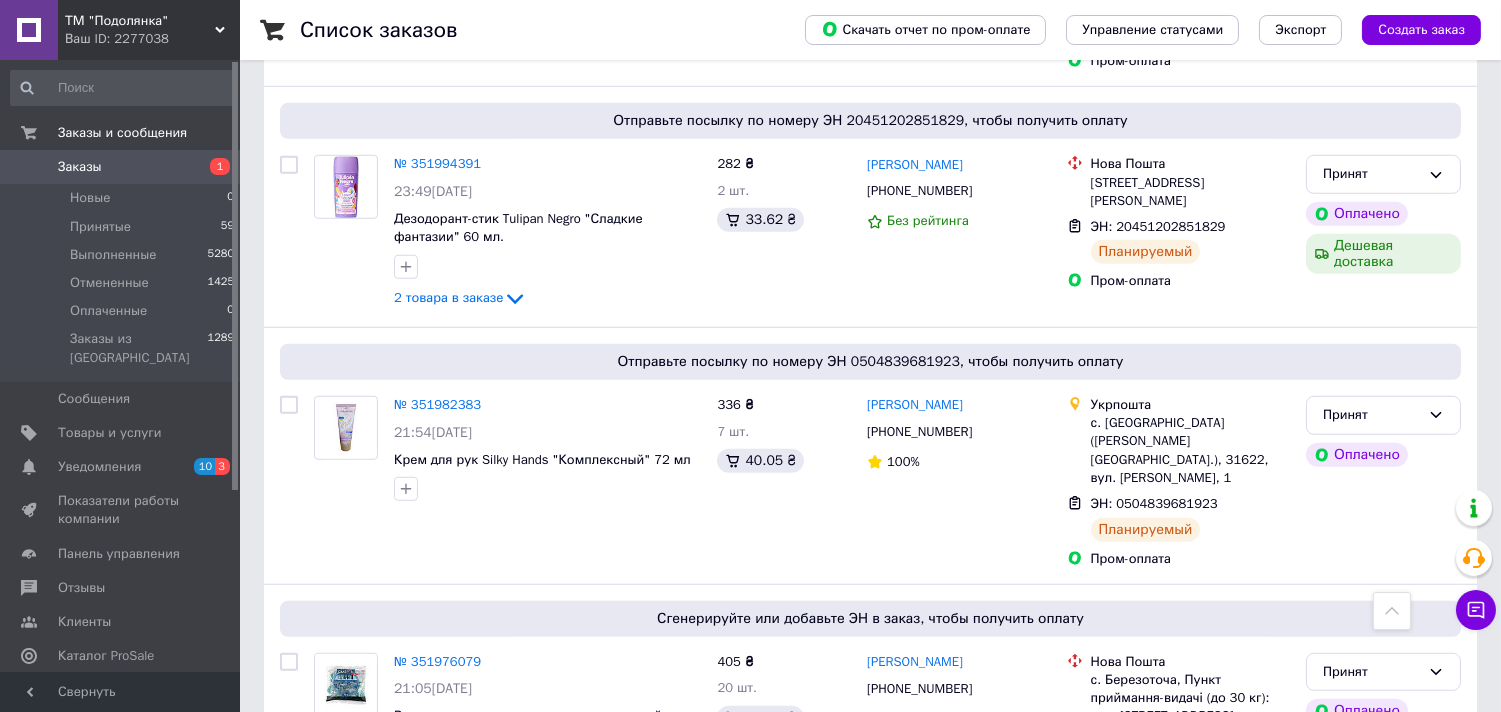 scroll, scrollTop: 2654, scrollLeft: 0, axis: vertical 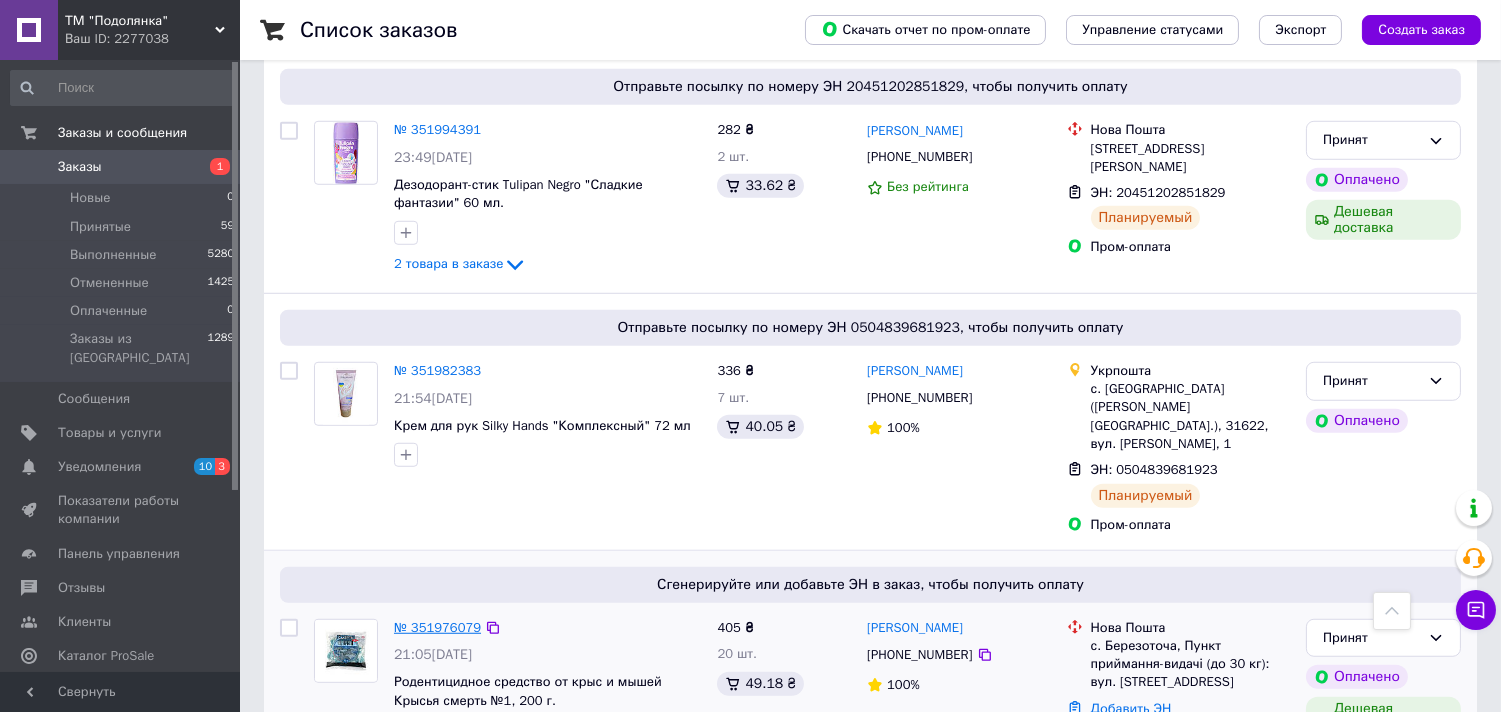 click on "№ 351976079" at bounding box center (437, 627) 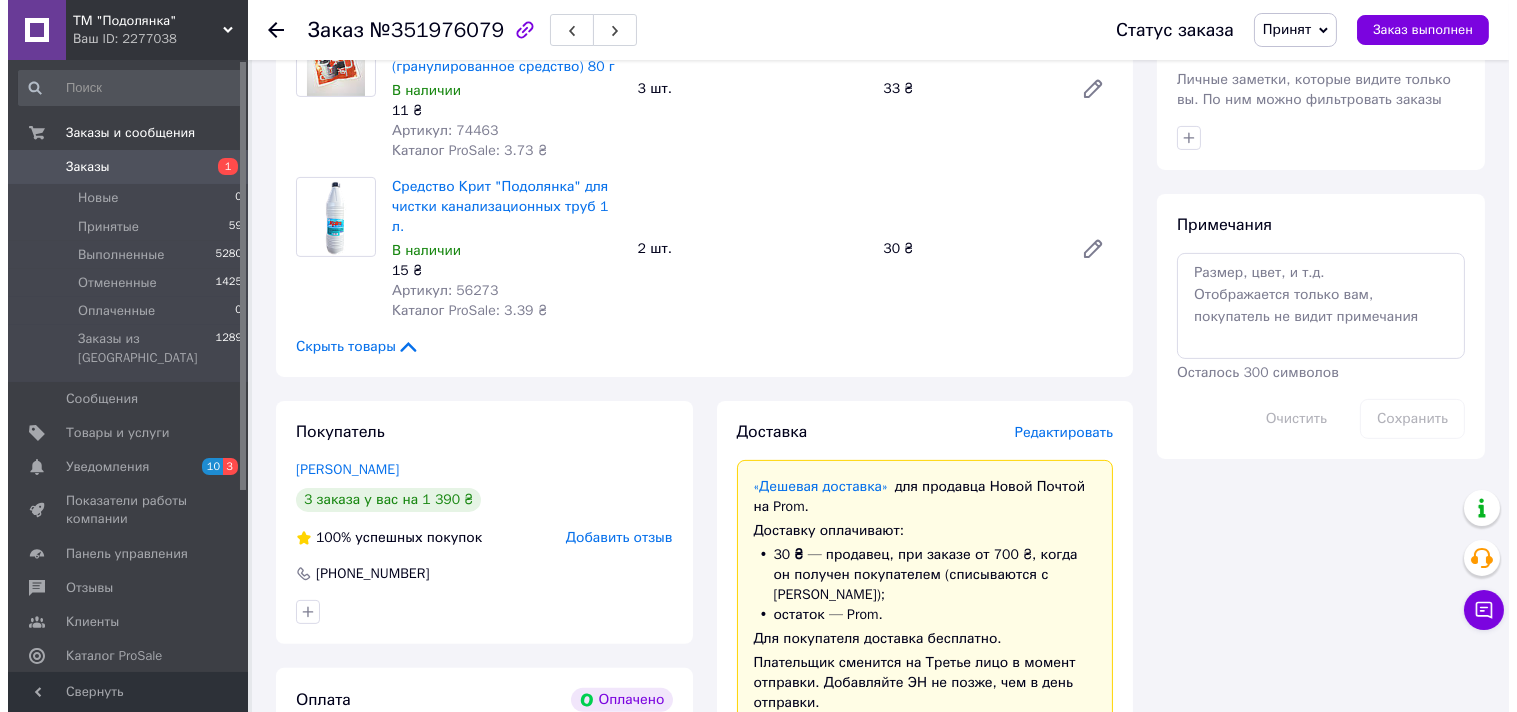 scroll, scrollTop: 1014, scrollLeft: 0, axis: vertical 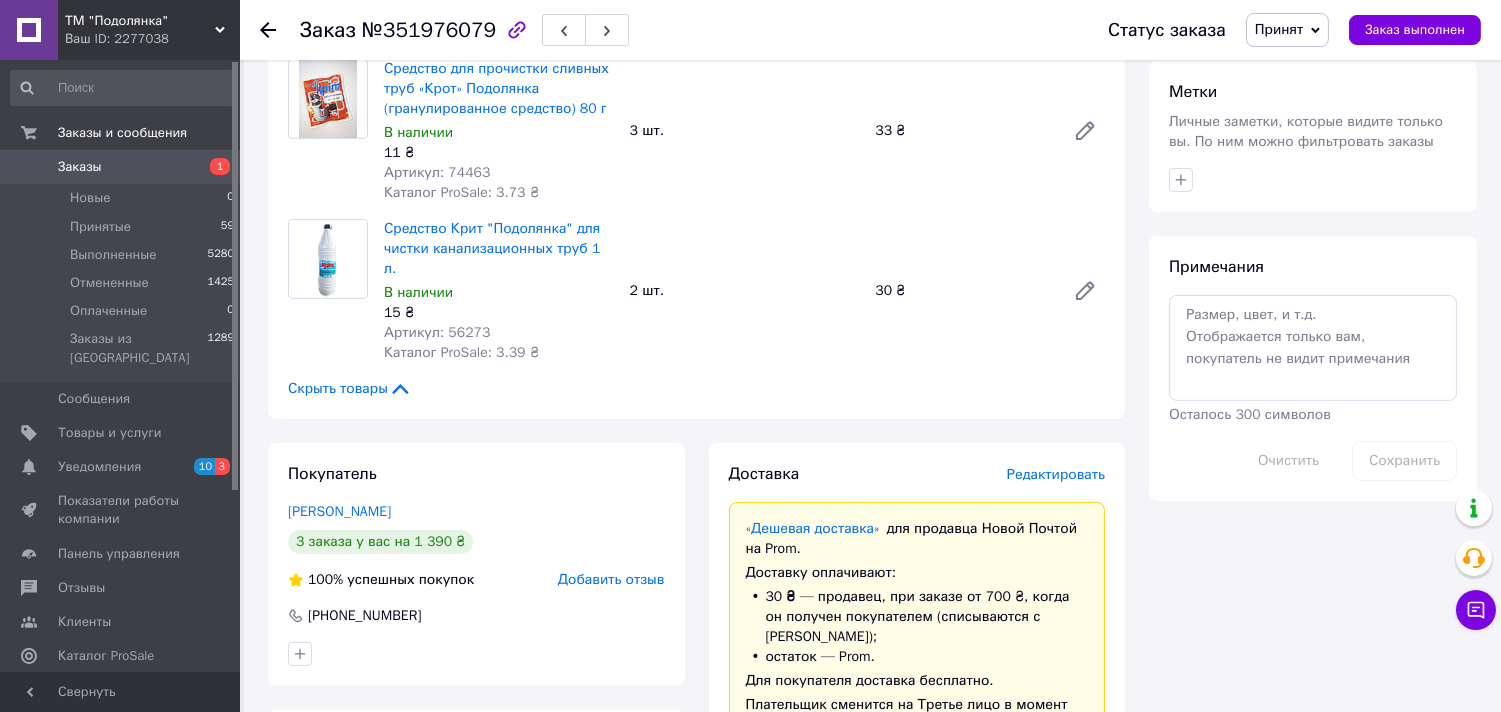 click on "Редактировать" at bounding box center (1056, 474) 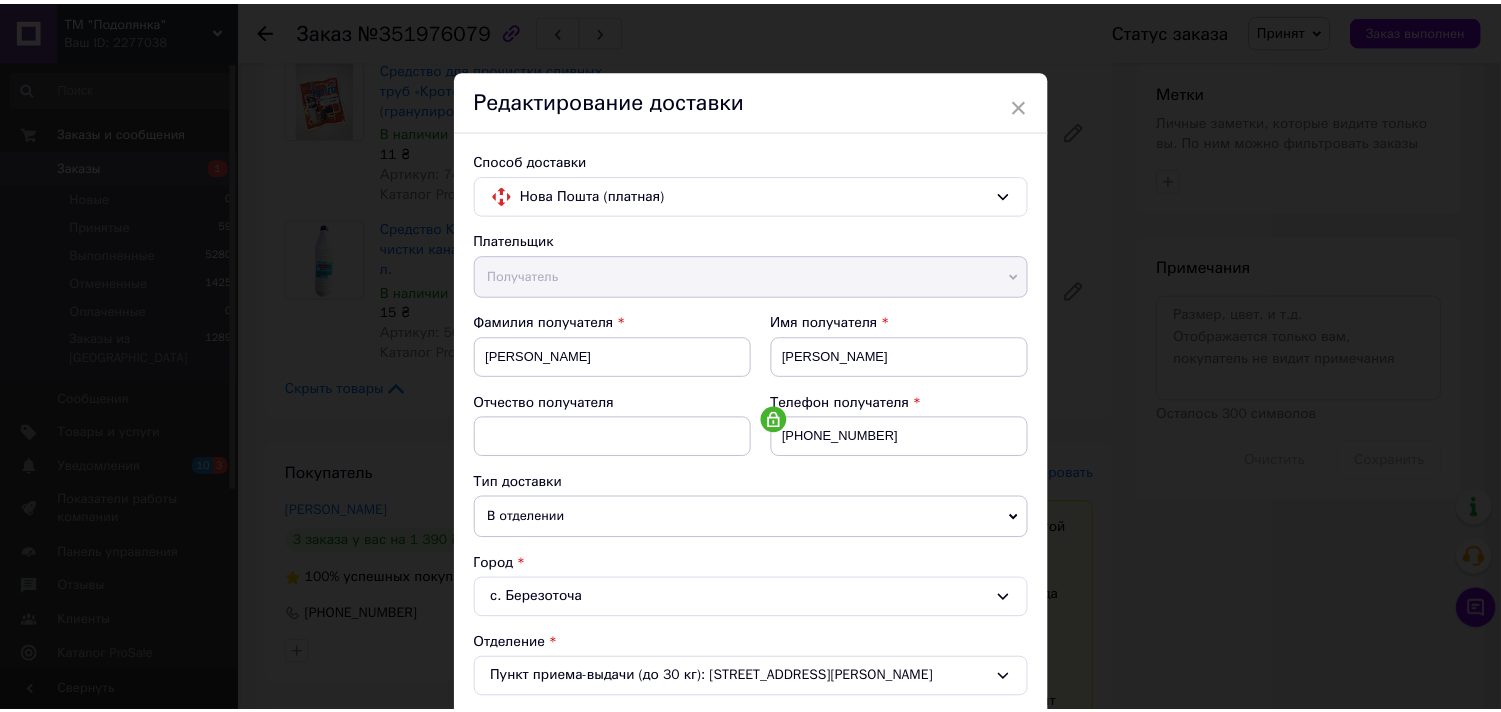scroll, scrollTop: 617, scrollLeft: 0, axis: vertical 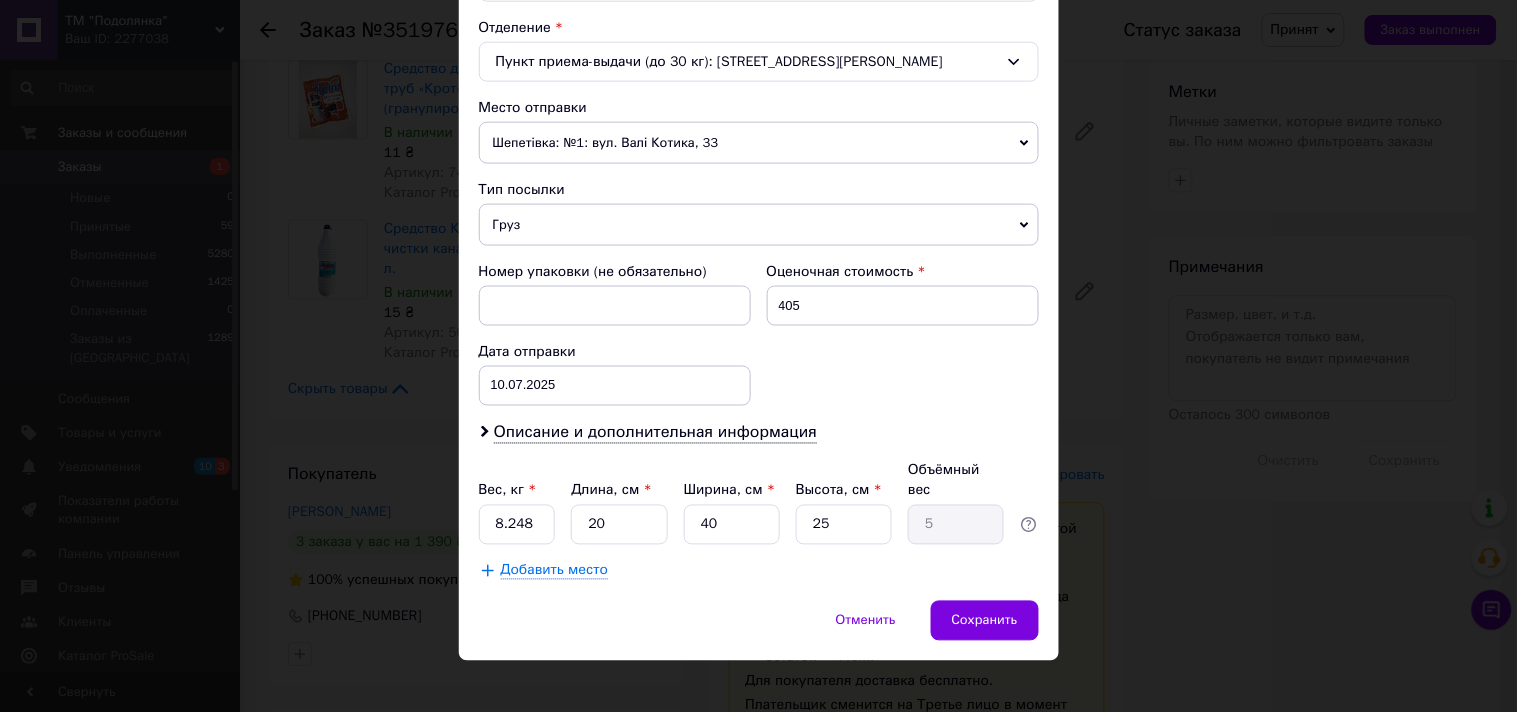 click on "Вес, кг   * 8.248 Длина, см   * 20 Ширина, см   * 40 Высота, см   * 25 Объёмный вес 5" at bounding box center (759, 503) 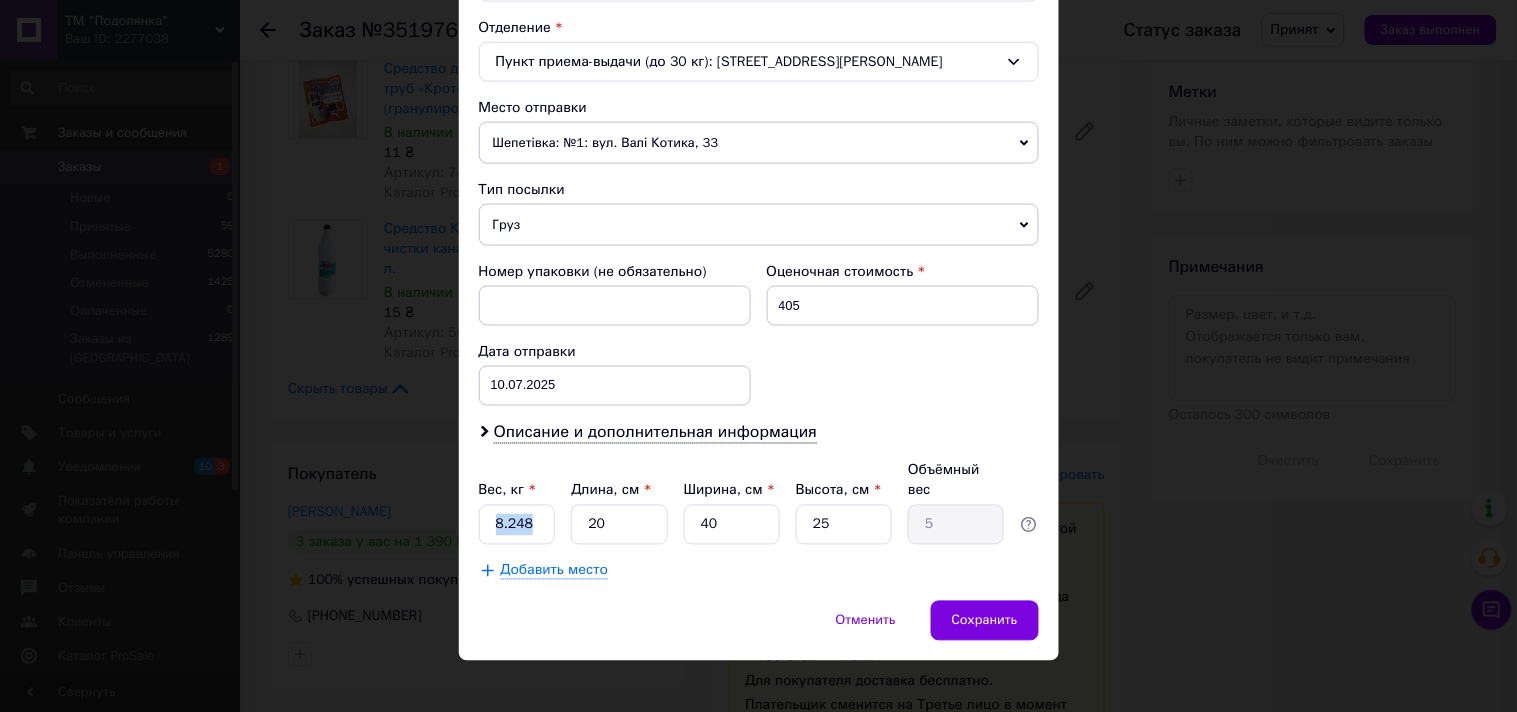 click on "Вес, кг   * 8.248 Длина, см   * 20 Ширина, см   * 40 Высота, см   * 25 Объёмный вес 5" at bounding box center (759, 503) 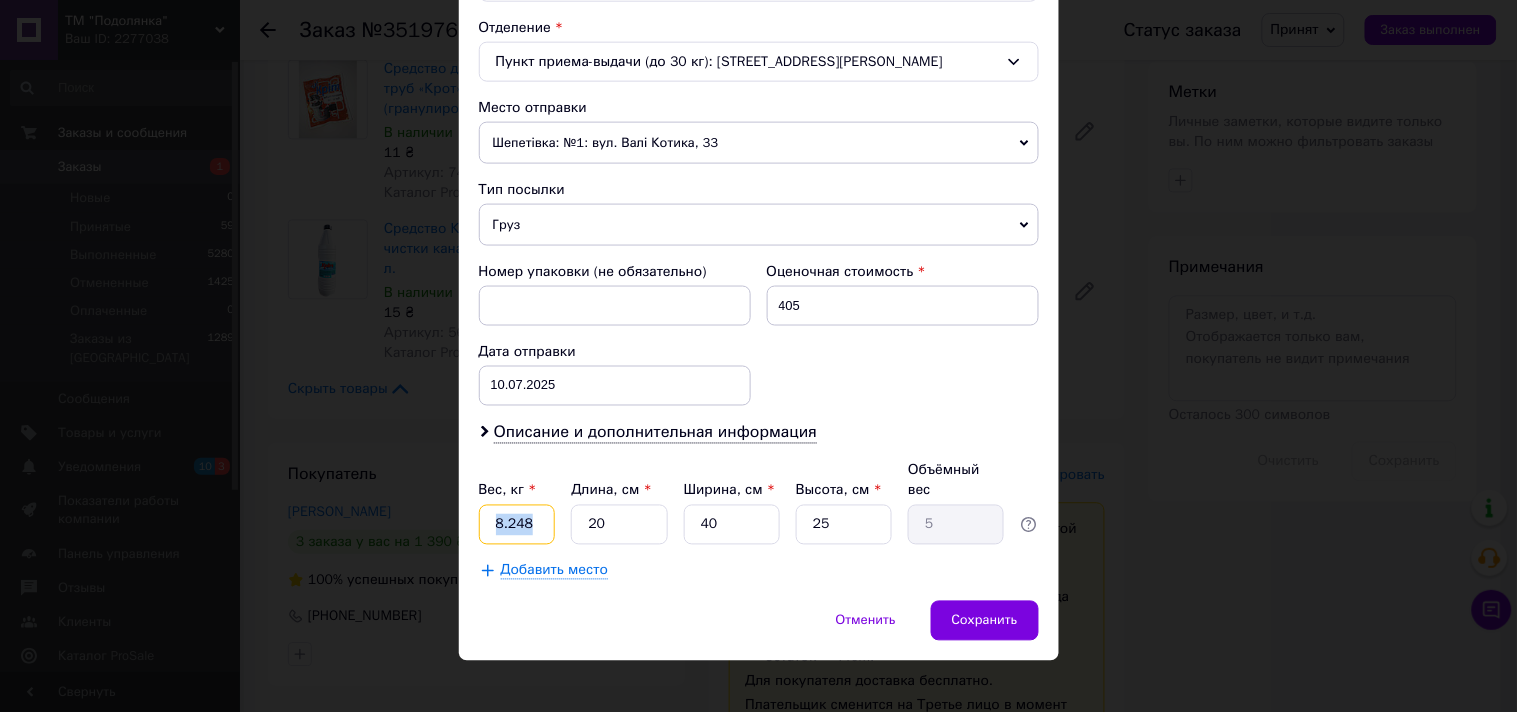 click on "8.248" at bounding box center [517, 525] 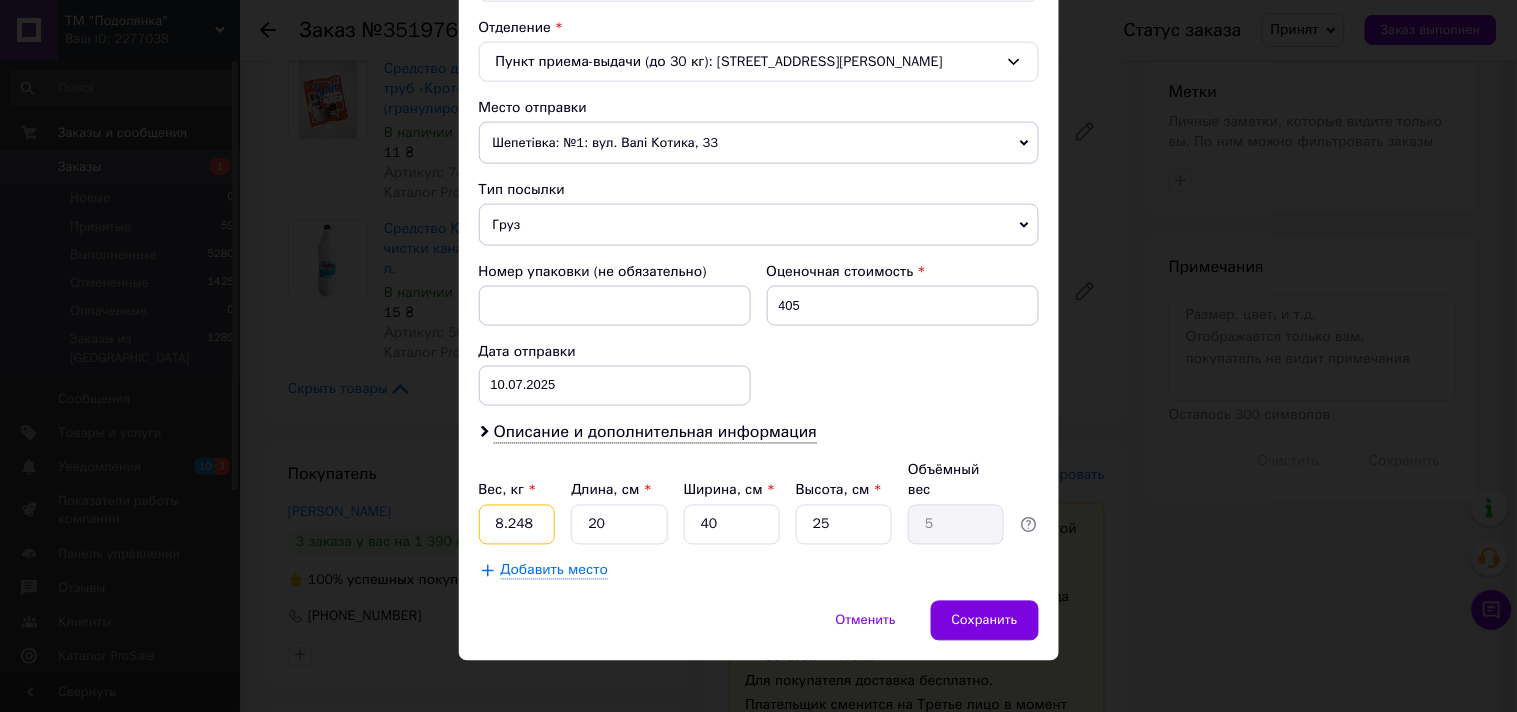 click on "8.248" at bounding box center (517, 525) 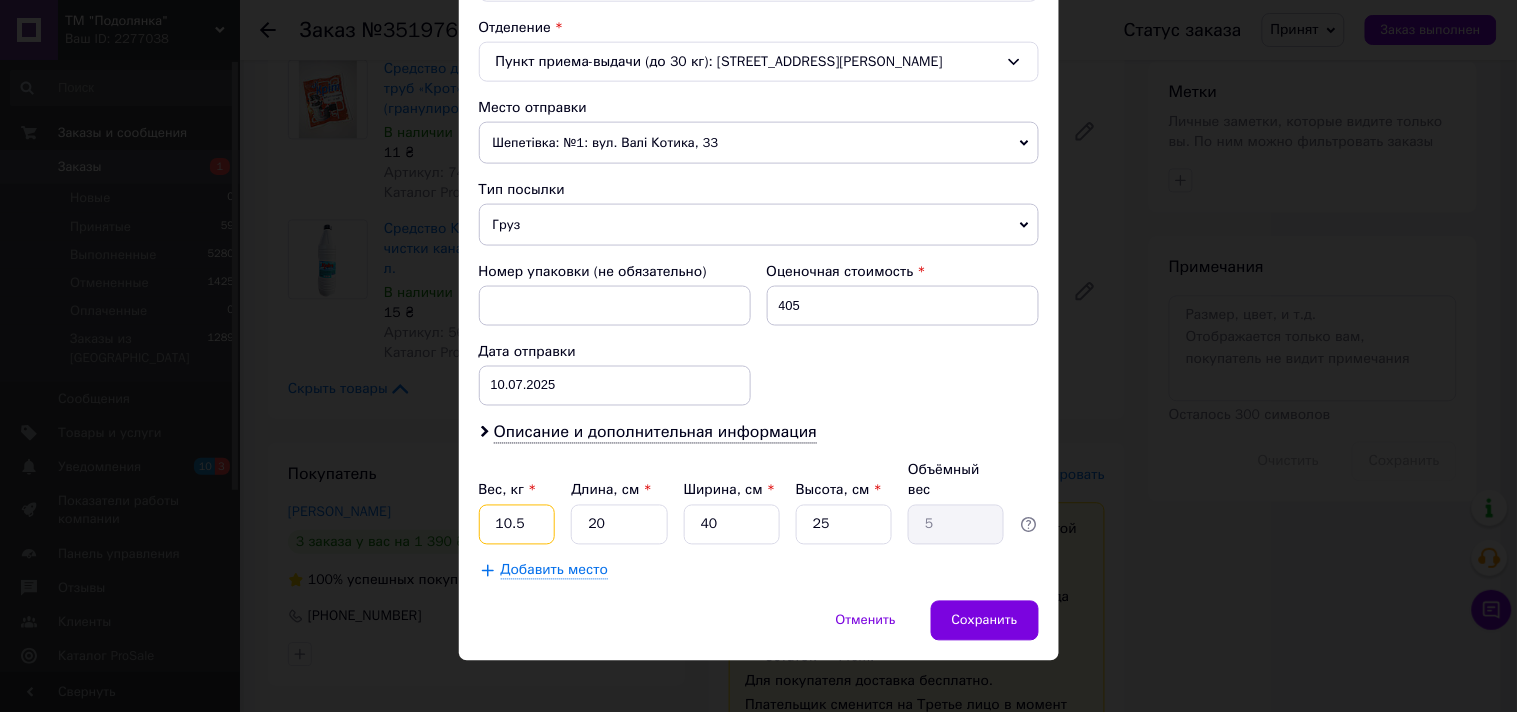 type on "10.5" 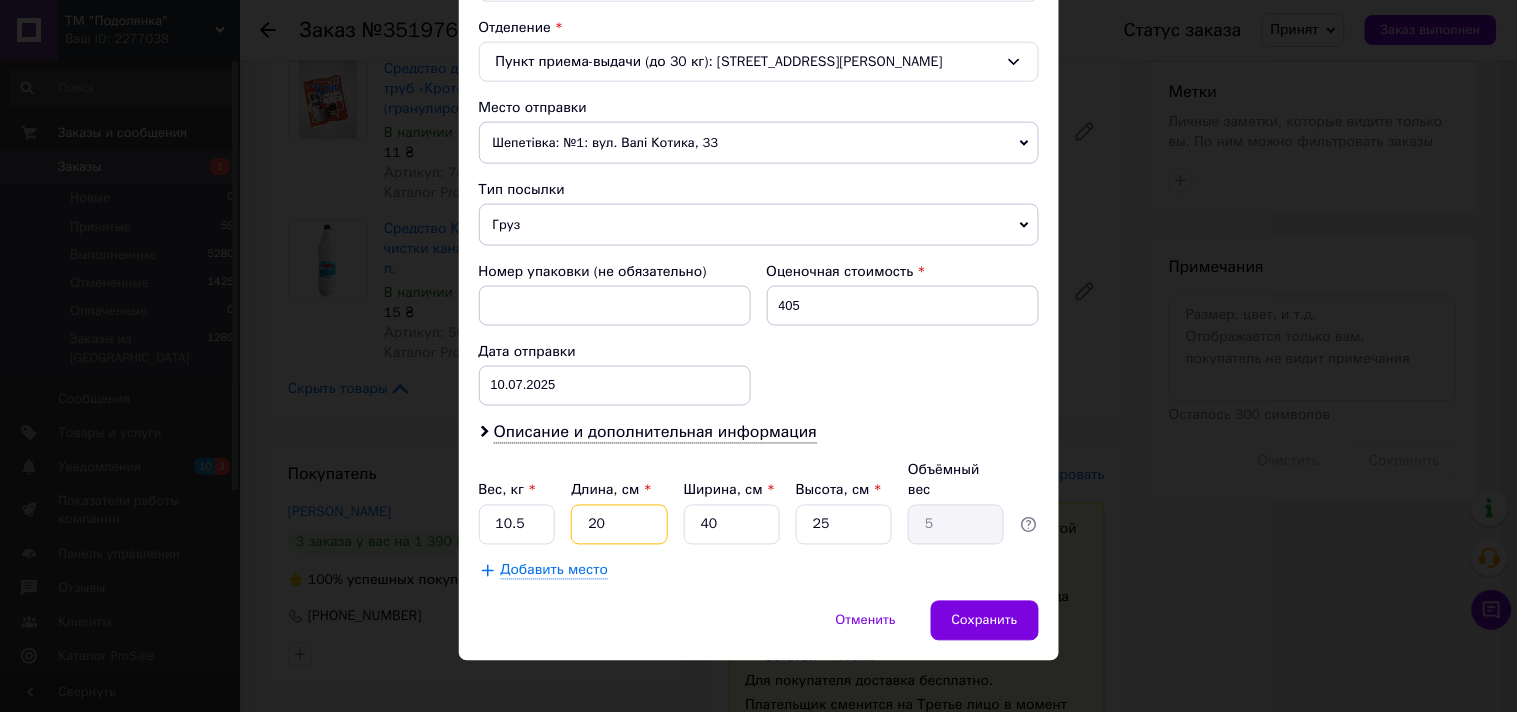 click on "20" at bounding box center (619, 525) 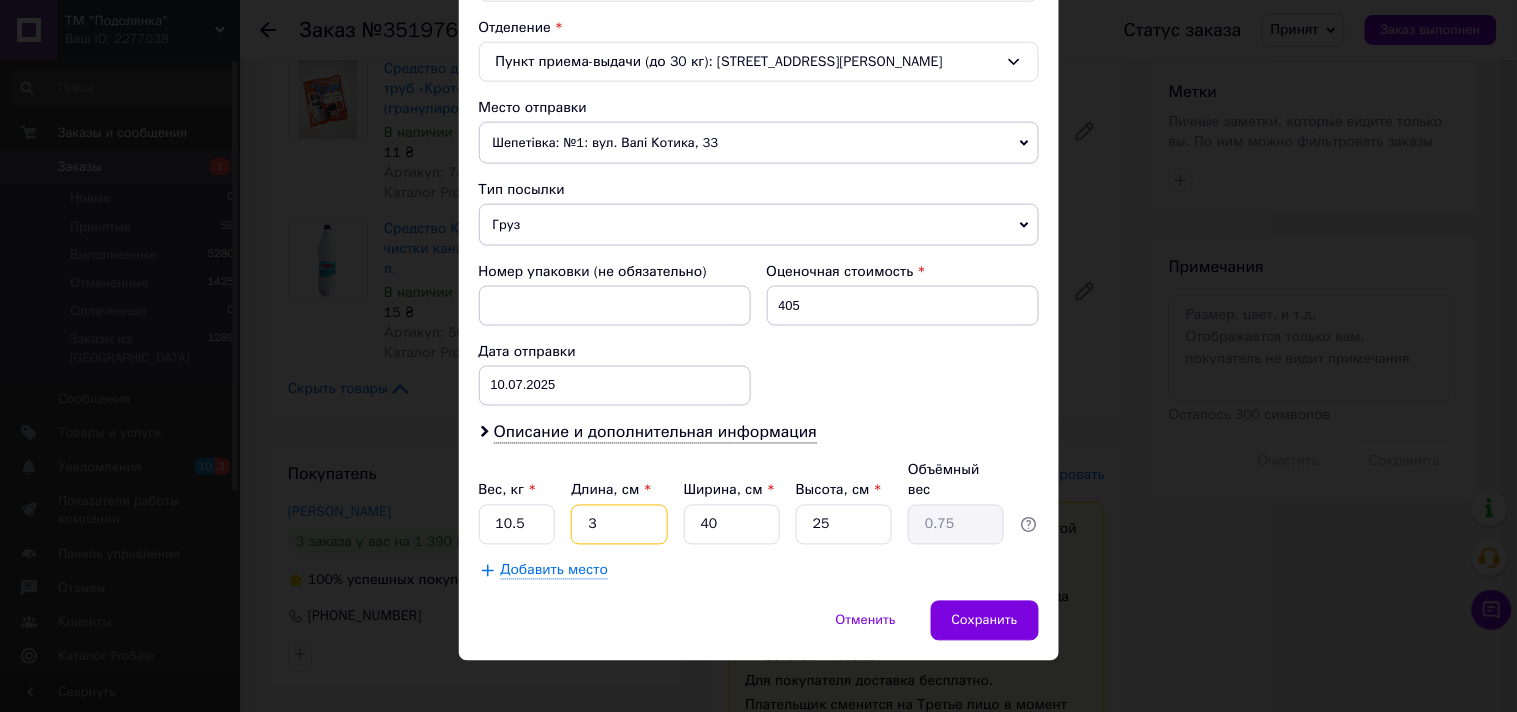 type on "37" 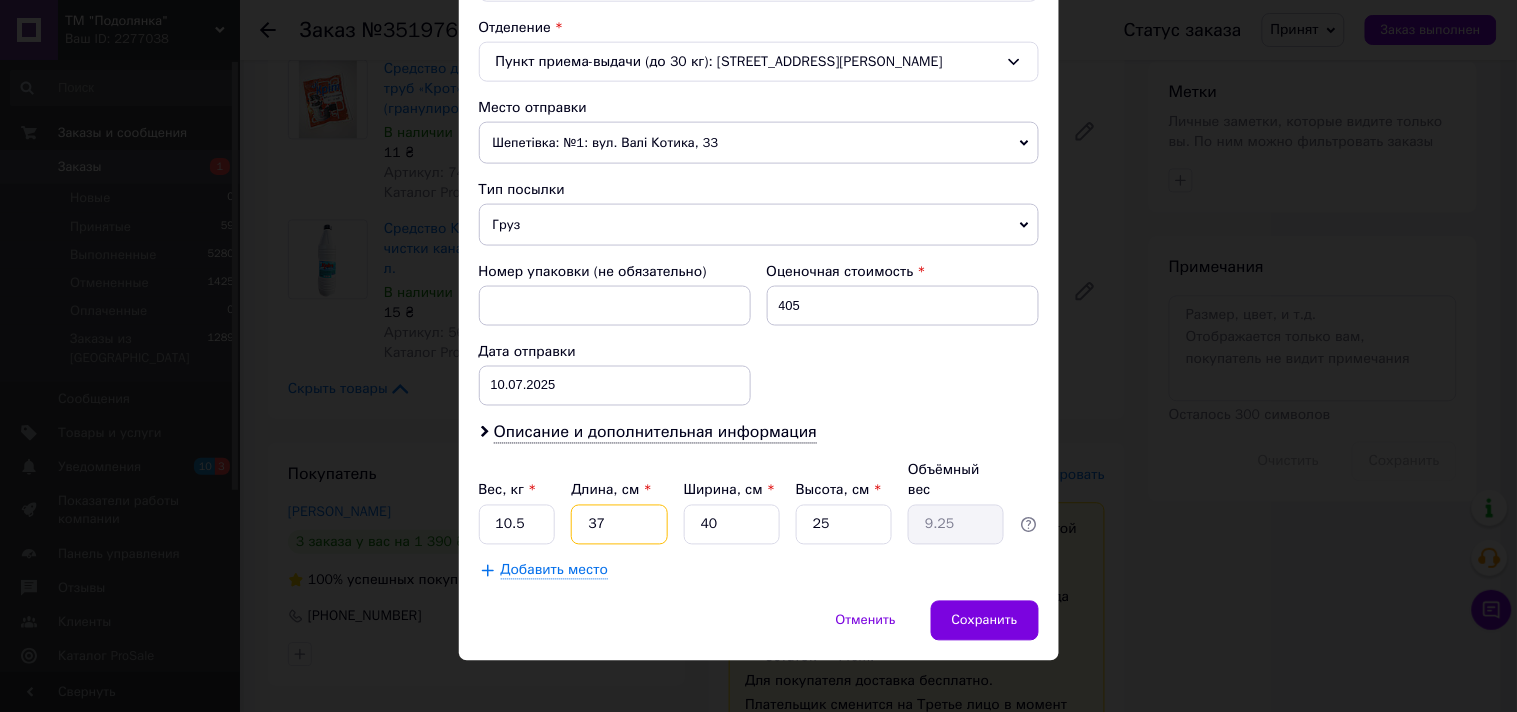 type on "37" 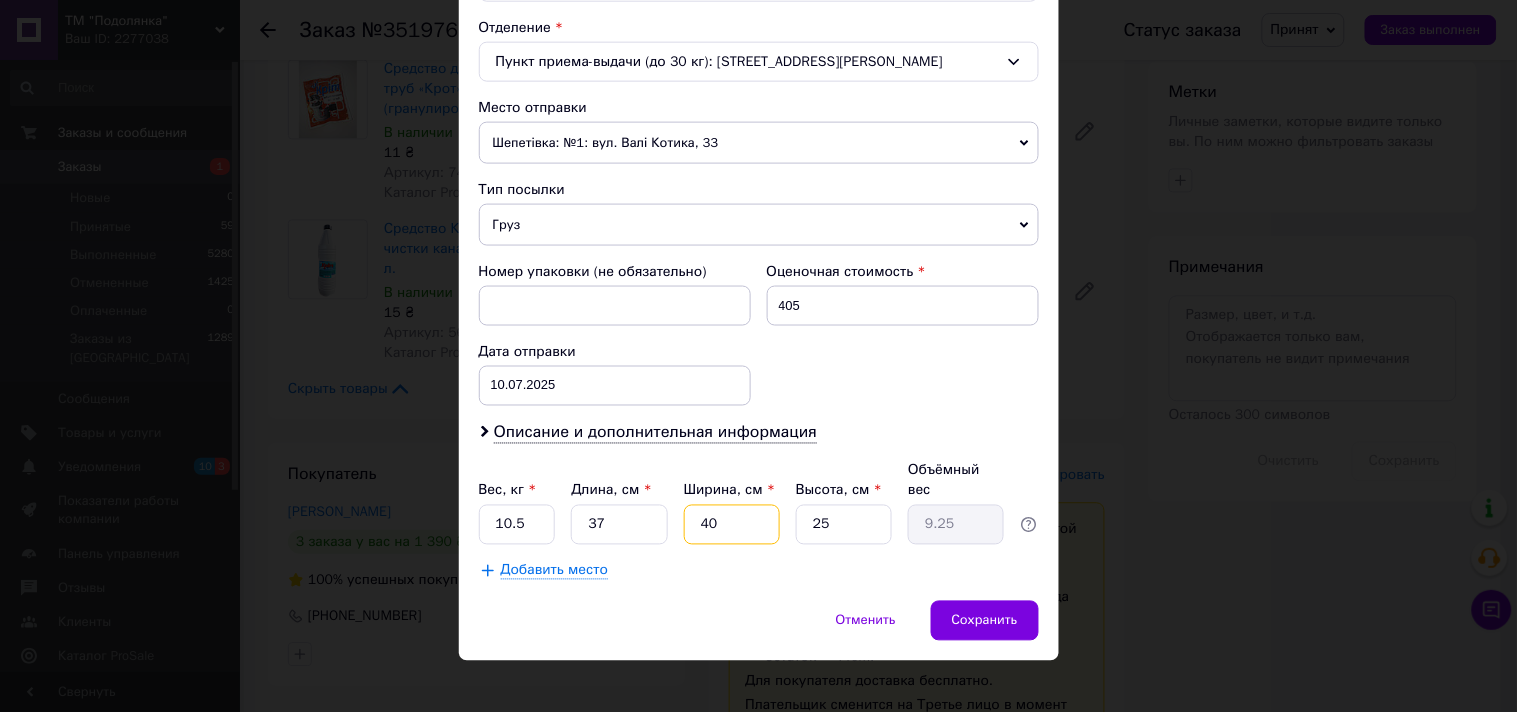 click on "40" at bounding box center (732, 525) 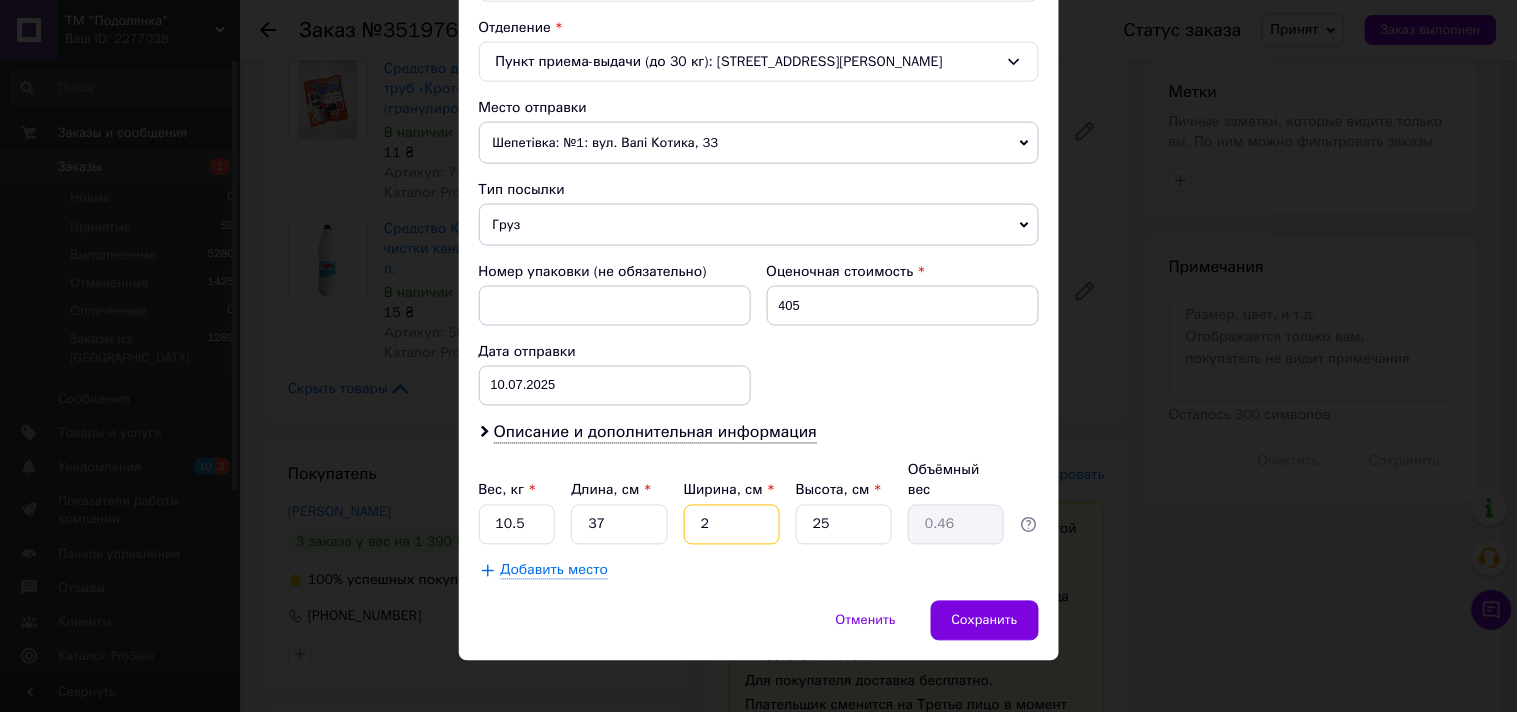 type on "20" 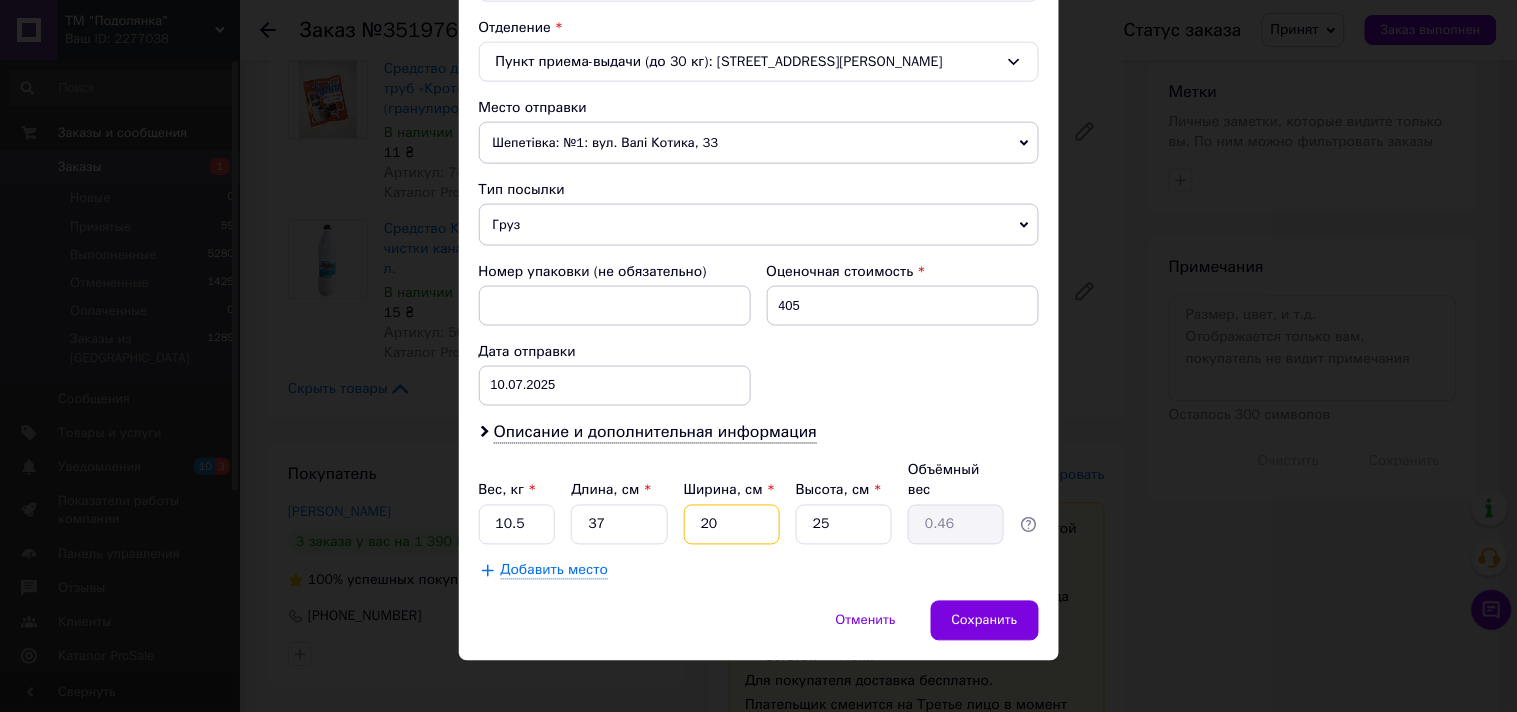 type on "4.63" 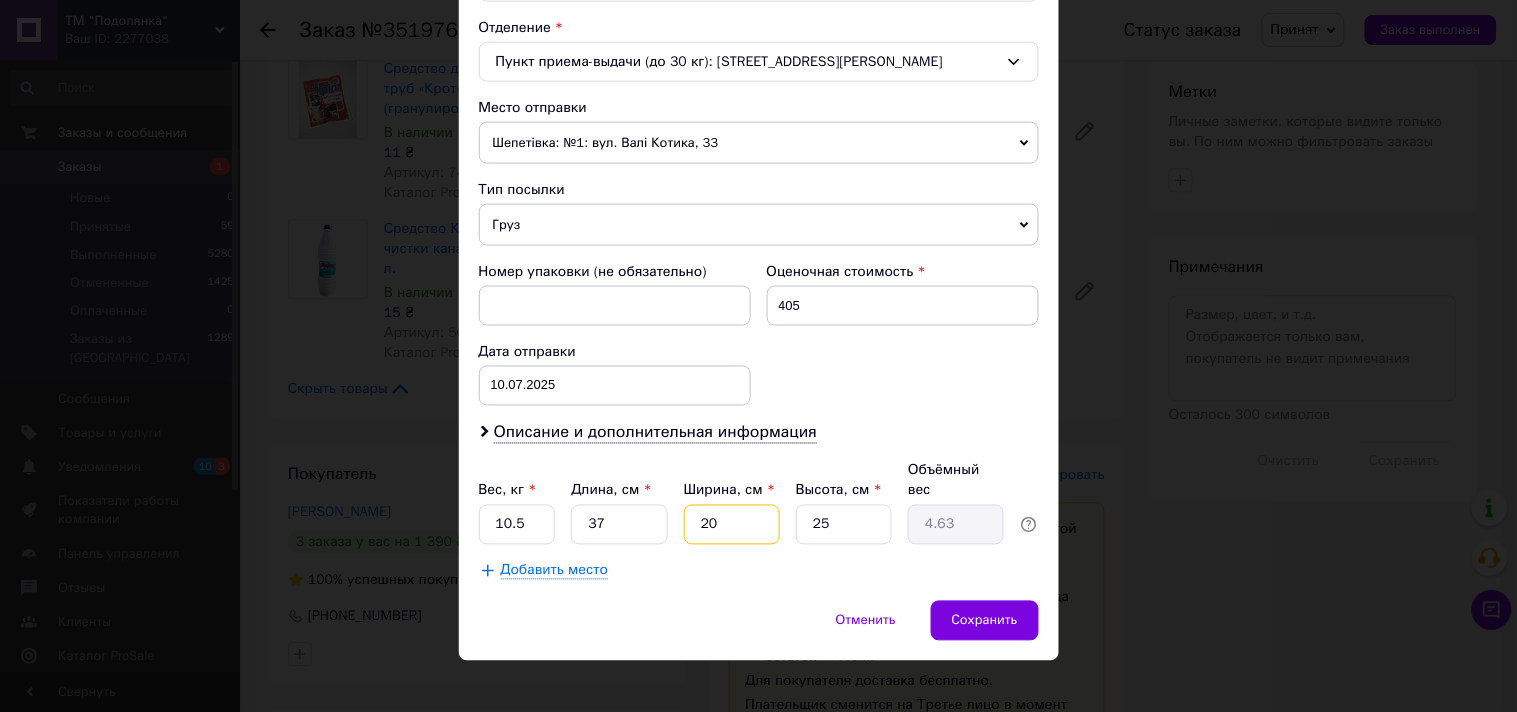 type on "20" 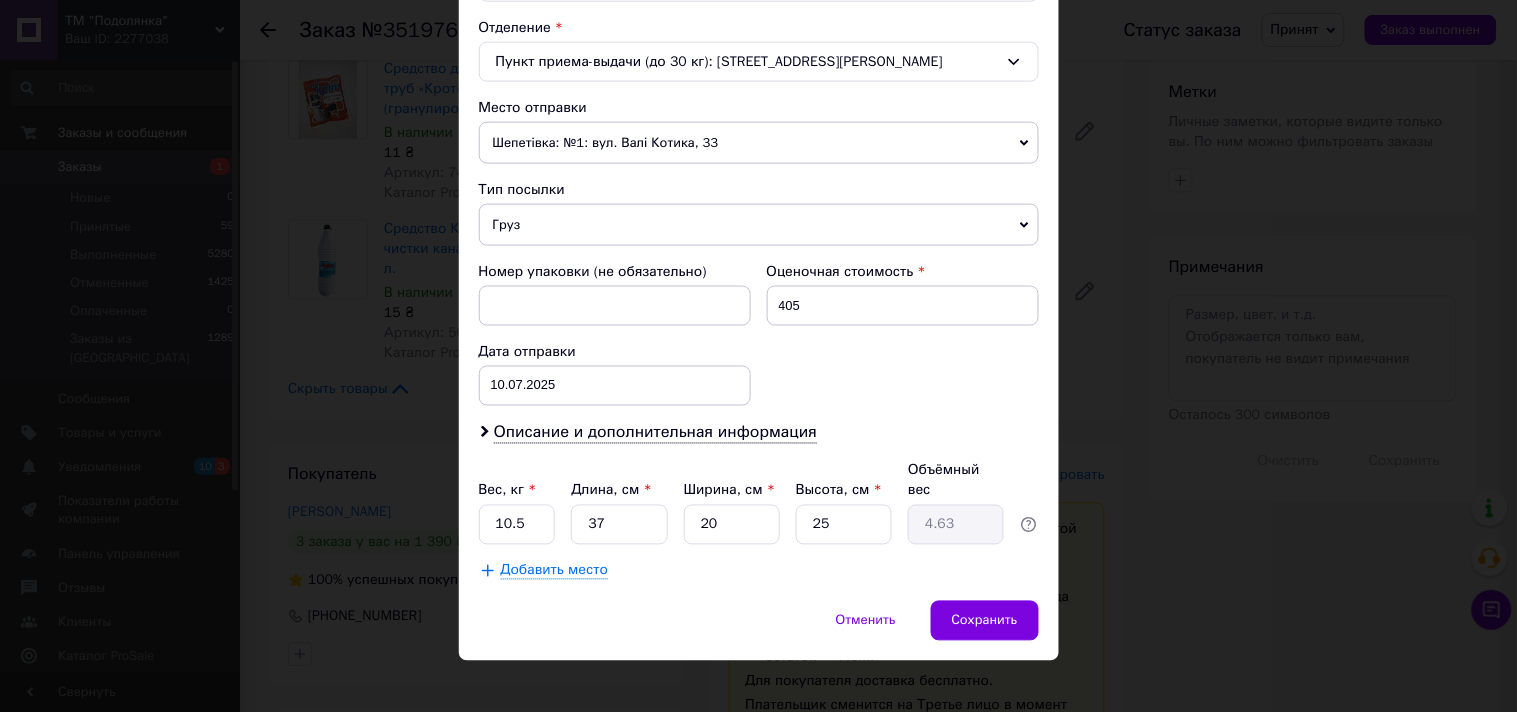 click on "Вес, кг   * 10.5 Длина, см   * 37 Ширина, см   * 20 Высота, см   * 25 Объёмный вес 4.63" at bounding box center [759, 503] 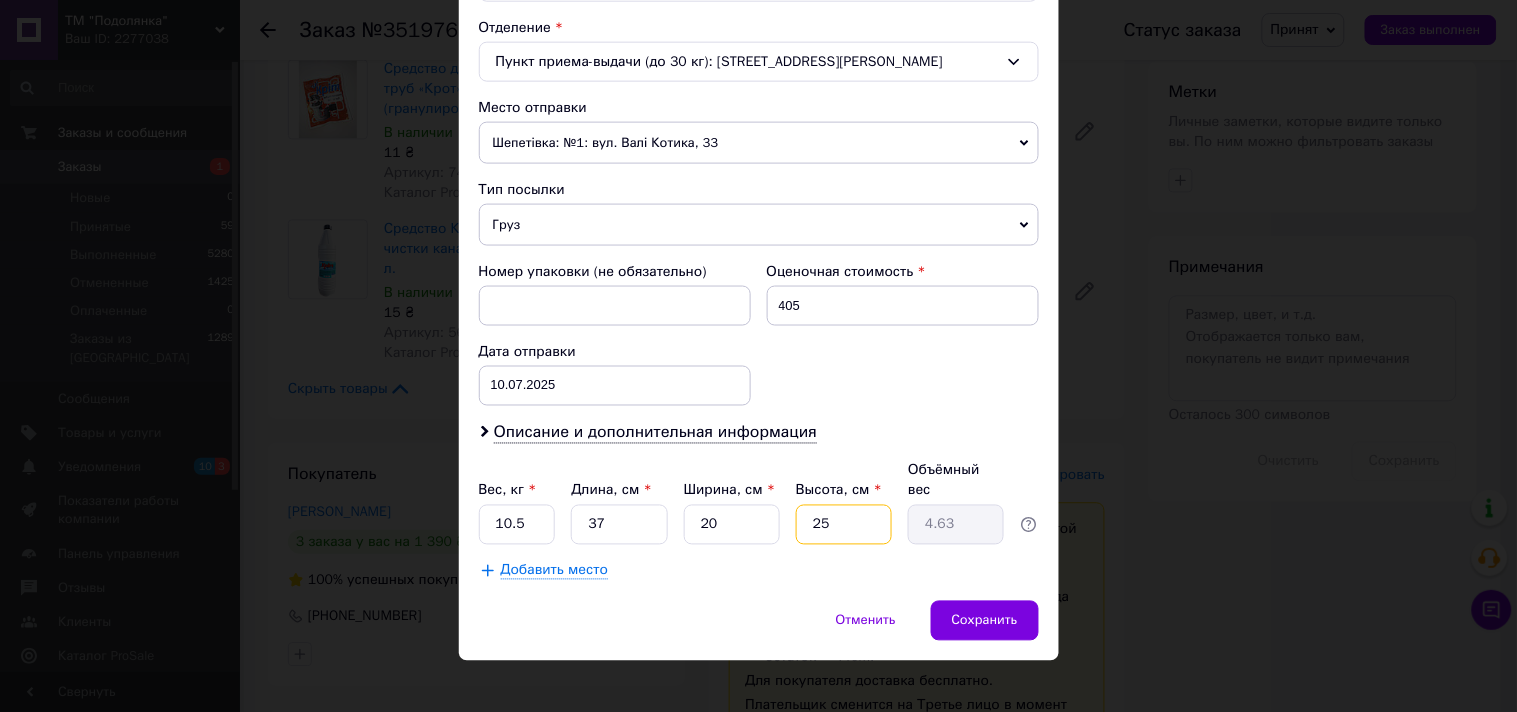 click on "25" at bounding box center (844, 525) 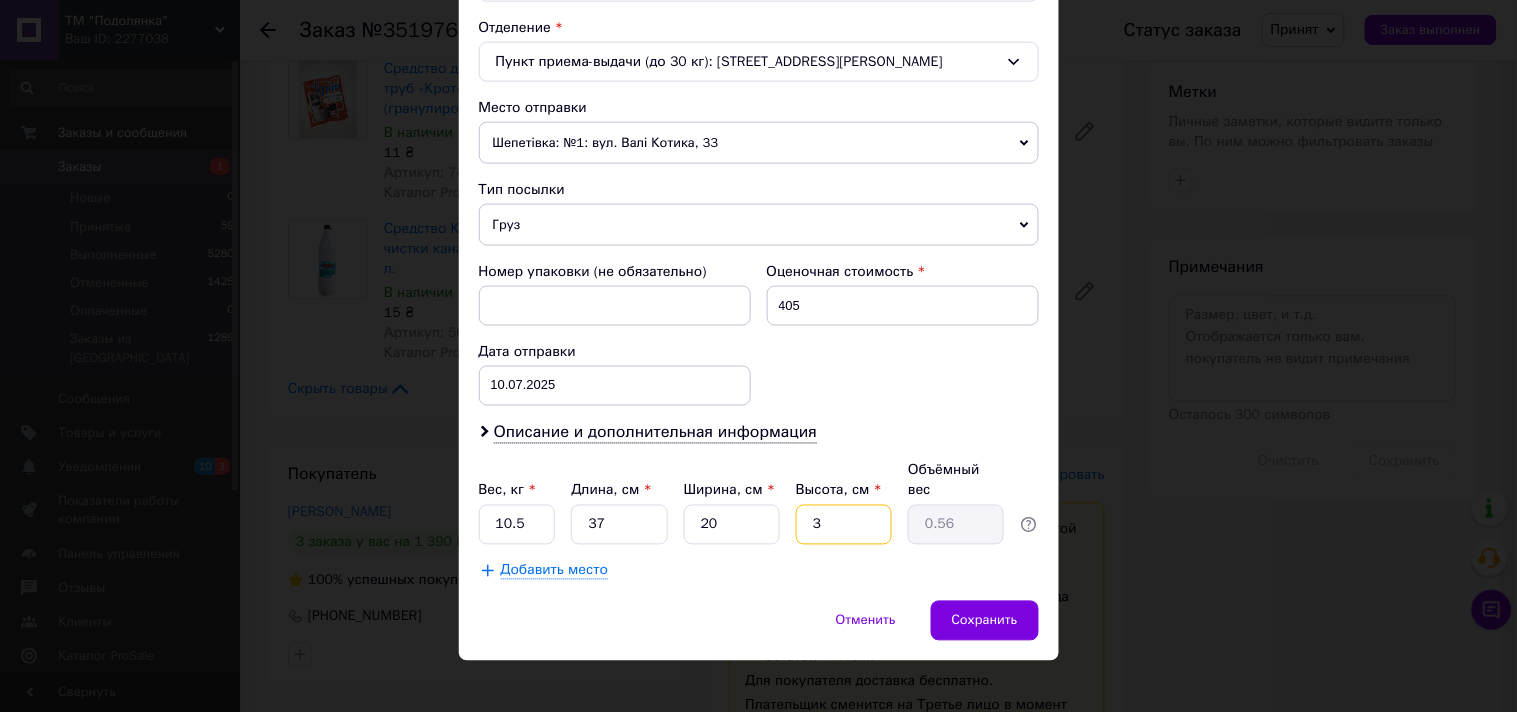 type on "30" 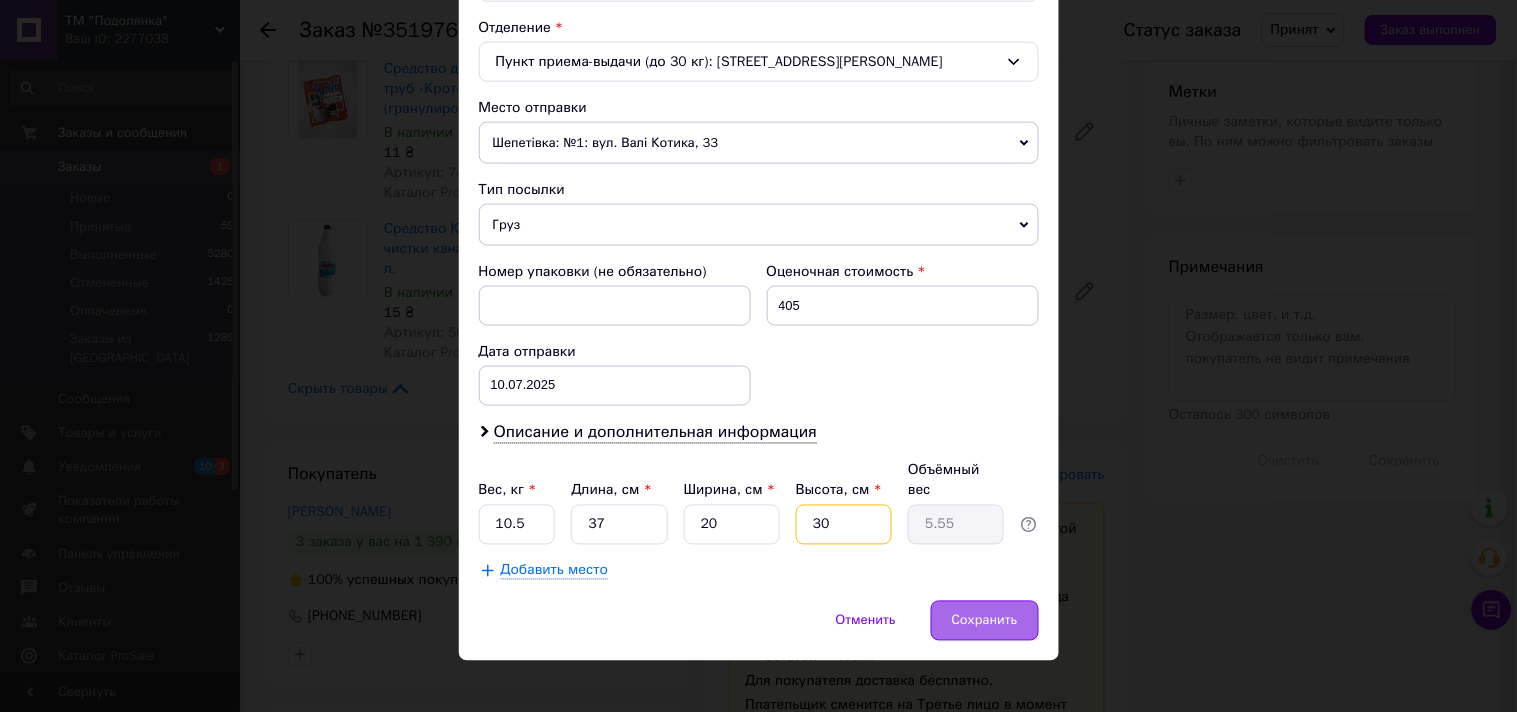 type on "30" 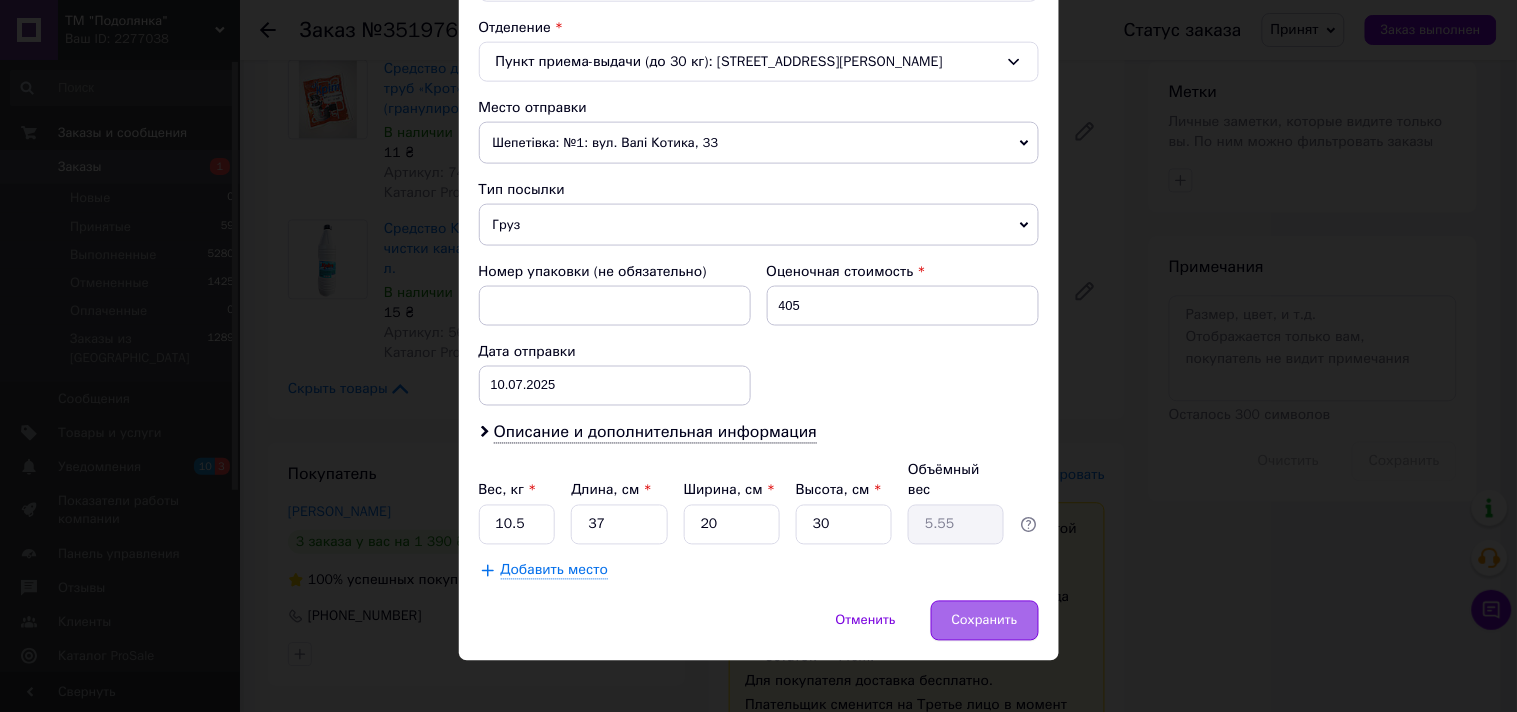 click on "Сохранить" at bounding box center (985, 621) 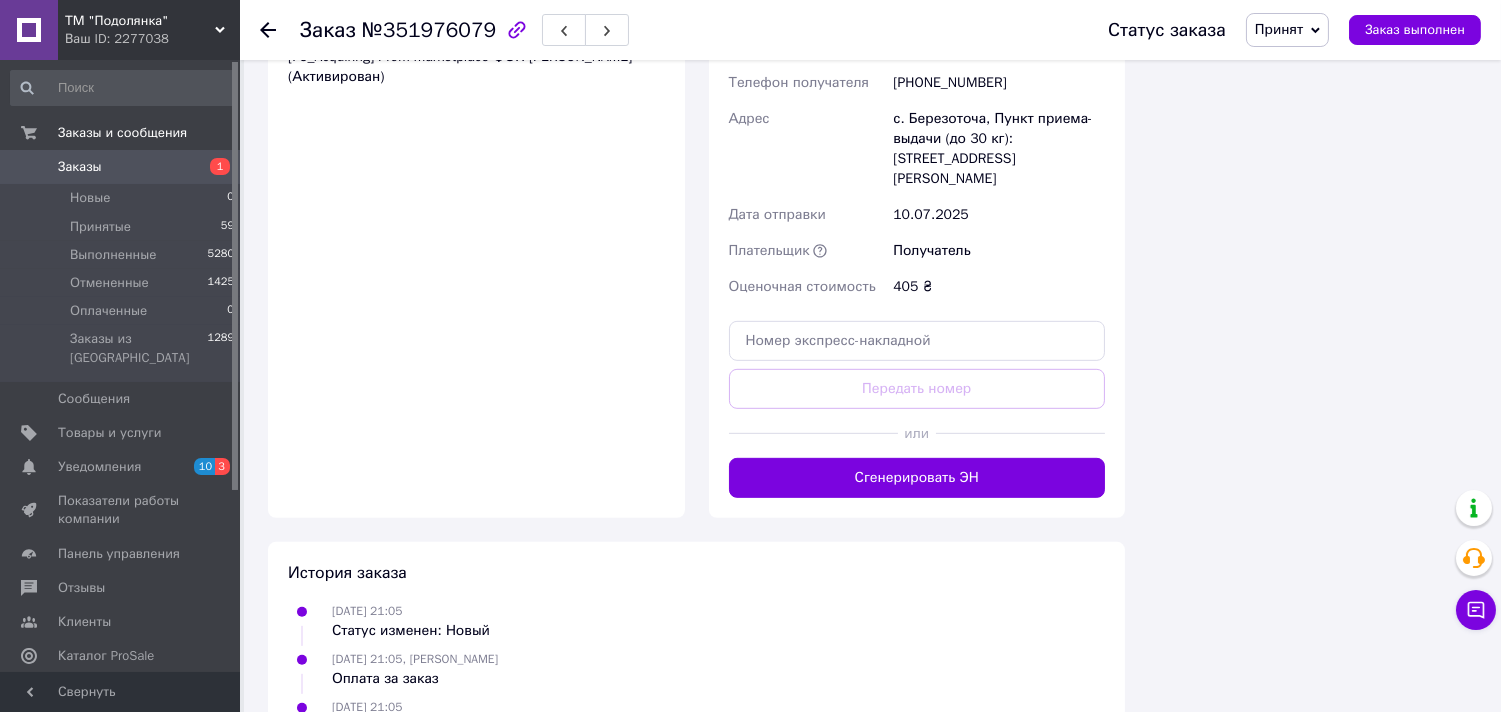 scroll, scrollTop: 1903, scrollLeft: 0, axis: vertical 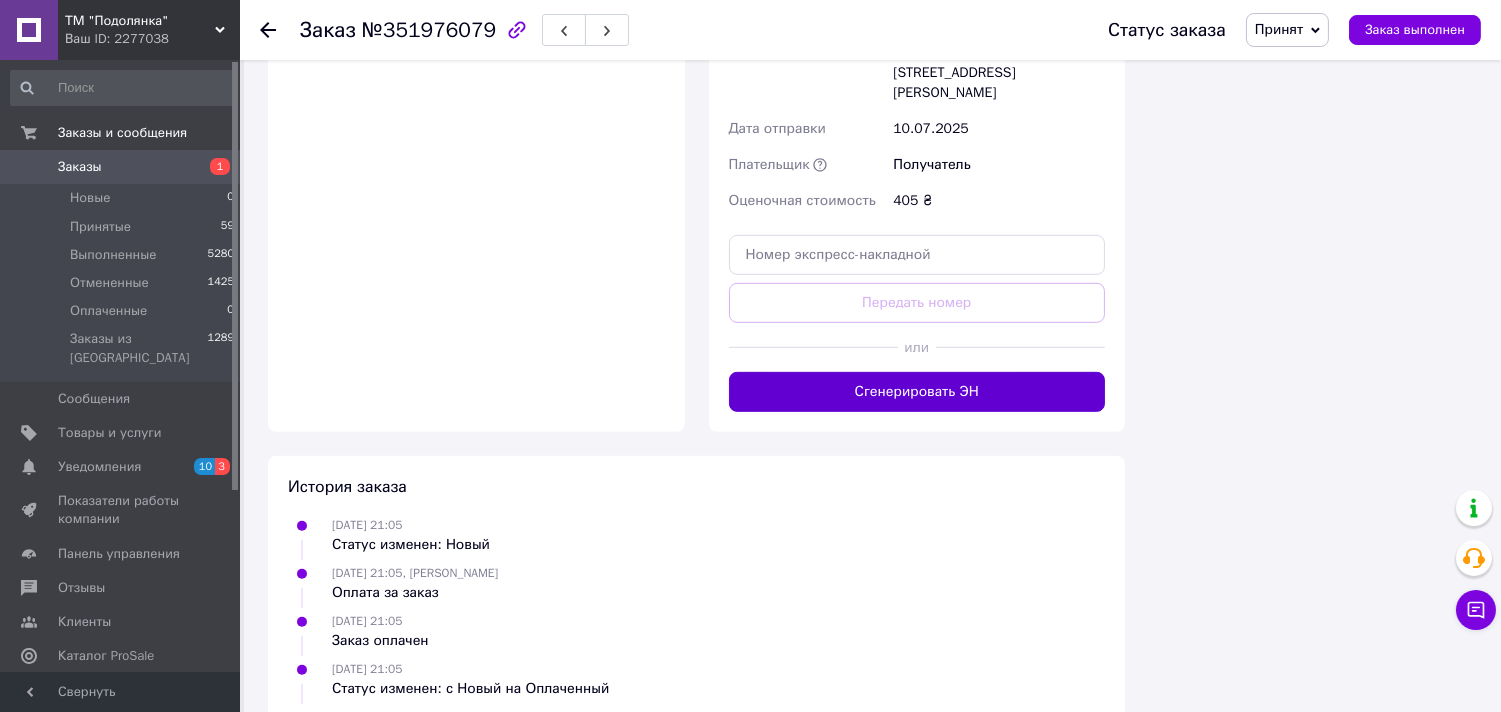 click on "Сгенерировать ЭН" at bounding box center (917, 392) 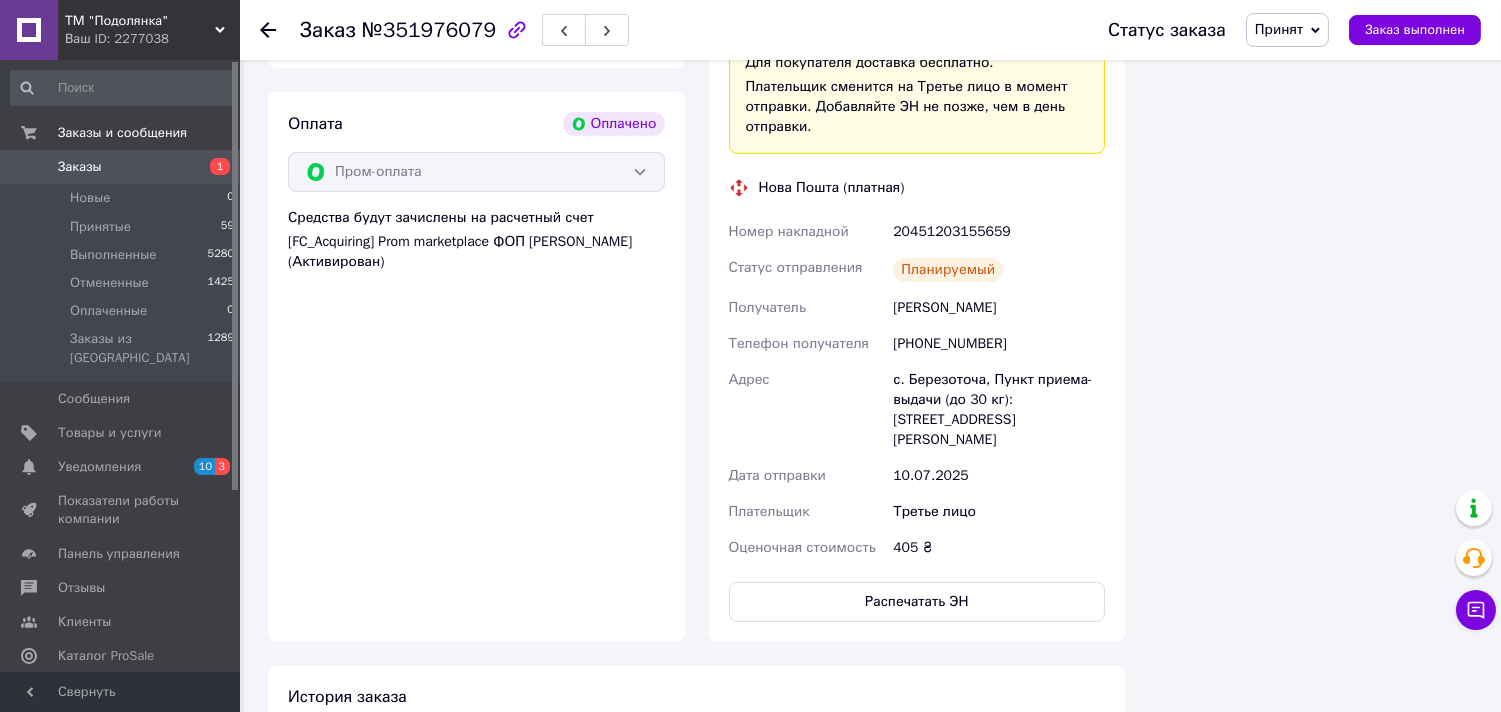 scroll, scrollTop: 1606, scrollLeft: 0, axis: vertical 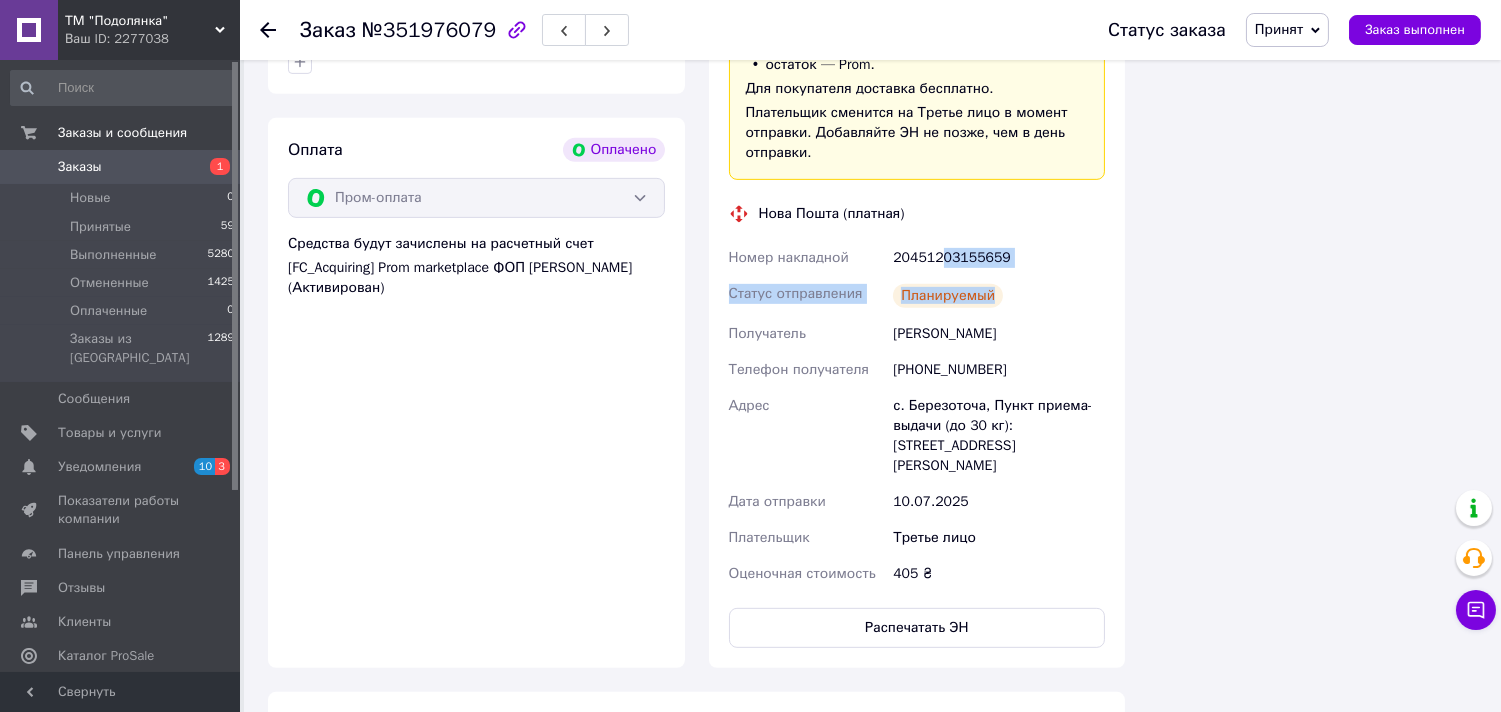 drag, startPoint x: 1031, startPoint y: 215, endPoint x: 937, endPoint y: 213, distance: 94.02127 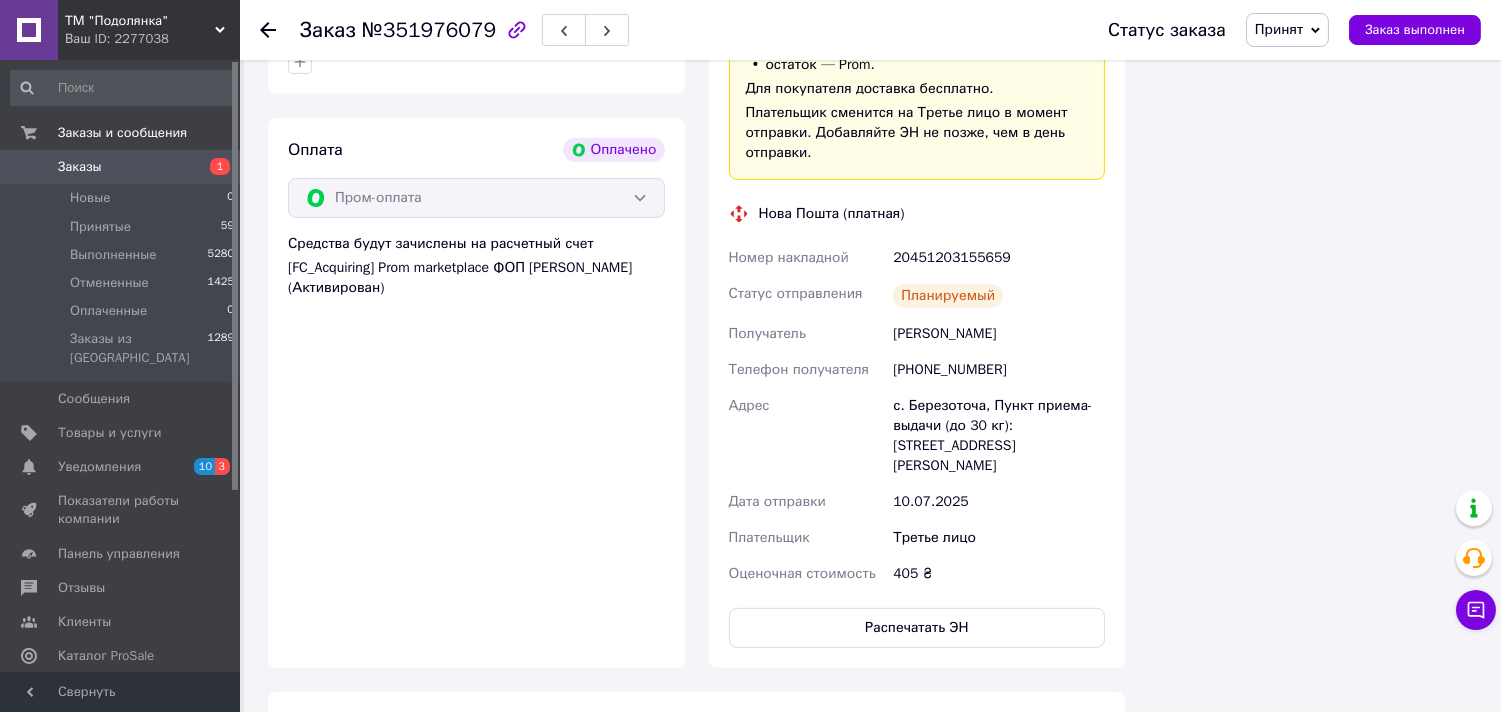 drag, startPoint x: 1054, startPoint y: 223, endPoint x: 1036, endPoint y: 205, distance: 25.455845 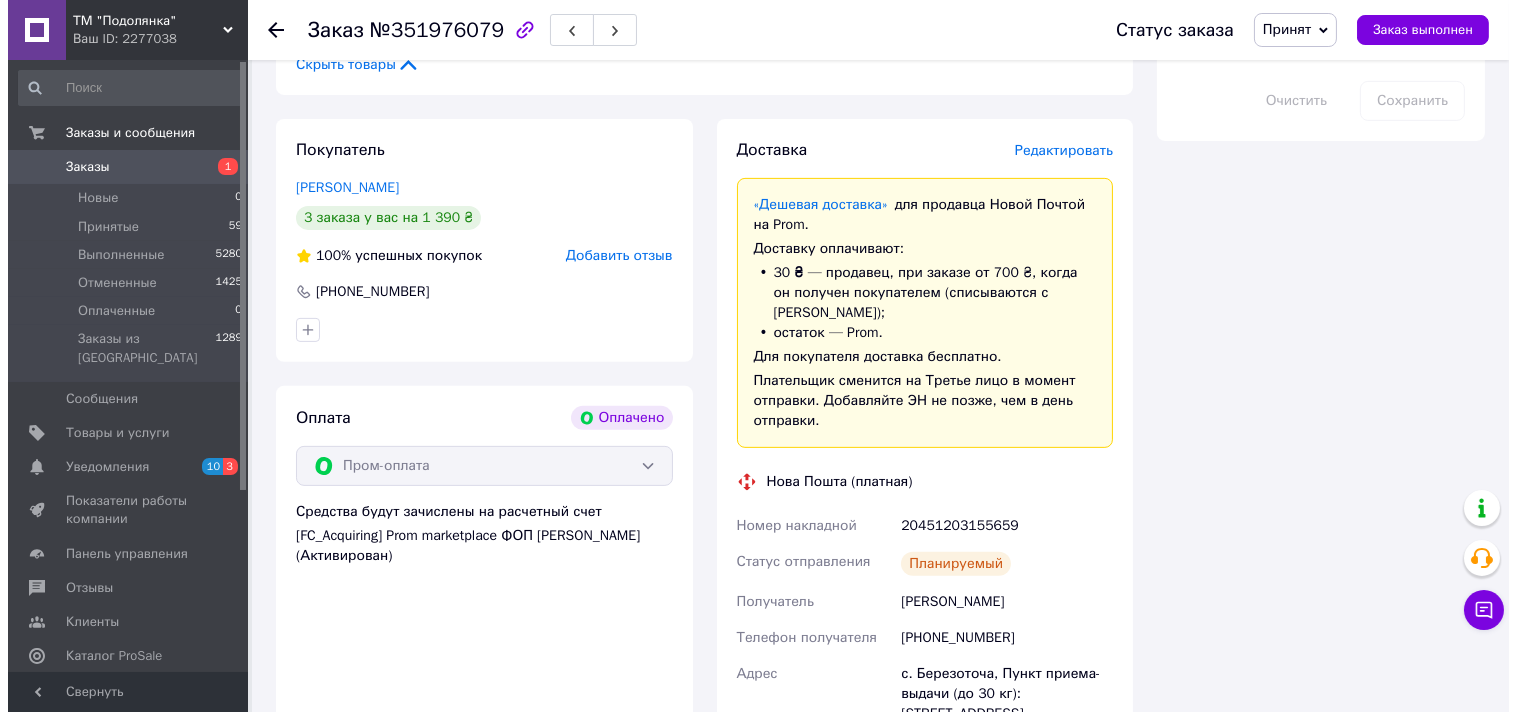 scroll, scrollTop: 1311, scrollLeft: 0, axis: vertical 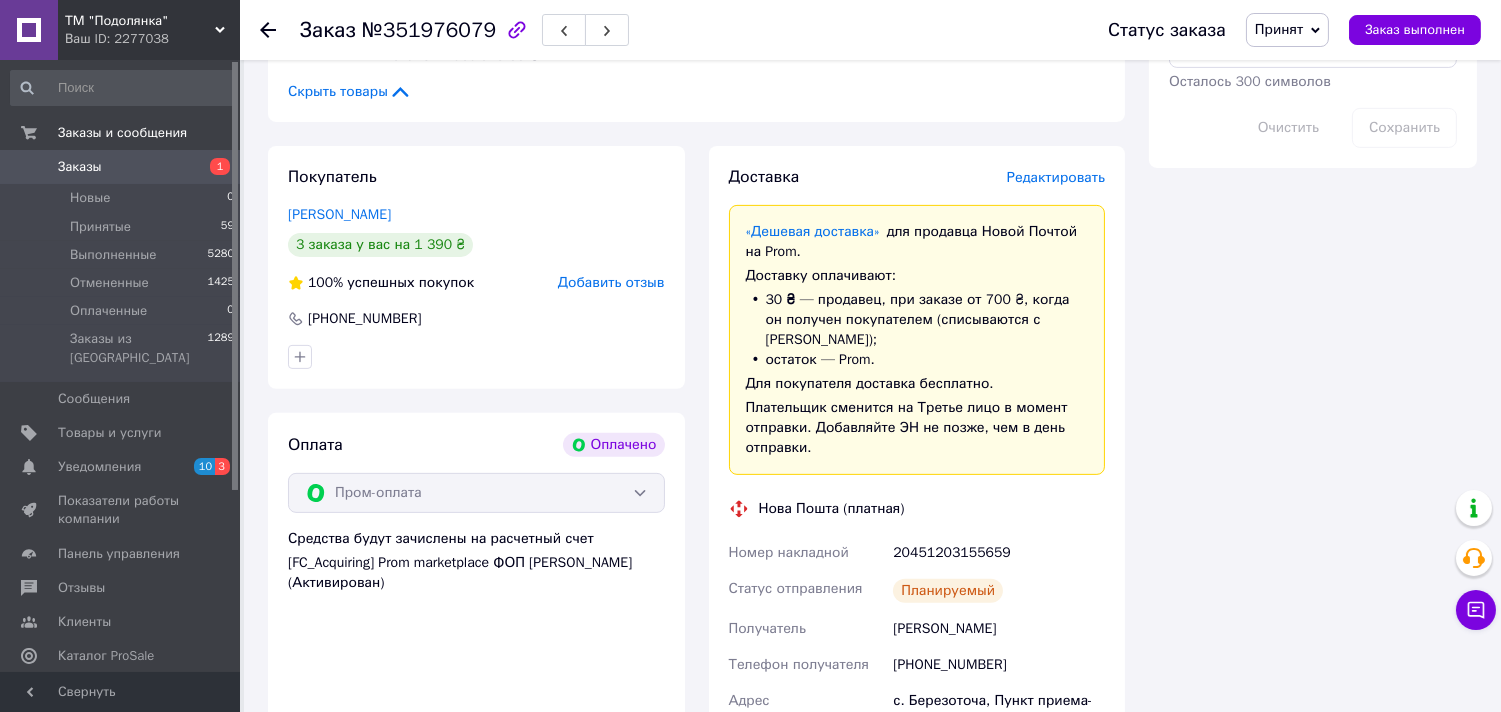 click on "Редактировать" at bounding box center [1056, 177] 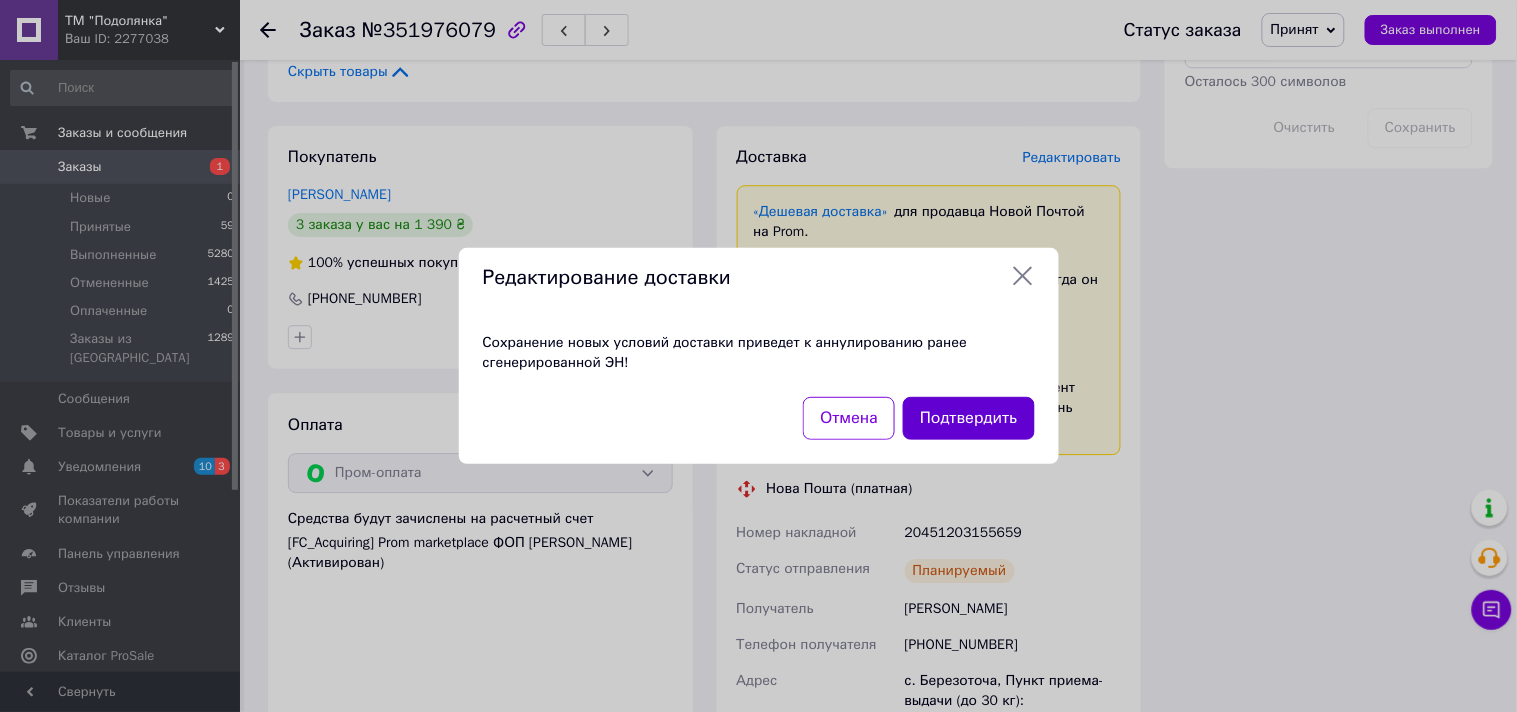 click on "Подтвердить" at bounding box center [968, 418] 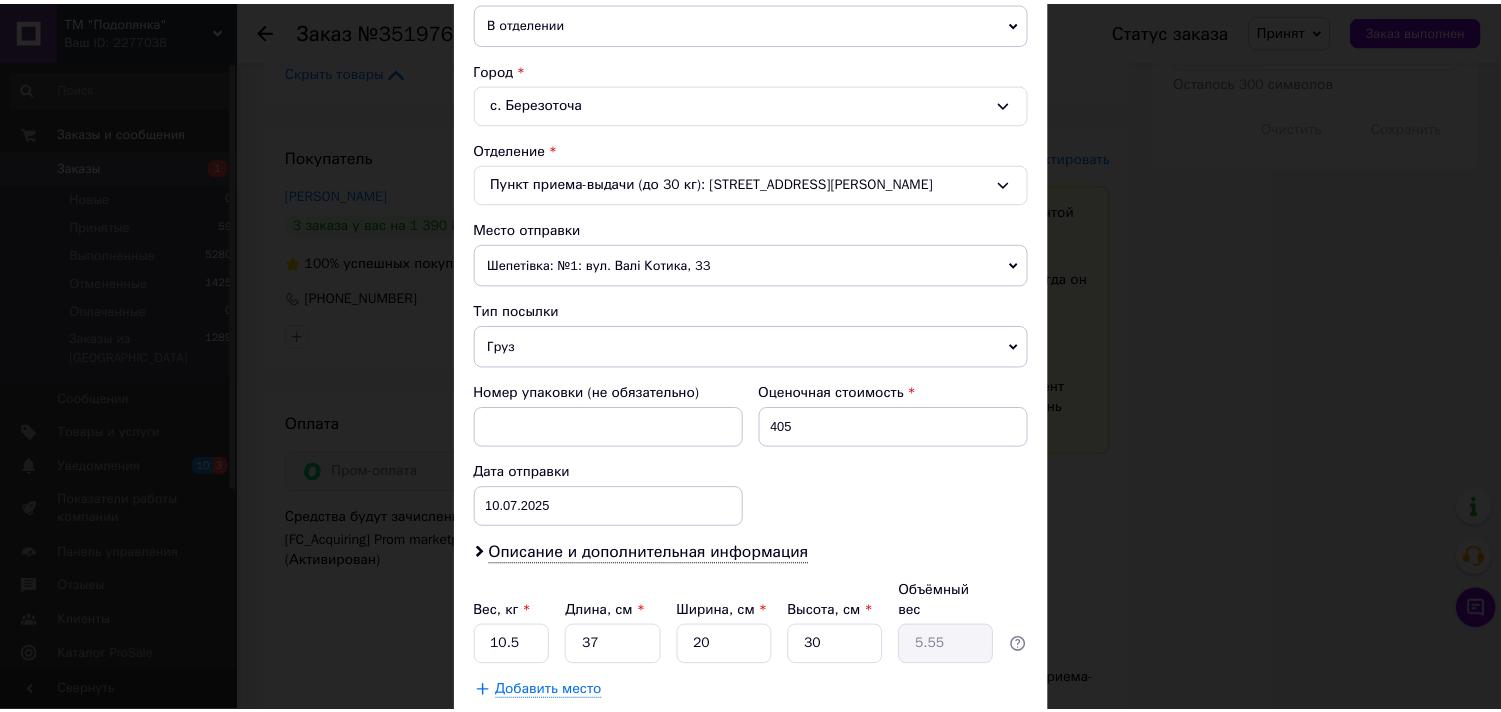 scroll, scrollTop: 617, scrollLeft: 0, axis: vertical 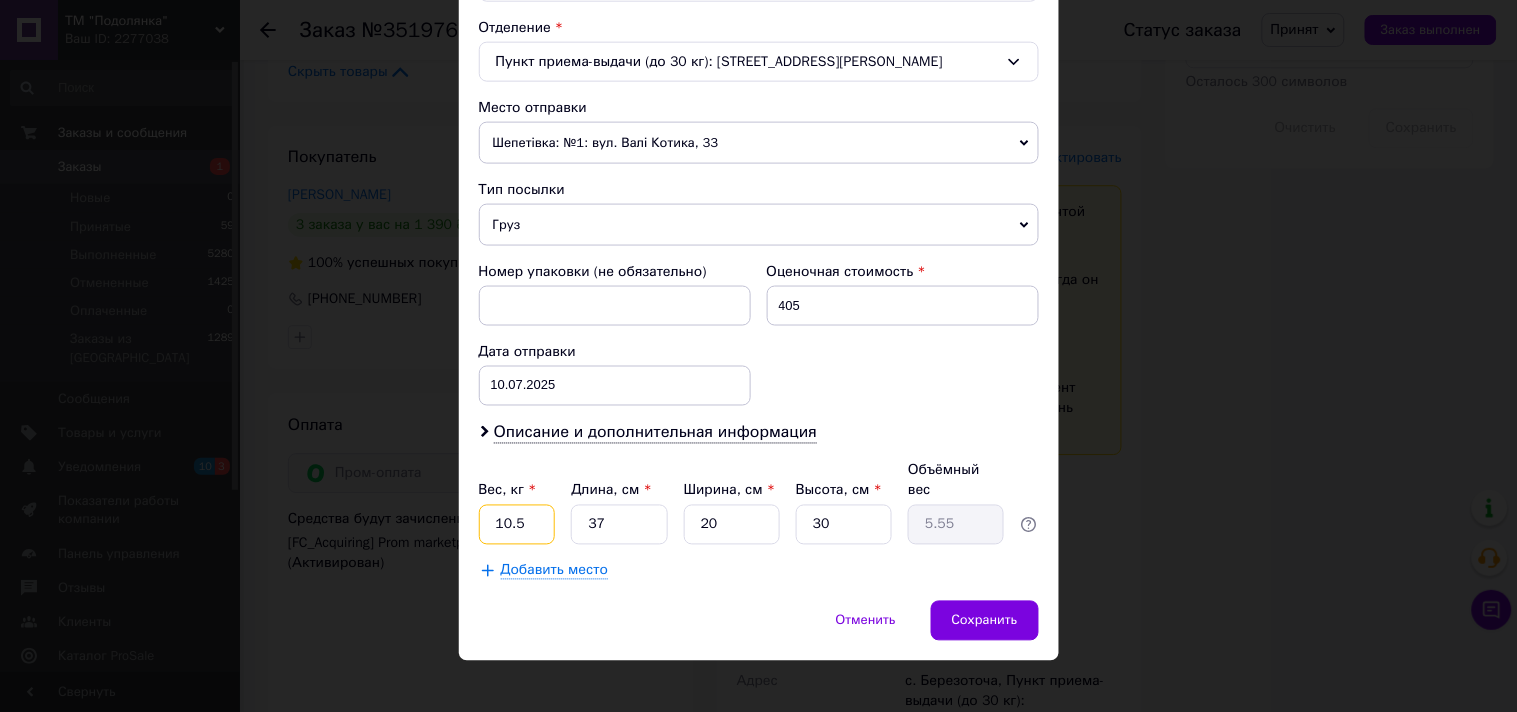 click on "10.5" at bounding box center (517, 525) 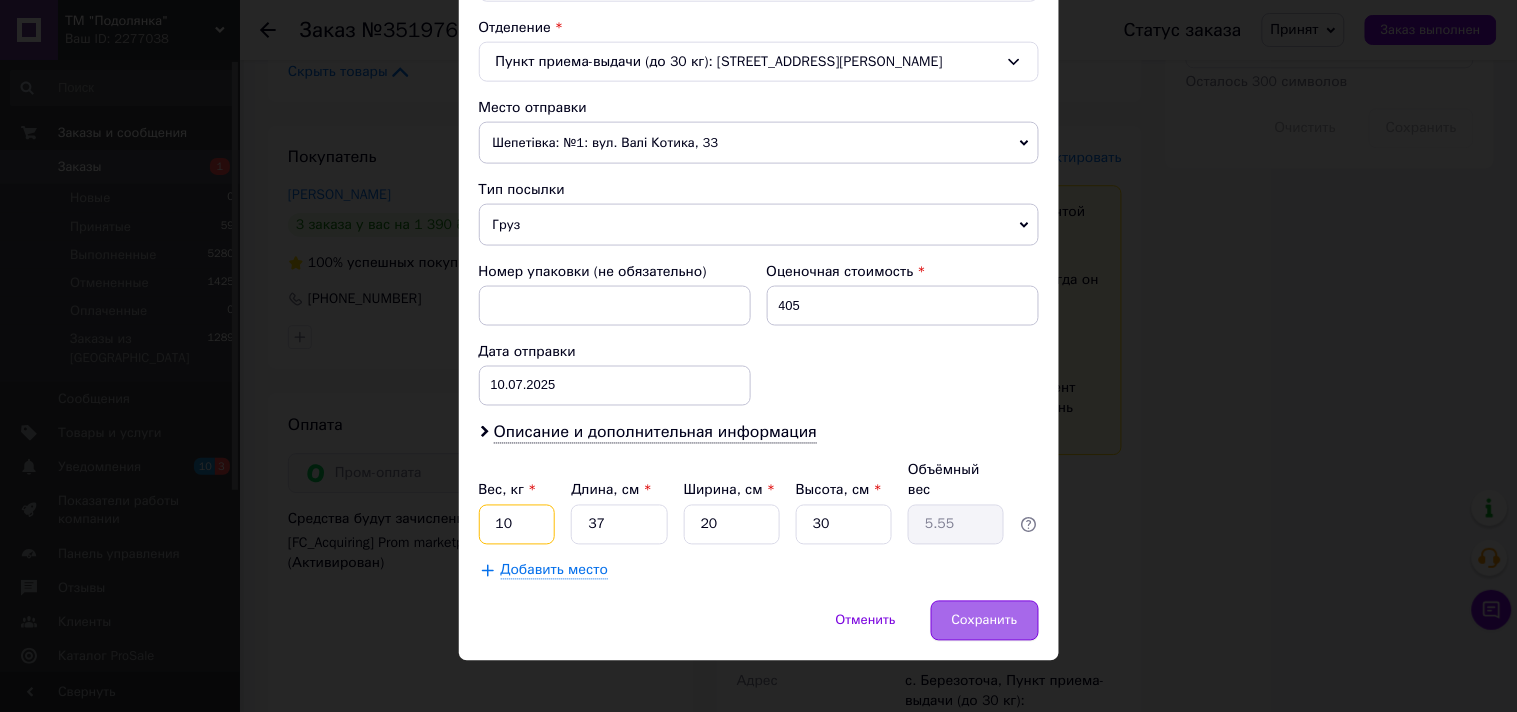 type on "10" 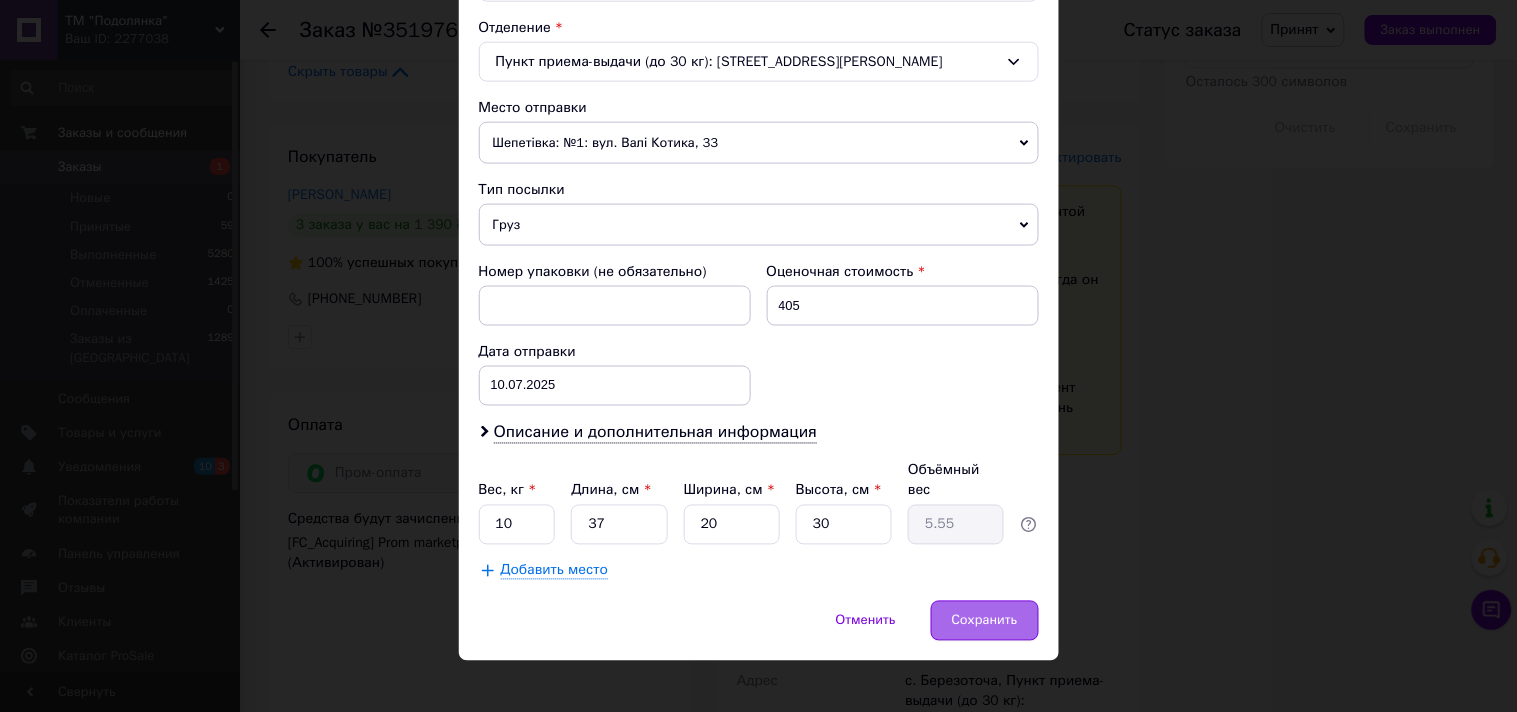 click on "Сохранить" at bounding box center (985, 621) 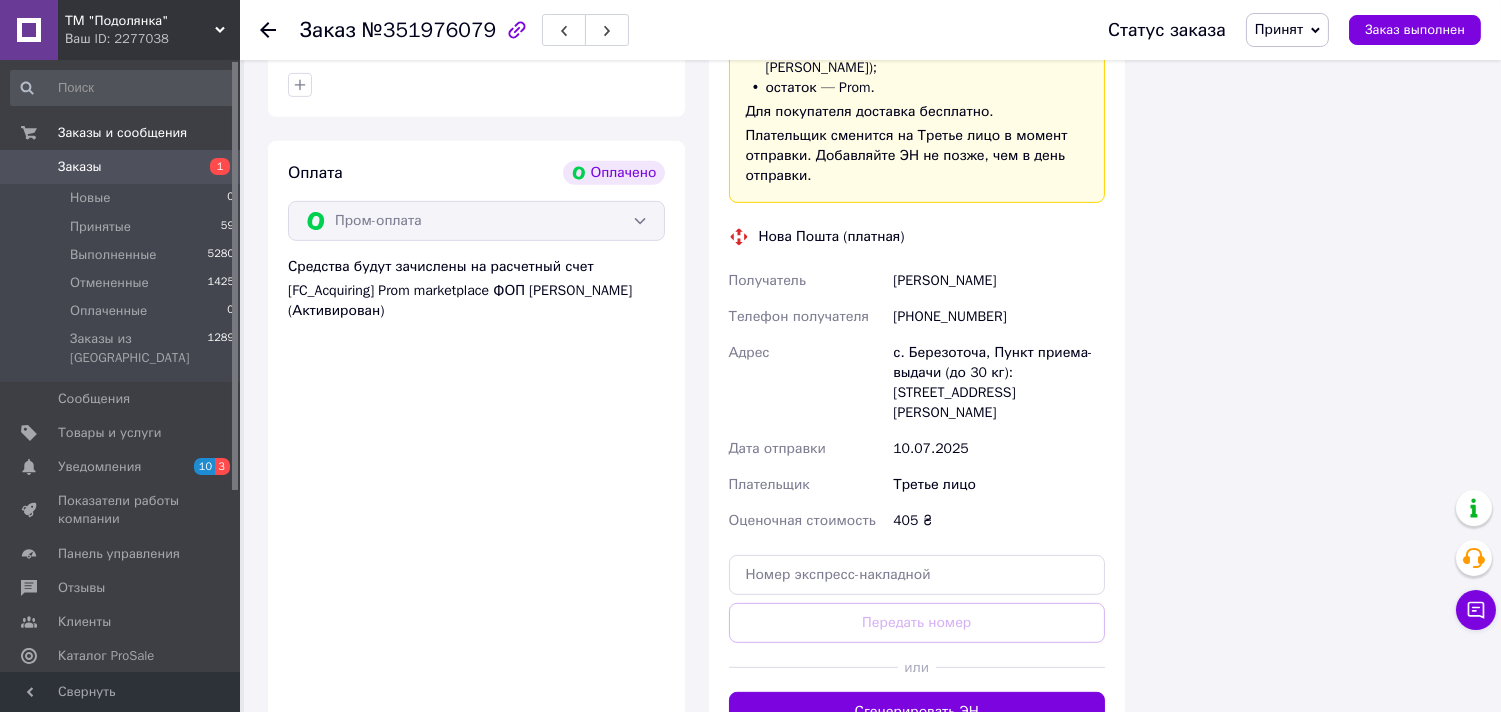 scroll, scrollTop: 1606, scrollLeft: 0, axis: vertical 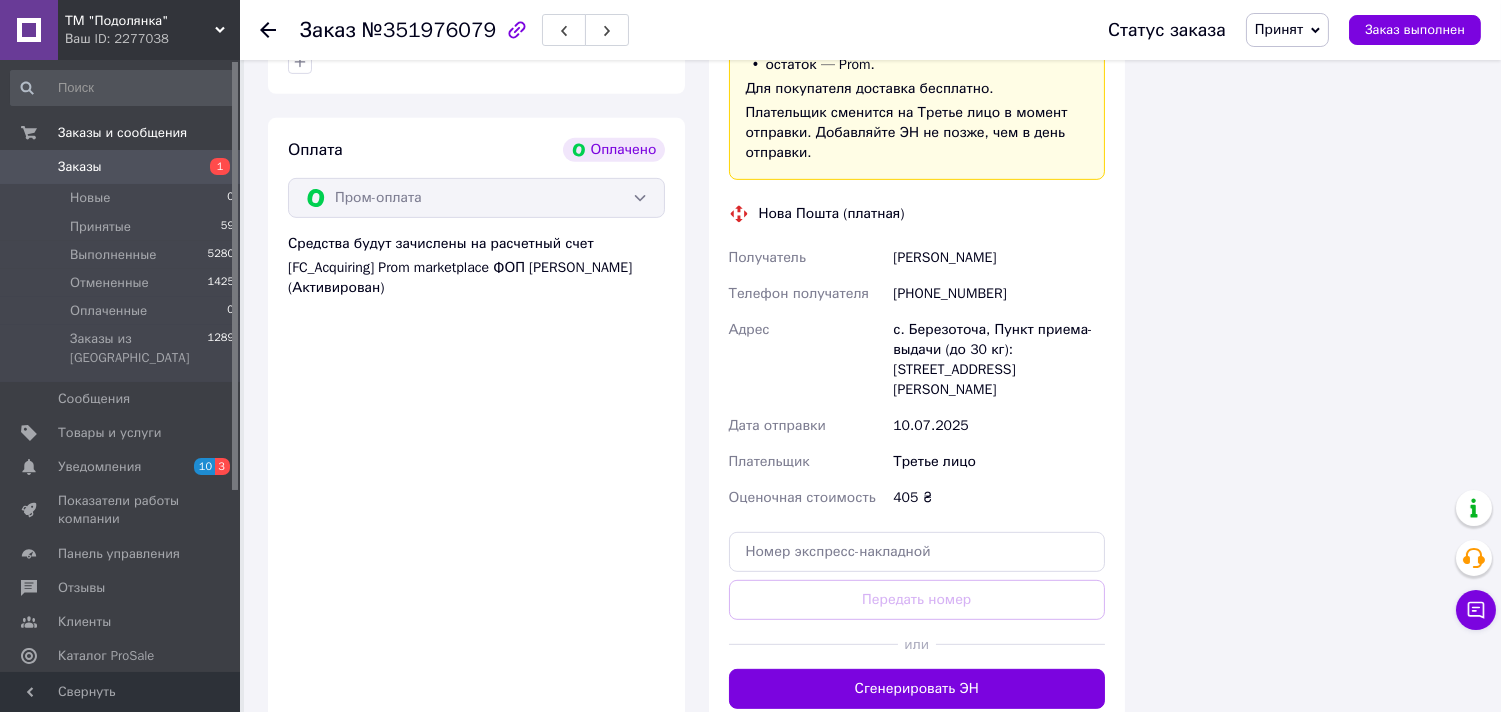 click on "Доставка Редактировать «Дешевая доставка»   для продавца Новой Почтой на Prom. Доставку оплачивают: 30 ₴   — продавец , при заказе от 700 ₴, когда он
получен покупателем (списываются с Баланса); остаток — Prom. Для покупателя доставка бесплатно. Плательщик сменится на Третье лицо в момент отправки.
Добавляйте ЭН не позже, чем в день отправки. Нова Пошта (платная) Получатель Колотілова Лариса Телефон получателя +380687407897 Адрес с. Березоточа, Пункт приема-выдачи (до 30 кг): ул. Покровская, 121-а Дата отправки 10.07.2025 Плательщик Третье лицо 405 ₴ или Лариса 405 <" at bounding box center [917, 290] 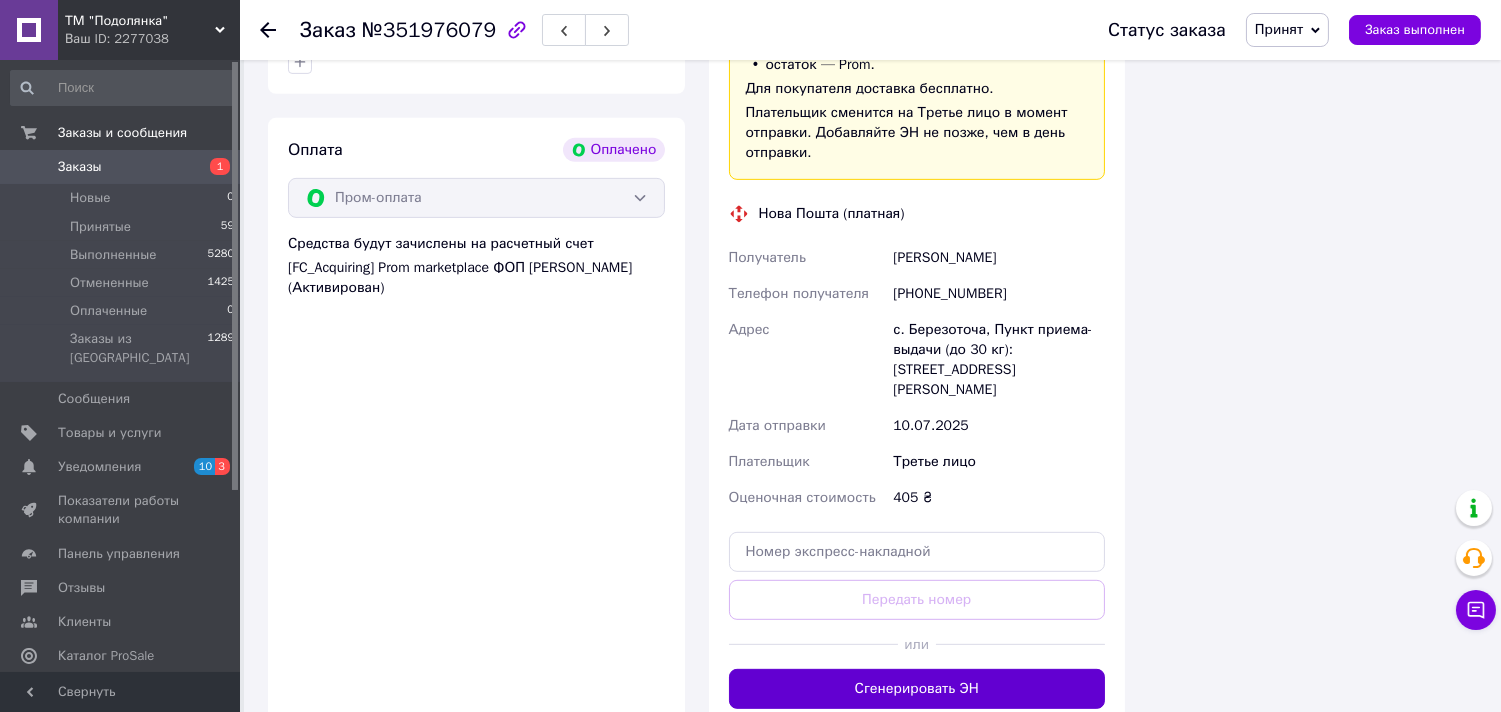 click on "Сгенерировать ЭН" at bounding box center (917, 689) 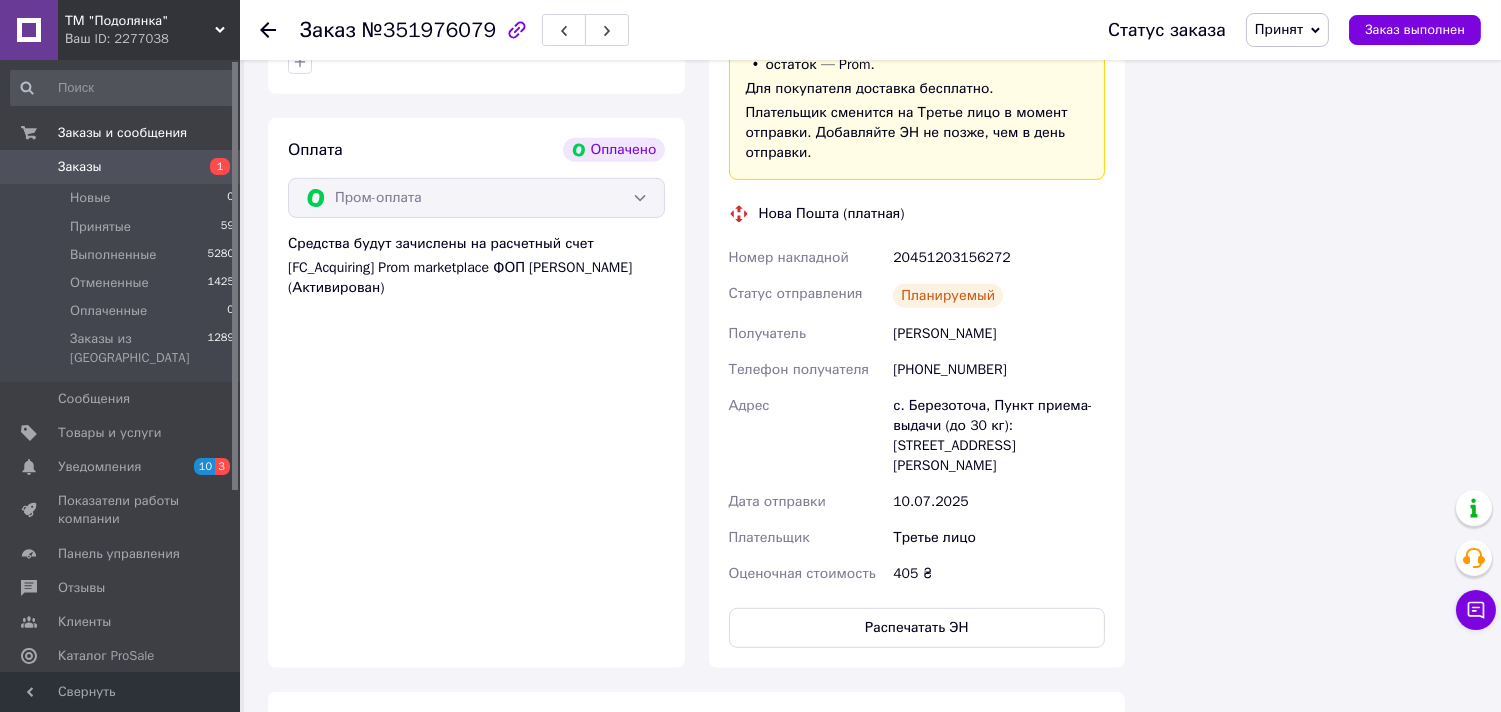 scroll, scrollTop: 87, scrollLeft: 0, axis: vertical 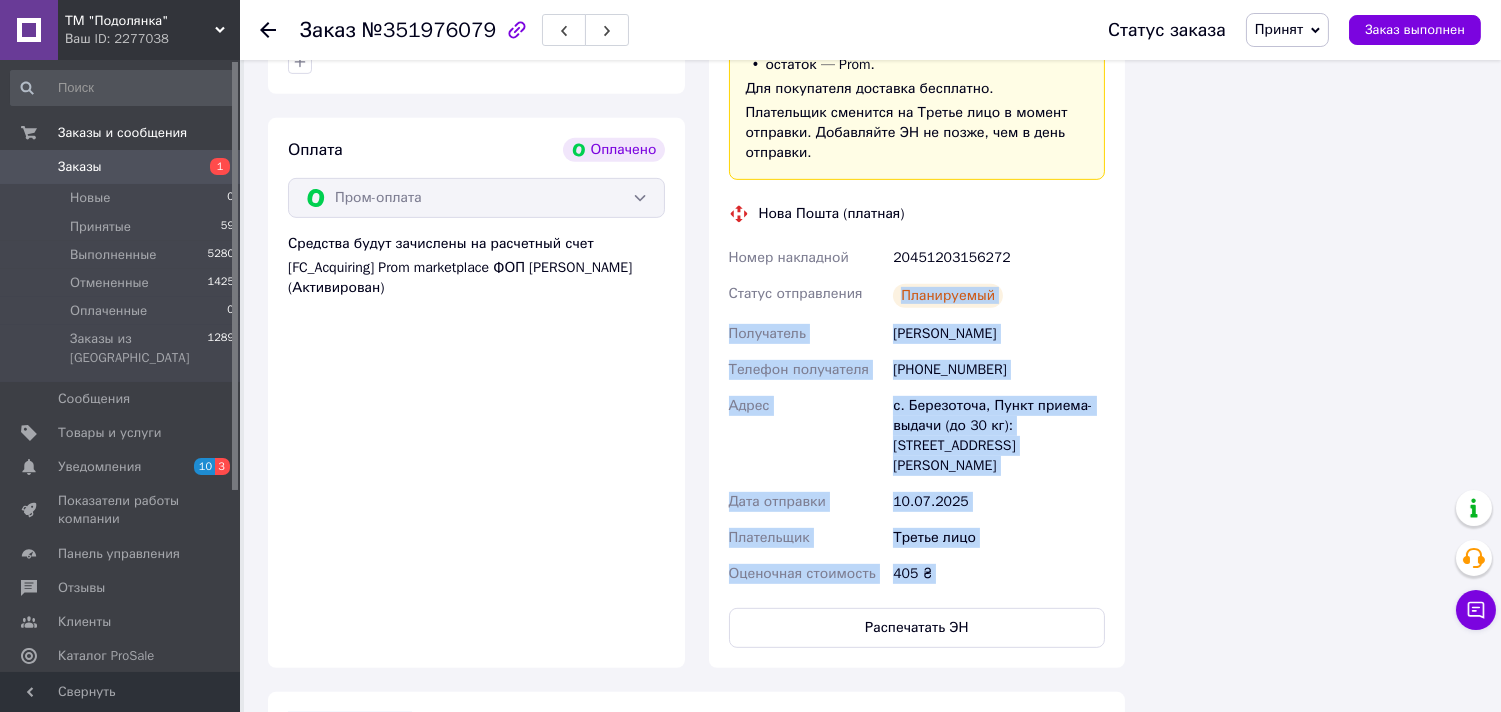 drag, startPoint x: 1020, startPoint y: 206, endPoint x: 906, endPoint y: 215, distance: 114.35471 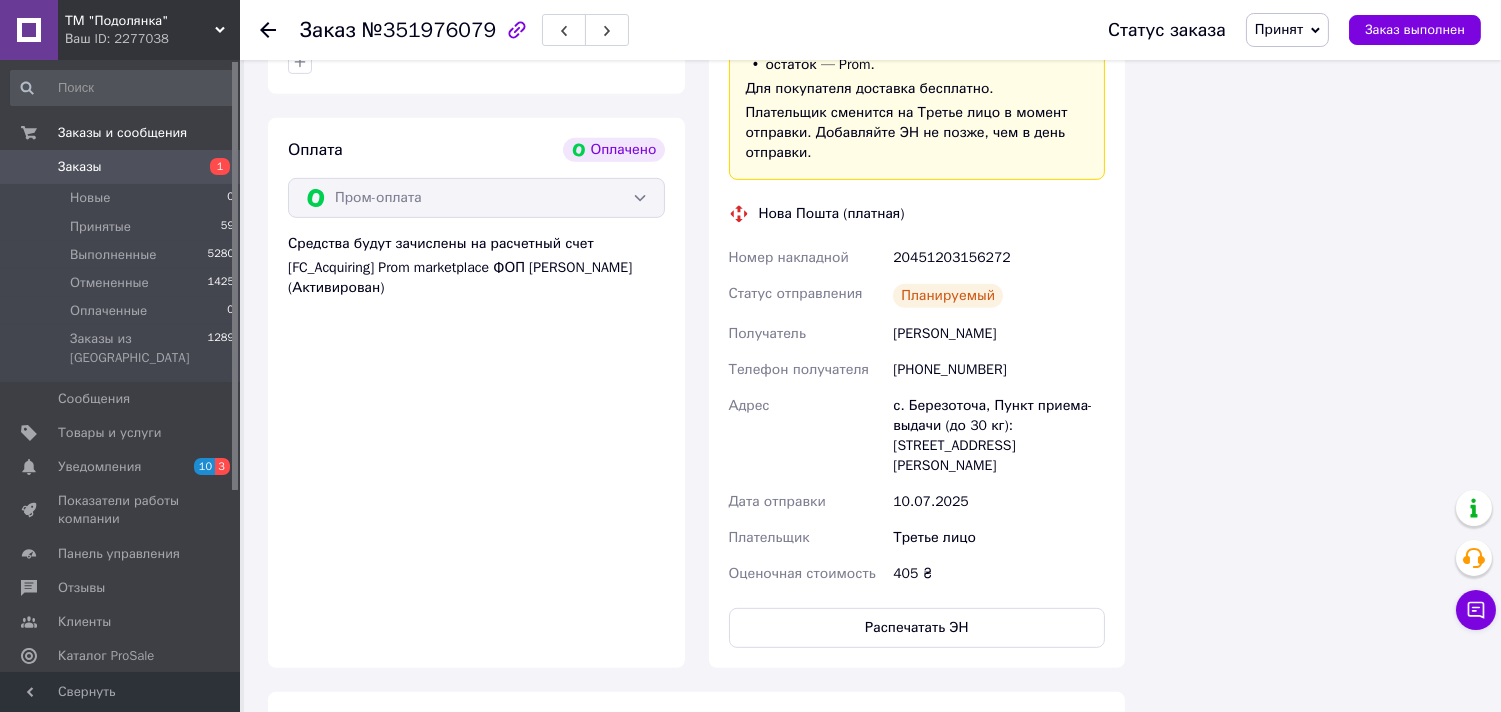 click on "20451203156272" at bounding box center (999, 258) 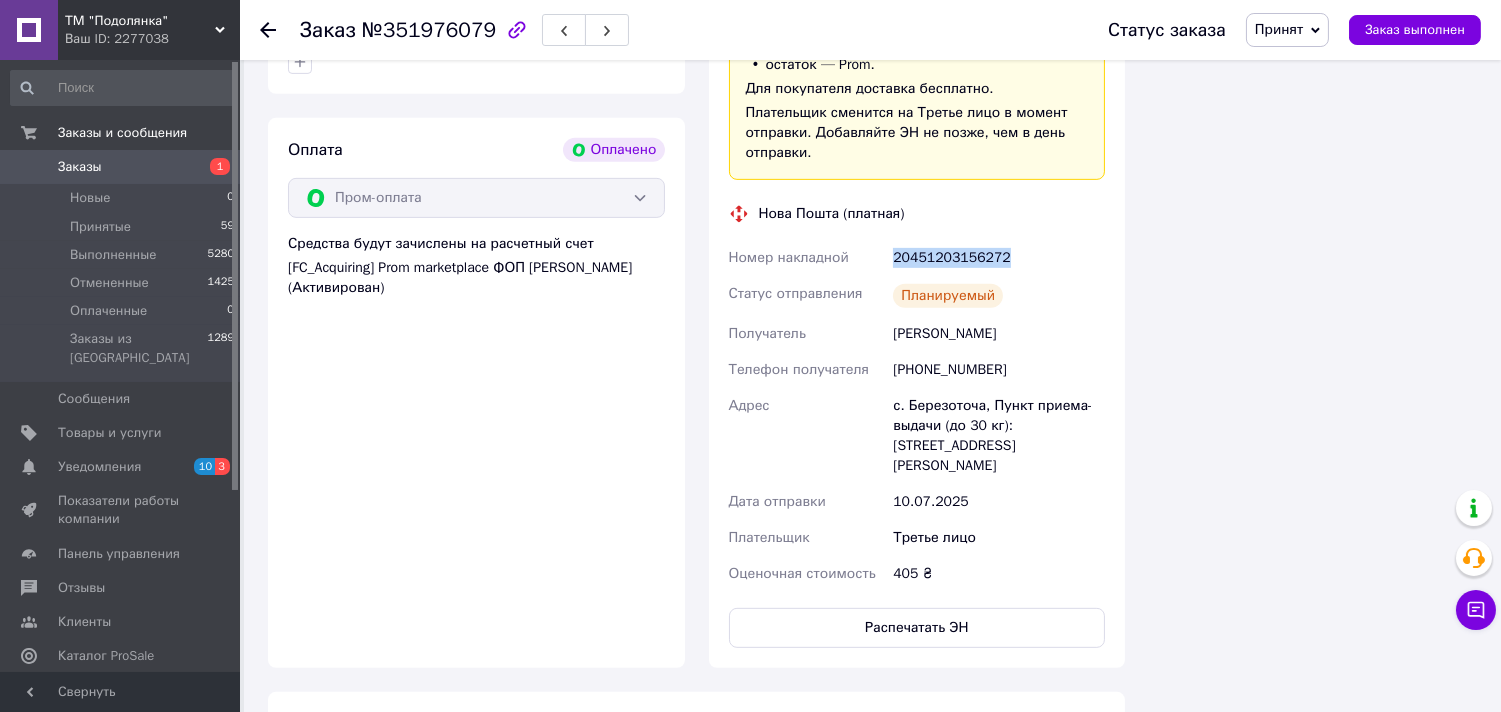drag, startPoint x: 1036, startPoint y: 203, endPoint x: 893, endPoint y: 200, distance: 143.03146 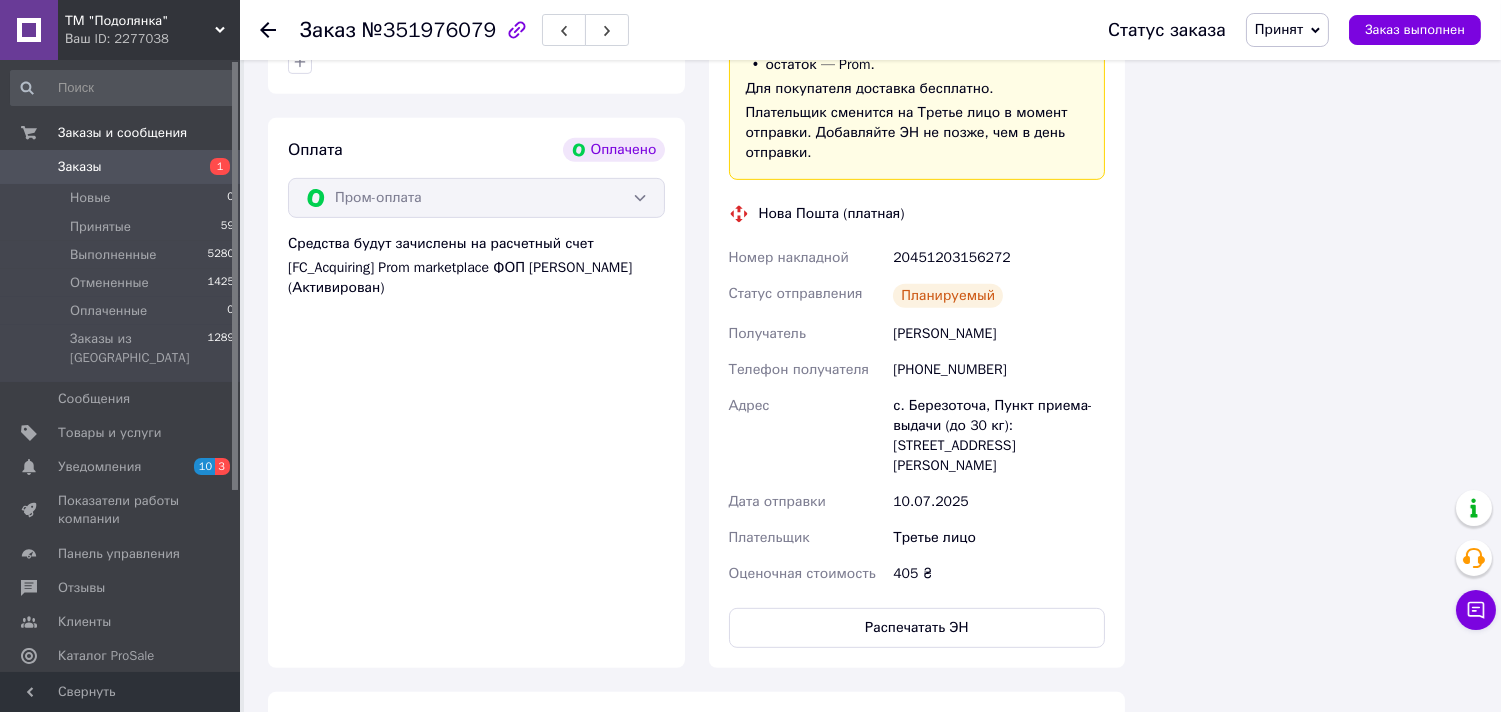 click 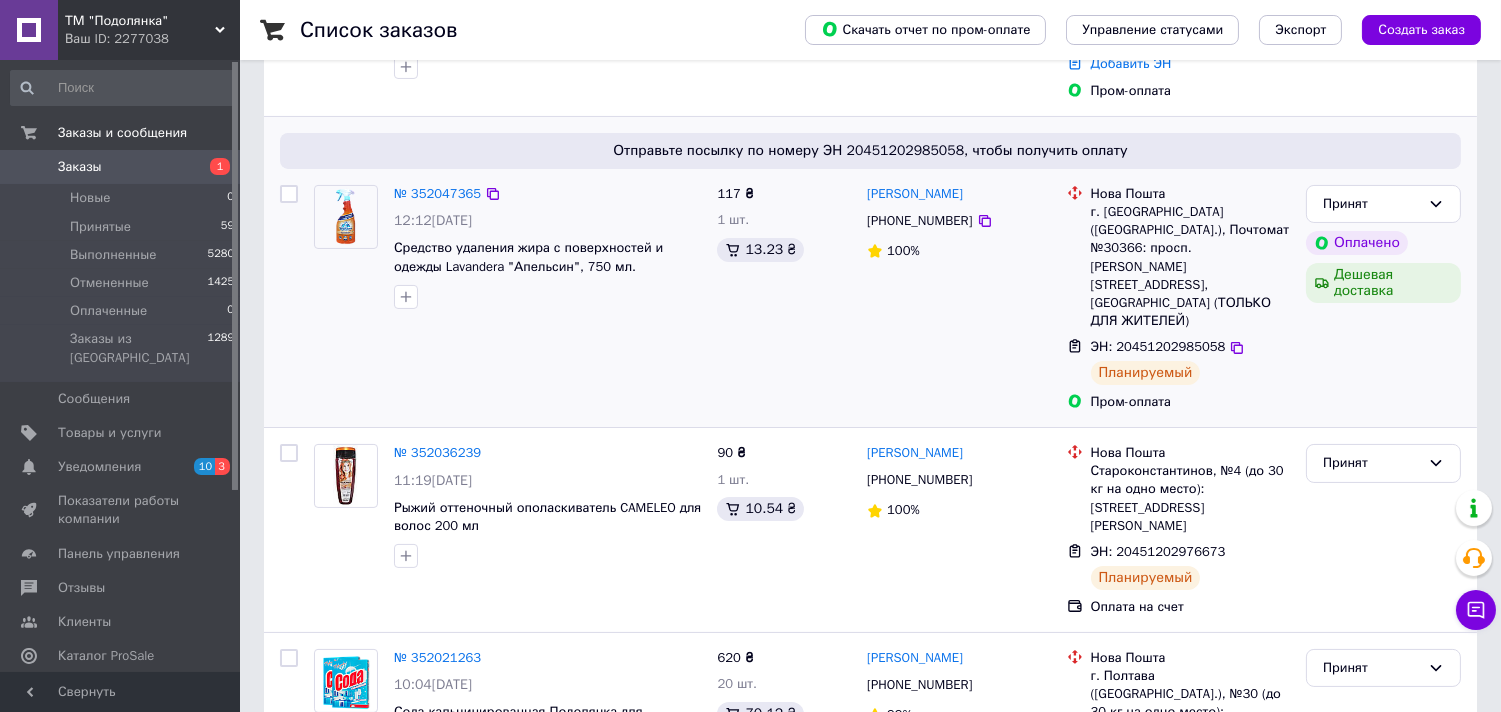 scroll, scrollTop: 296, scrollLeft: 0, axis: vertical 